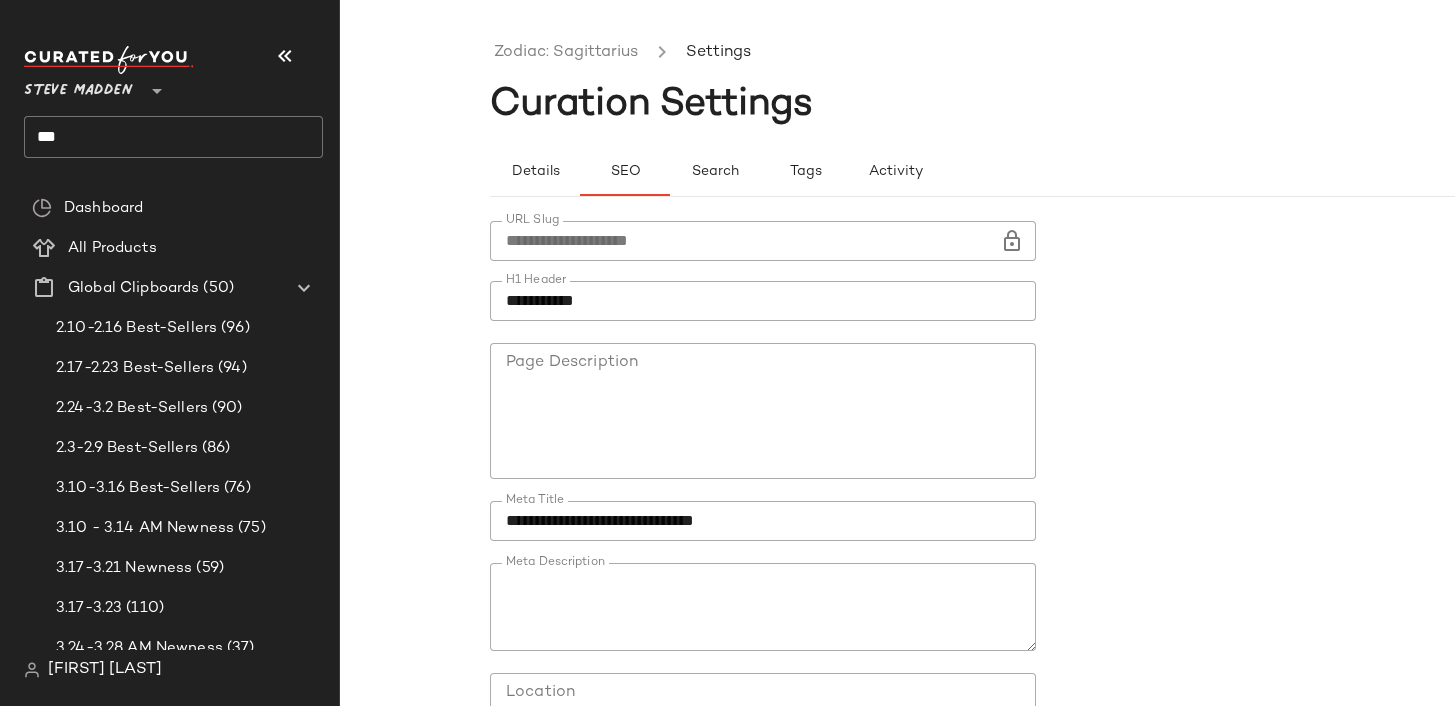 scroll, scrollTop: 0, scrollLeft: 0, axis: both 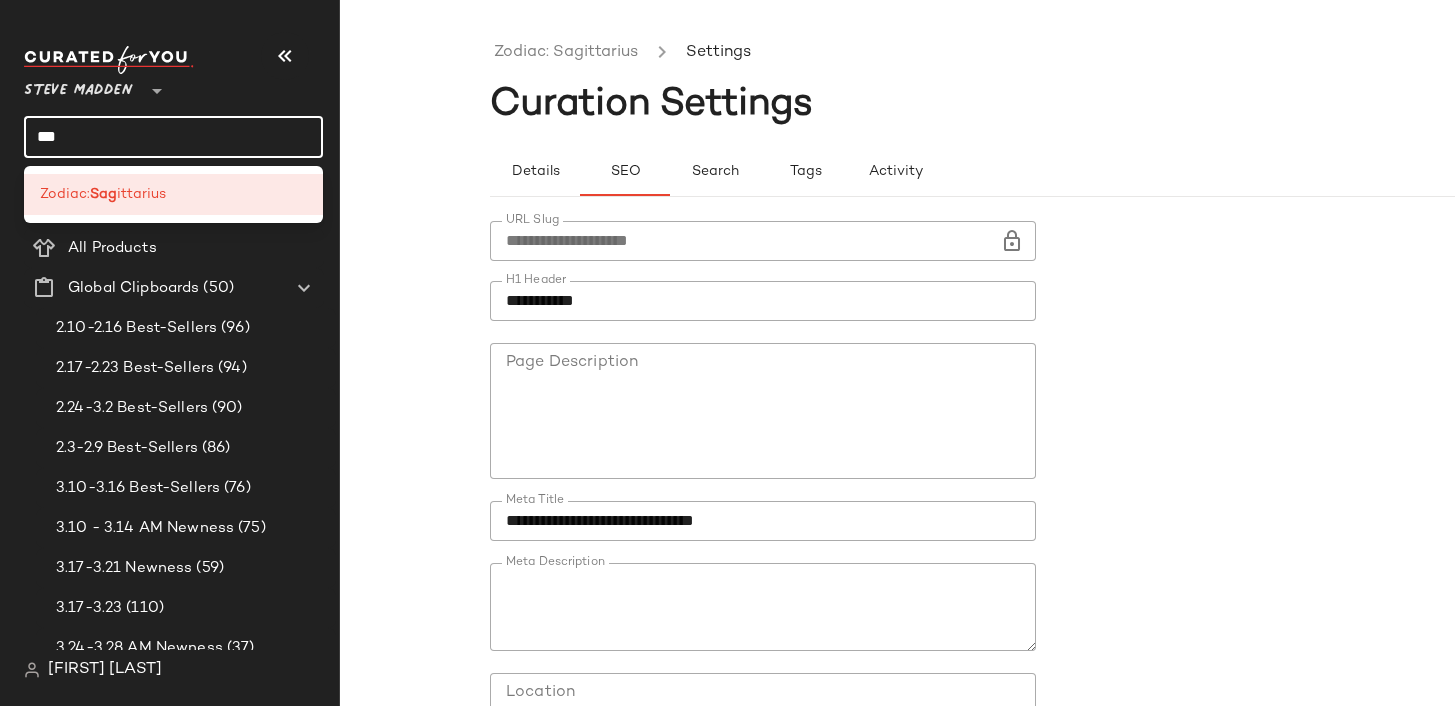 click on "***" 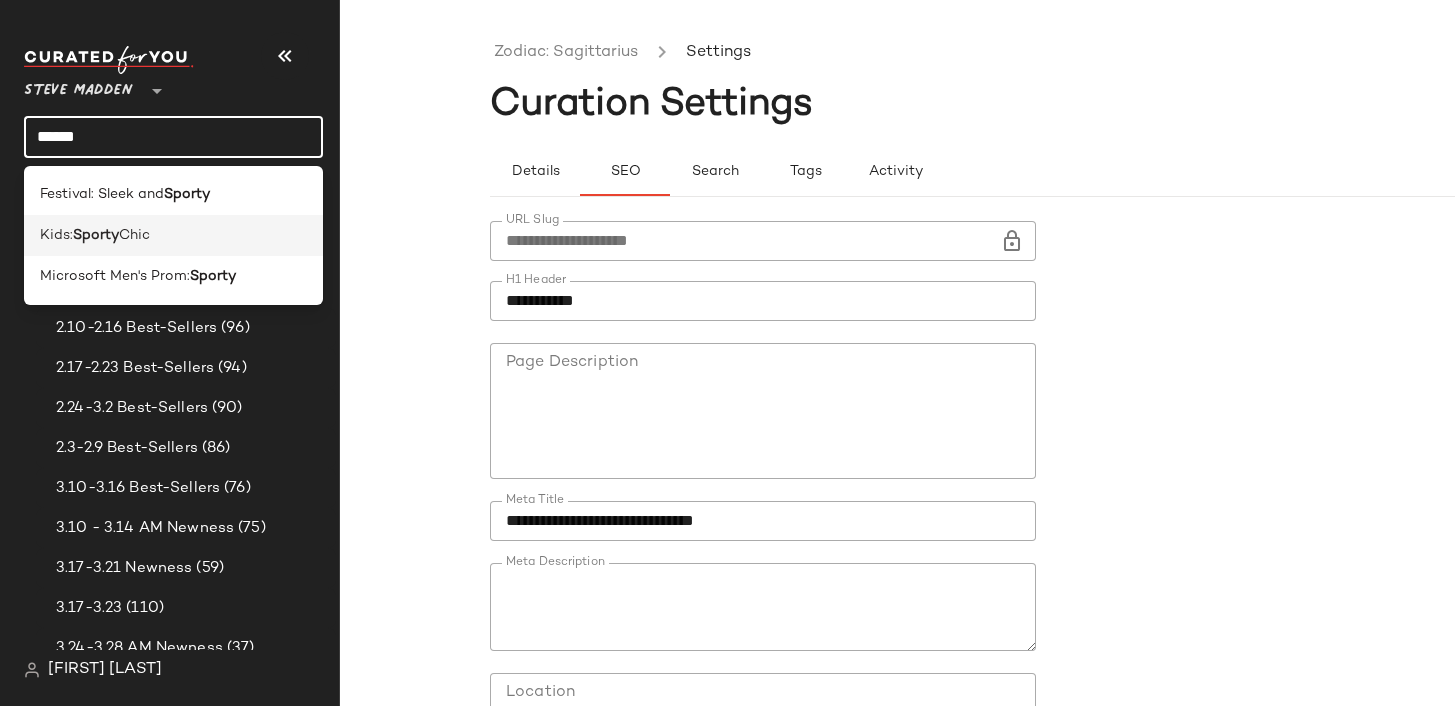 type on "******" 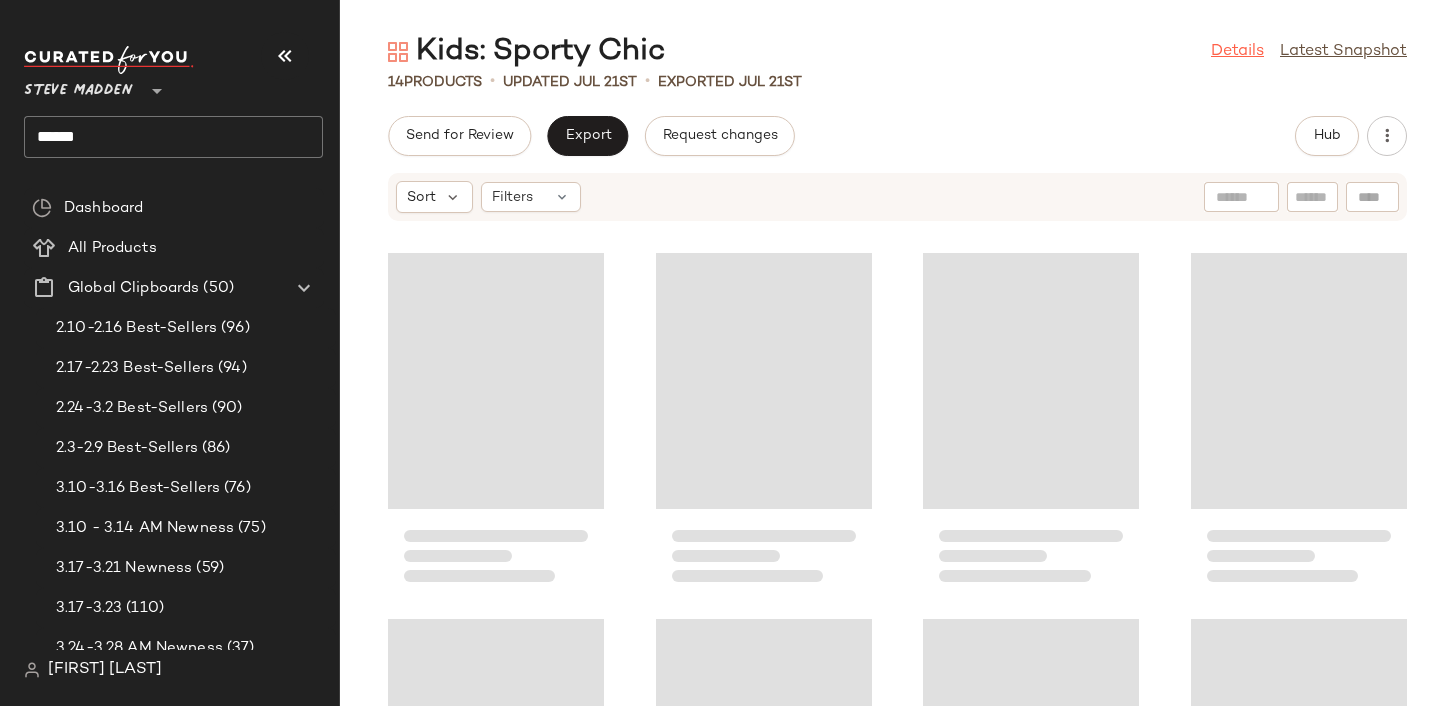 click on "Details" at bounding box center (1237, 52) 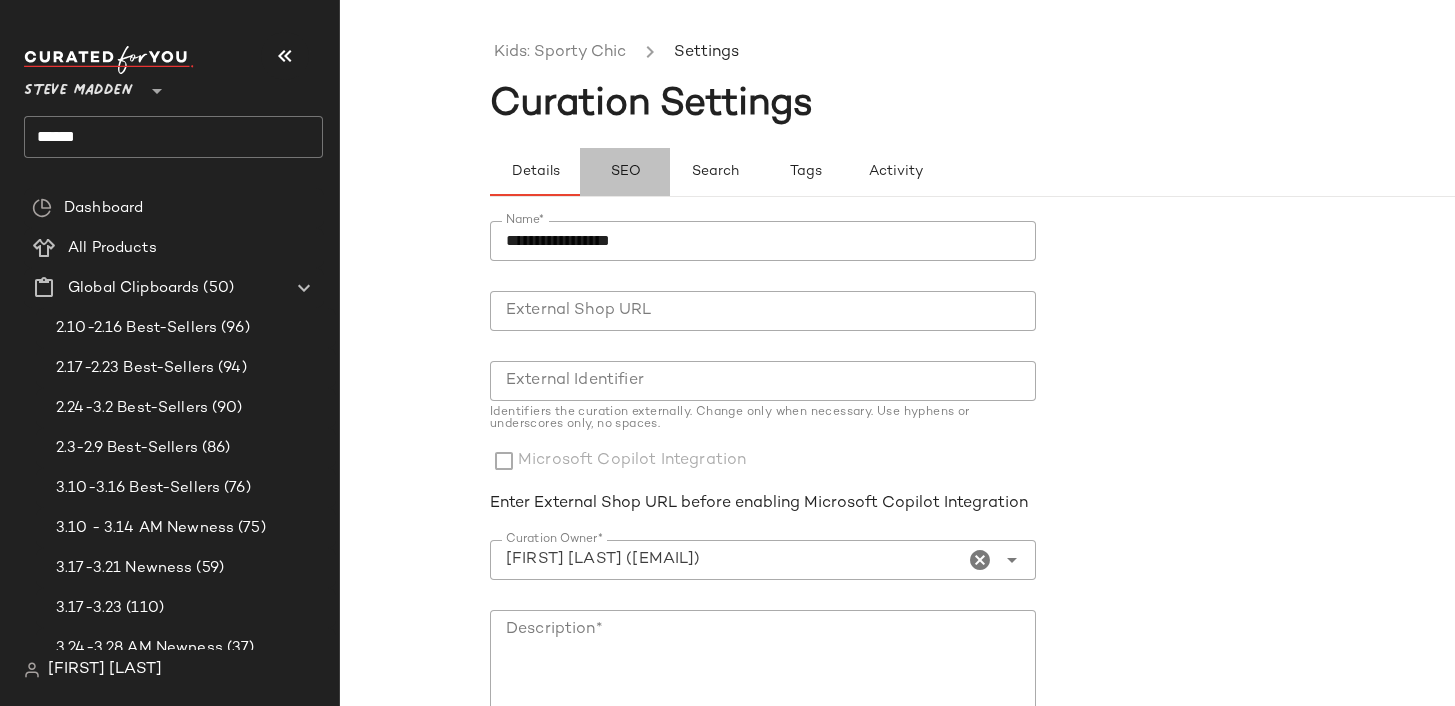 click on "SEO" 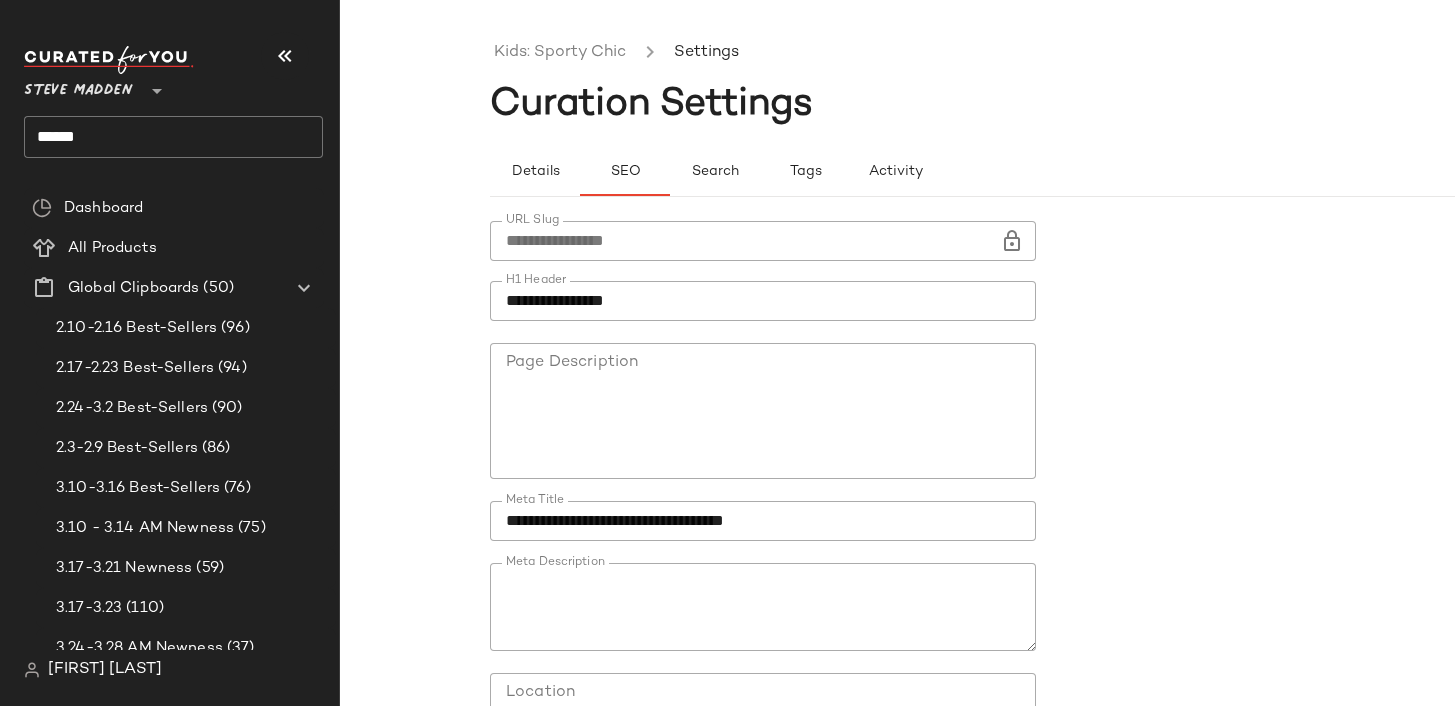 click on "**********" 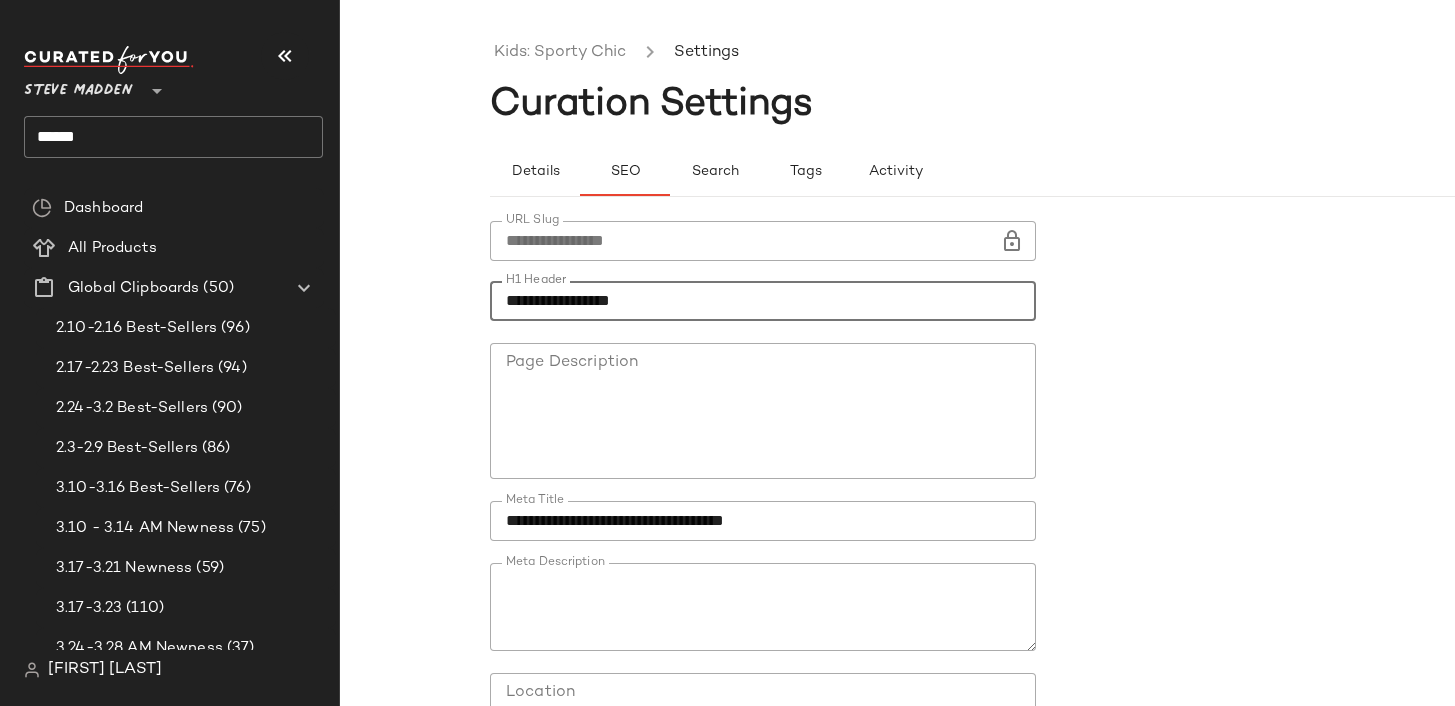 type on "**********" 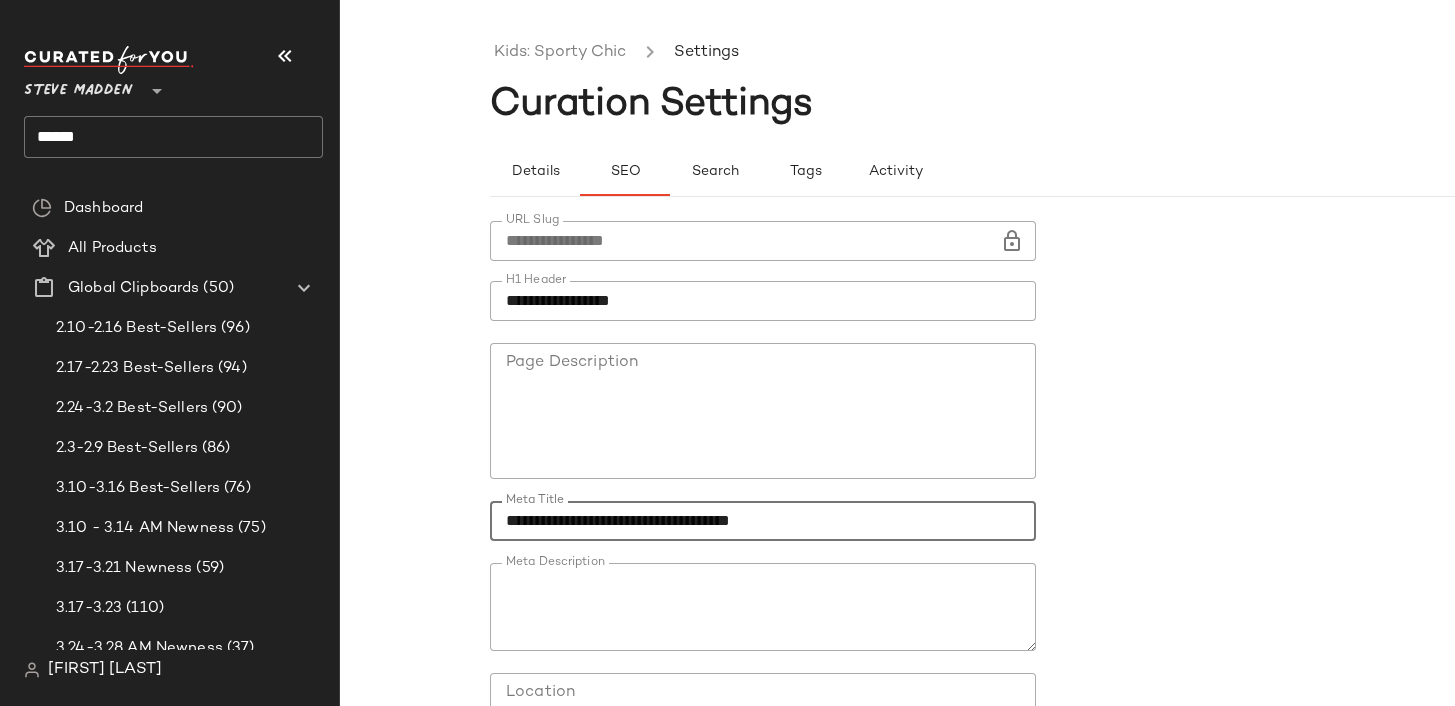 scroll, scrollTop: 176, scrollLeft: 0, axis: vertical 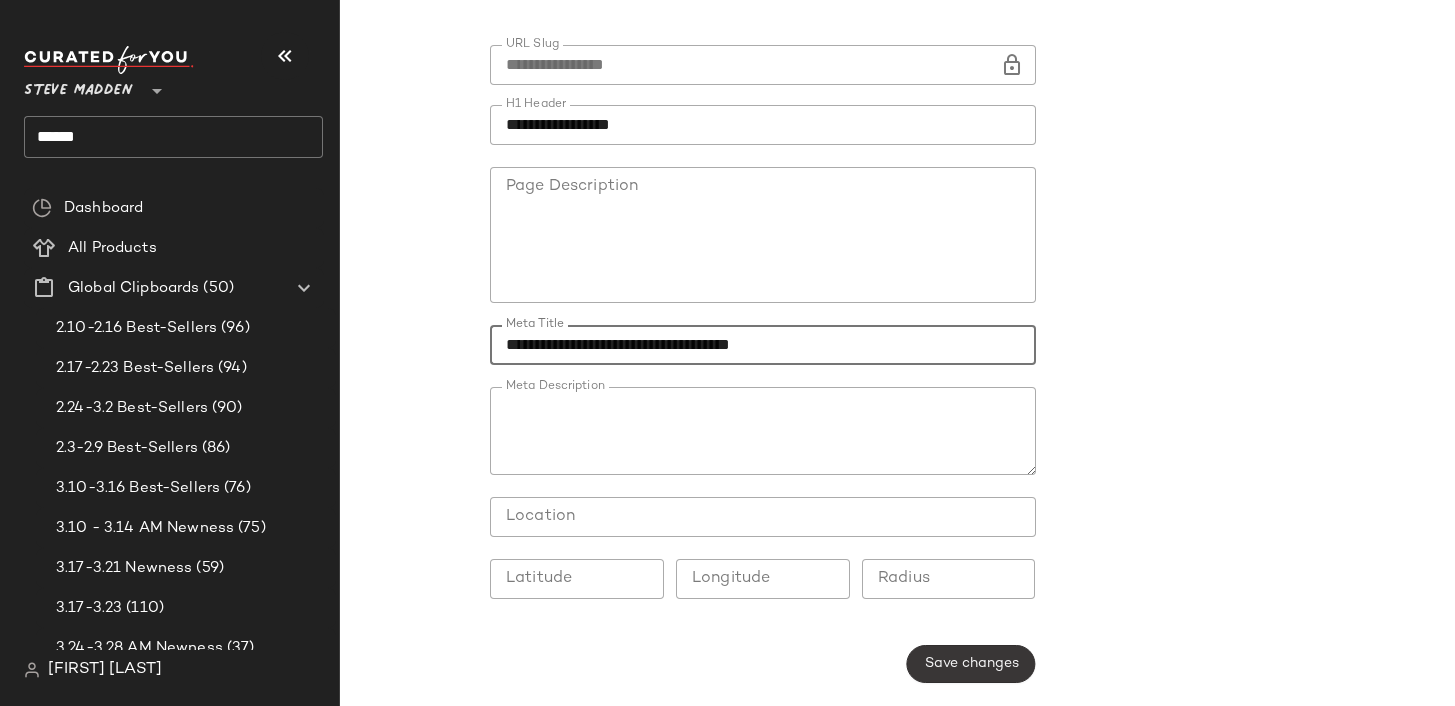 type on "**********" 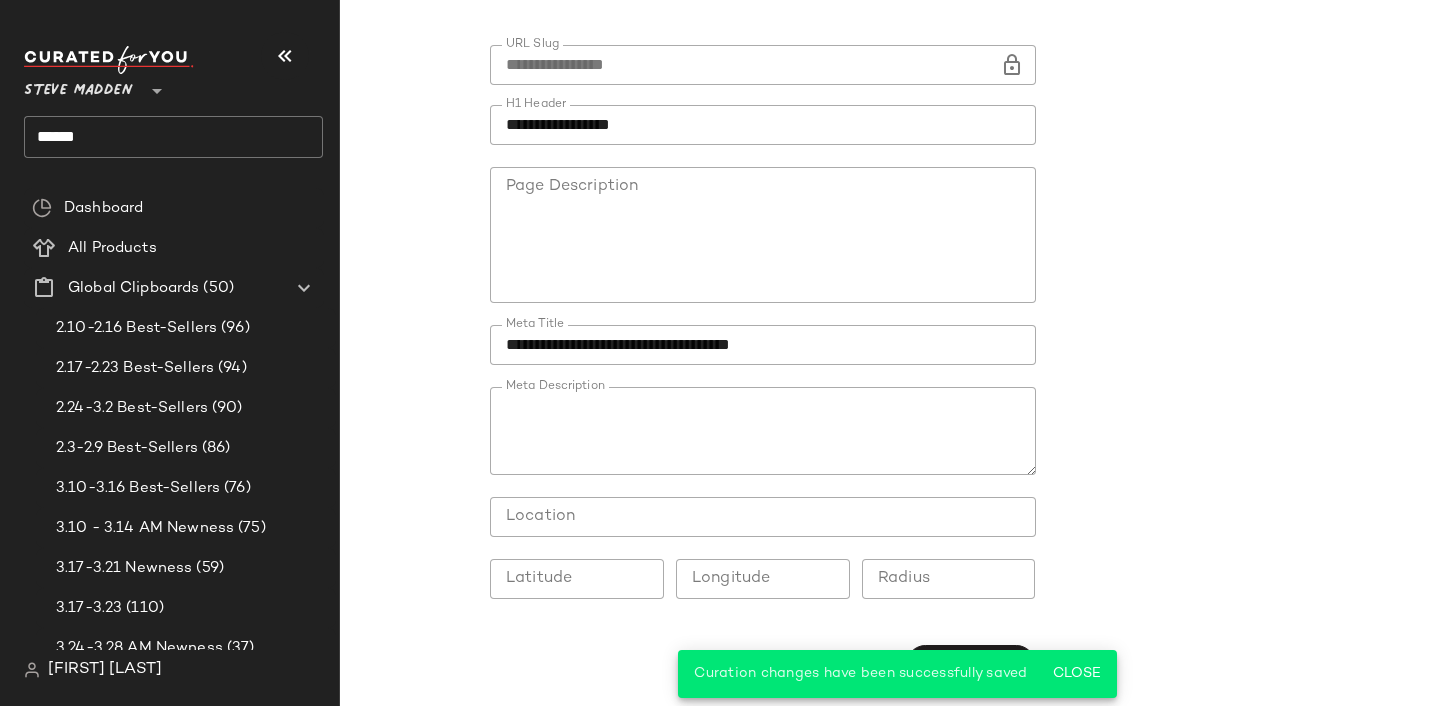 scroll, scrollTop: 0, scrollLeft: 0, axis: both 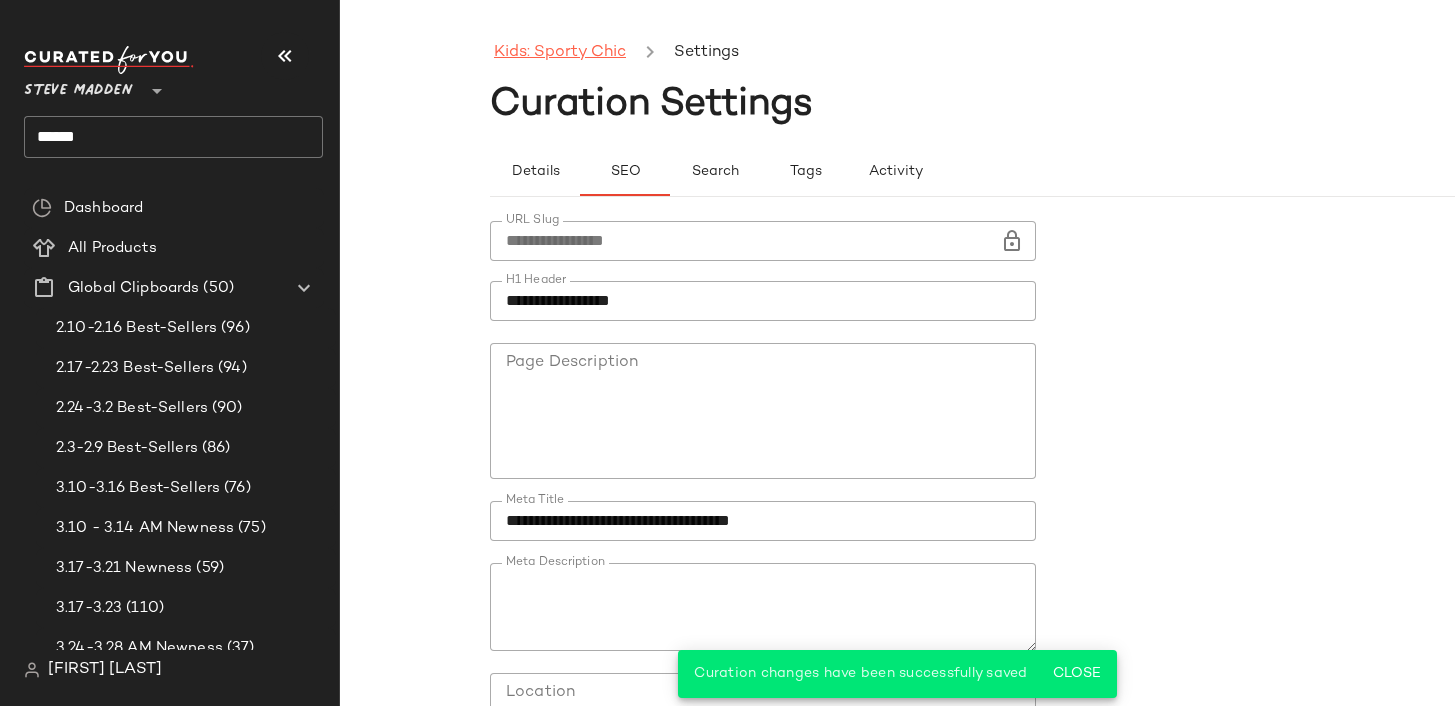 click on "Kids: Sporty Chic" at bounding box center (560, 53) 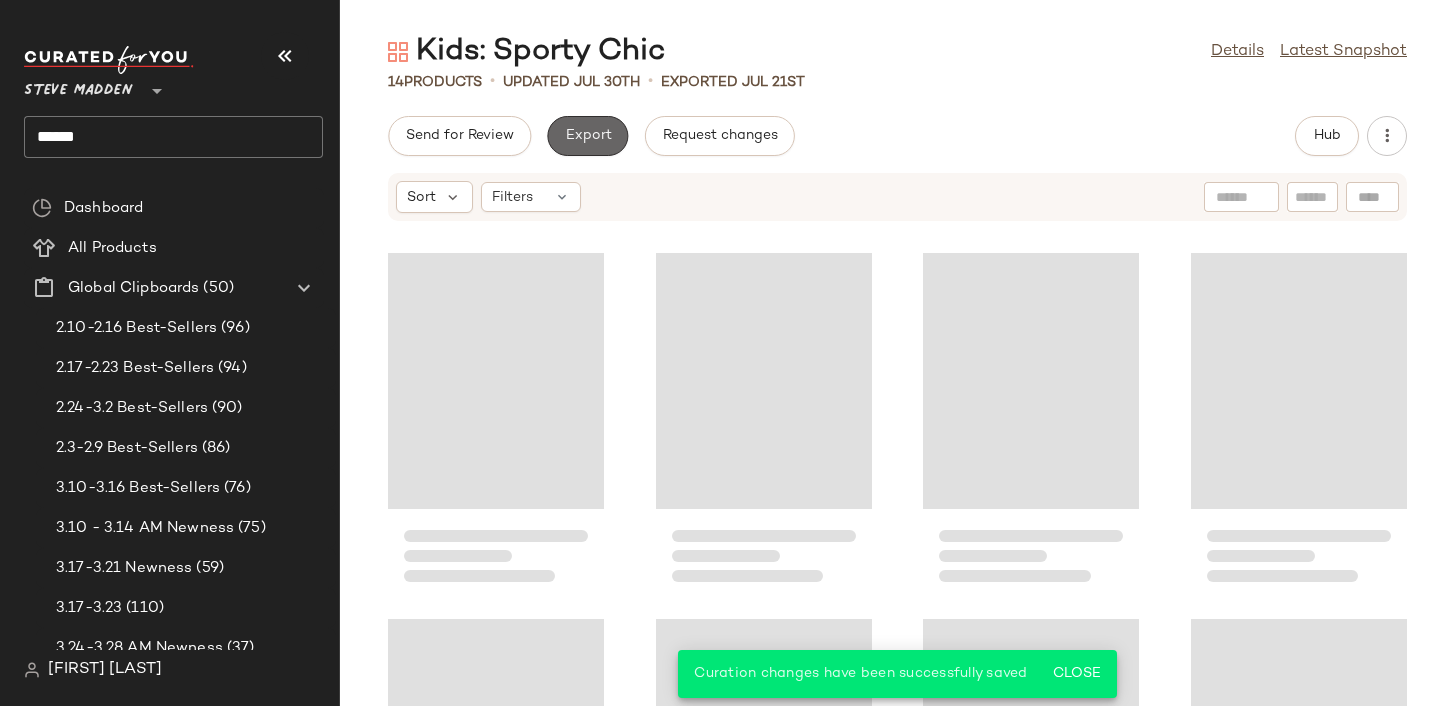 click on "Export" 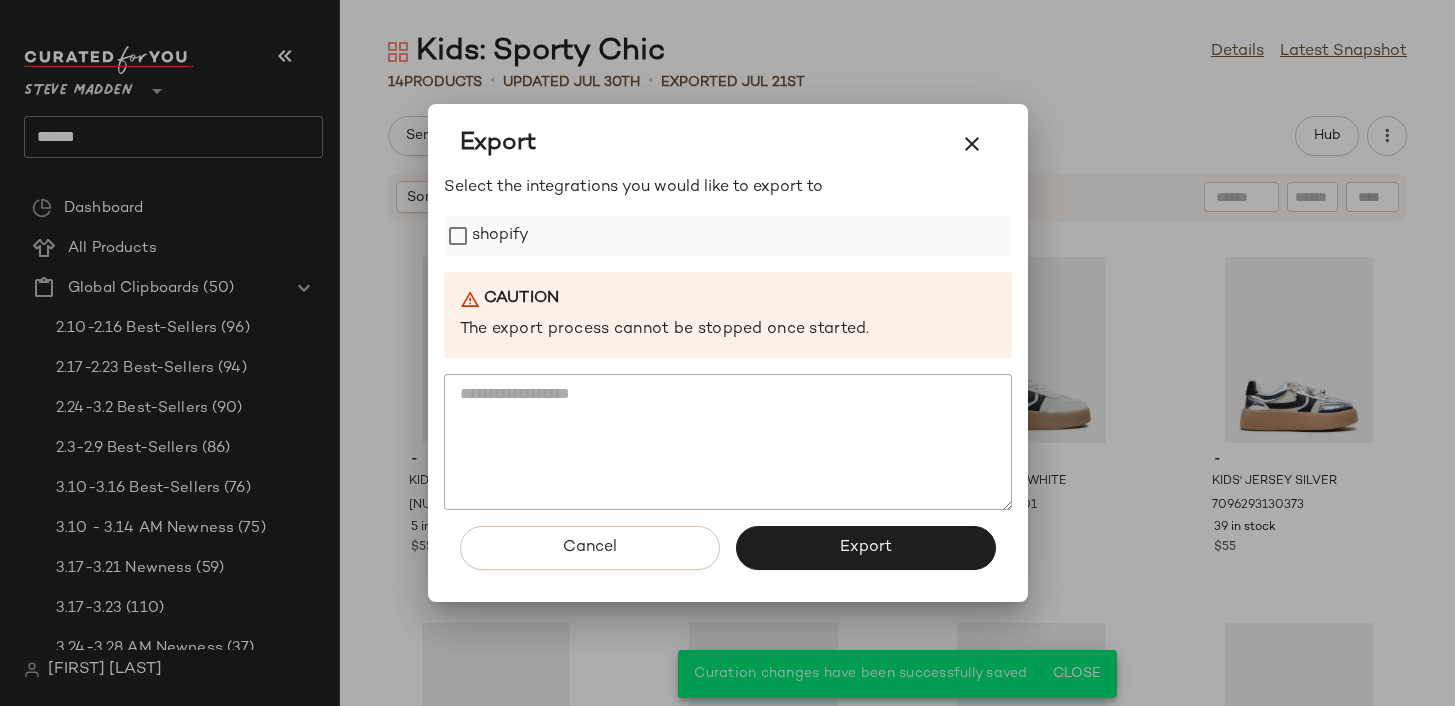 click on "shopify" at bounding box center [501, 236] 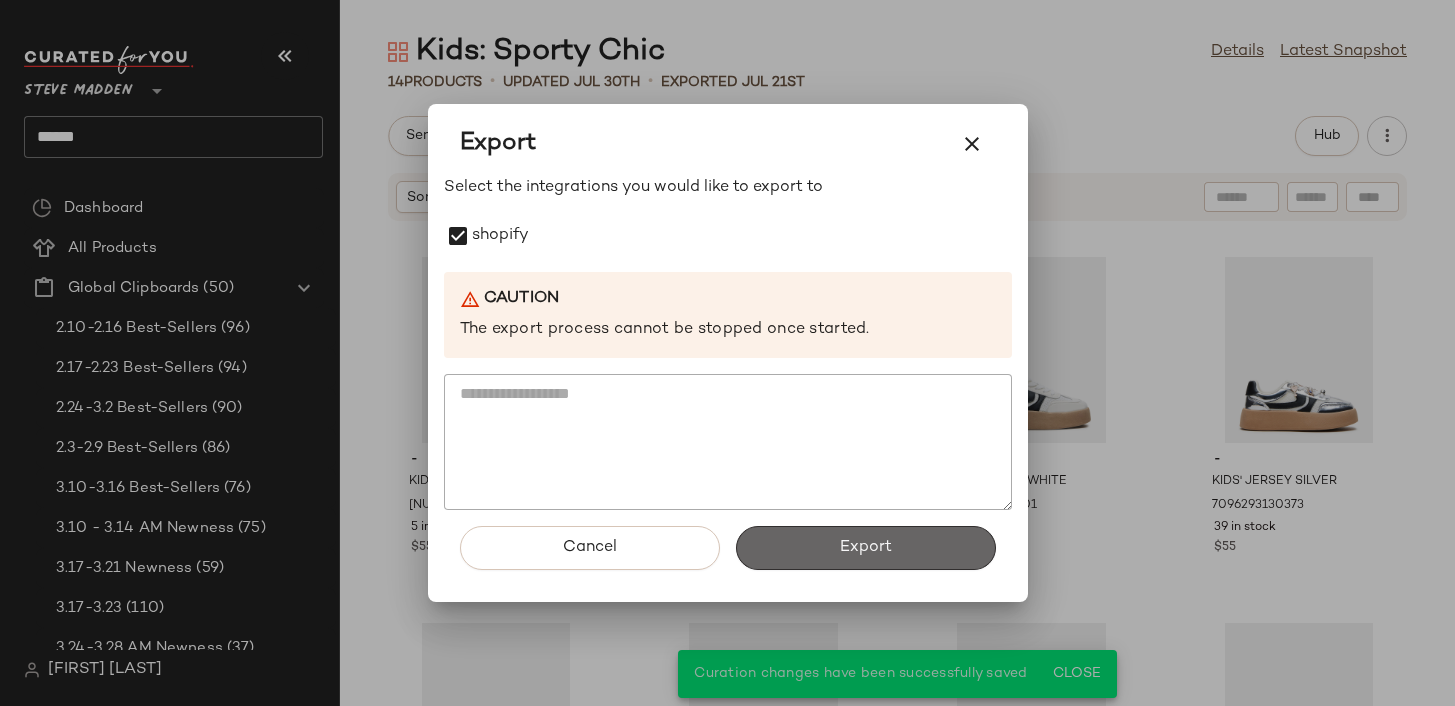 click on "Export" at bounding box center (866, 548) 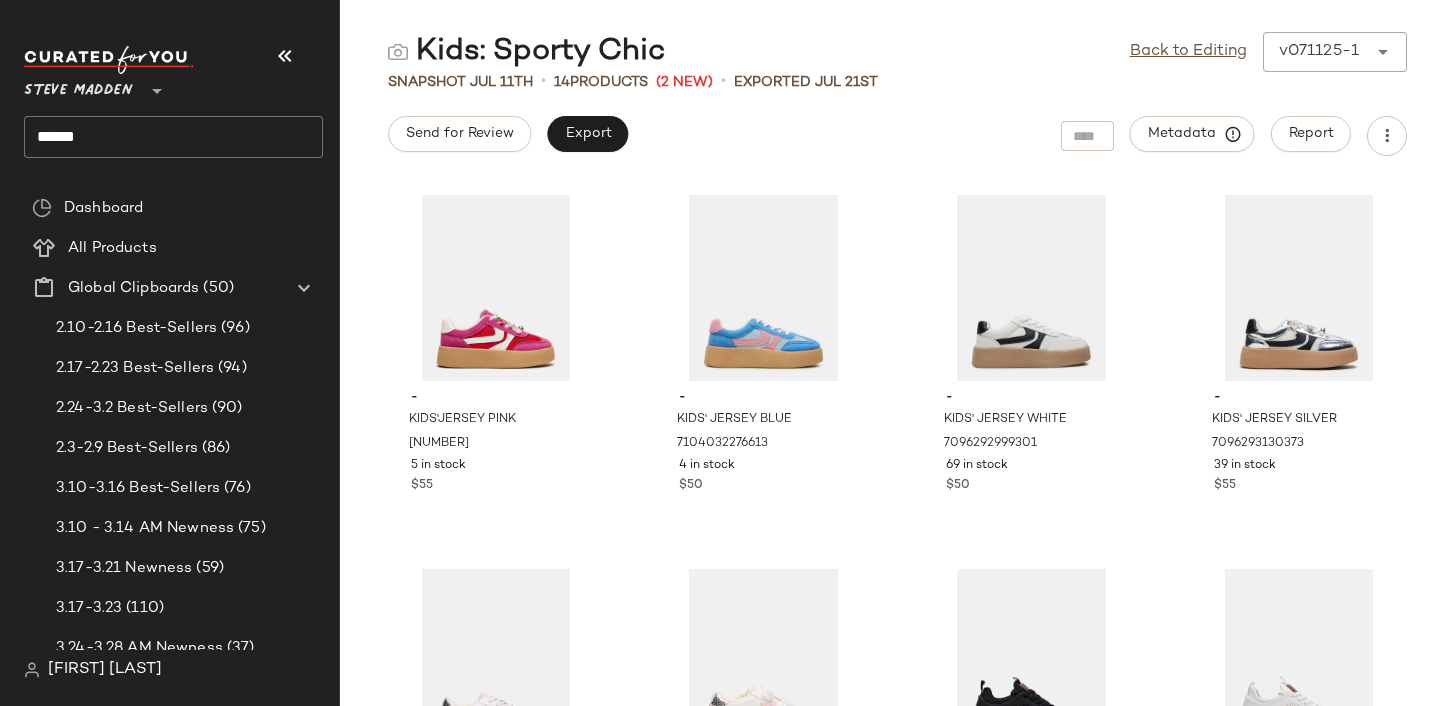 click on "******" 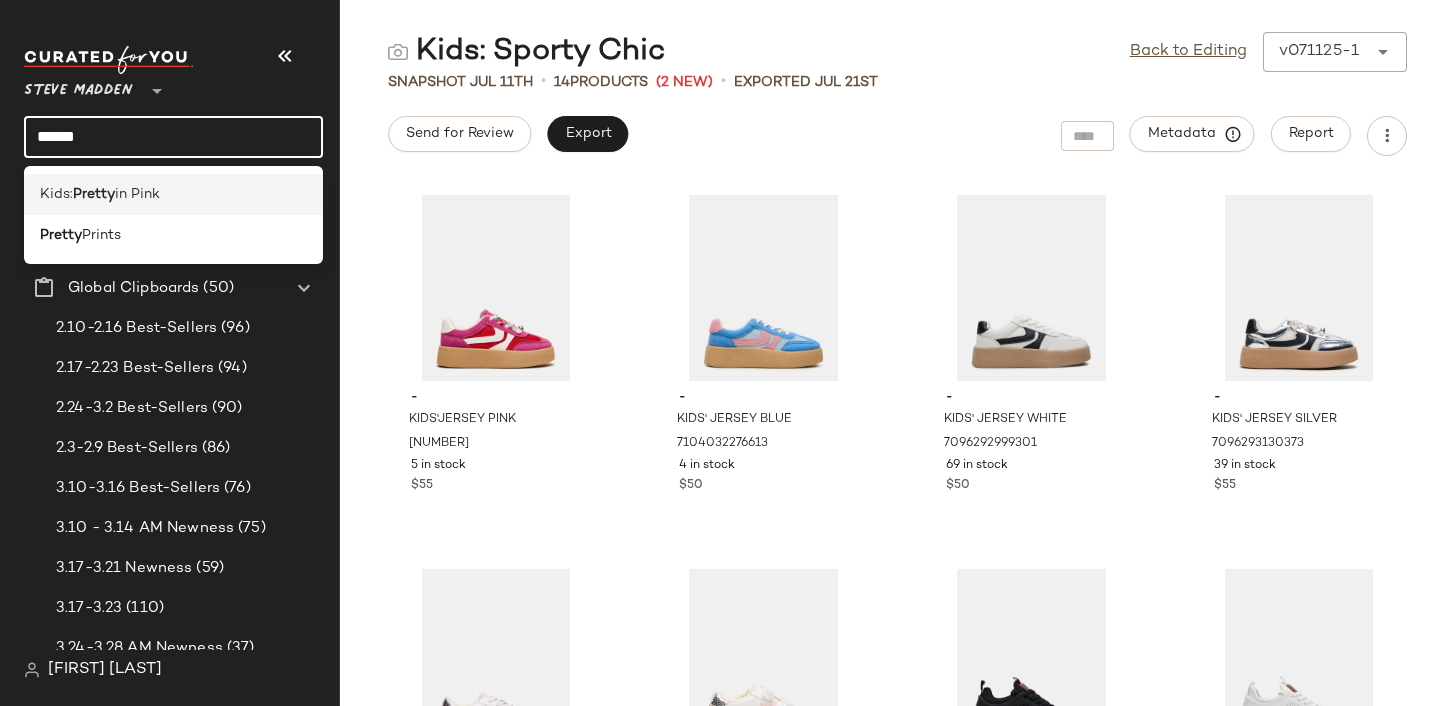 type on "******" 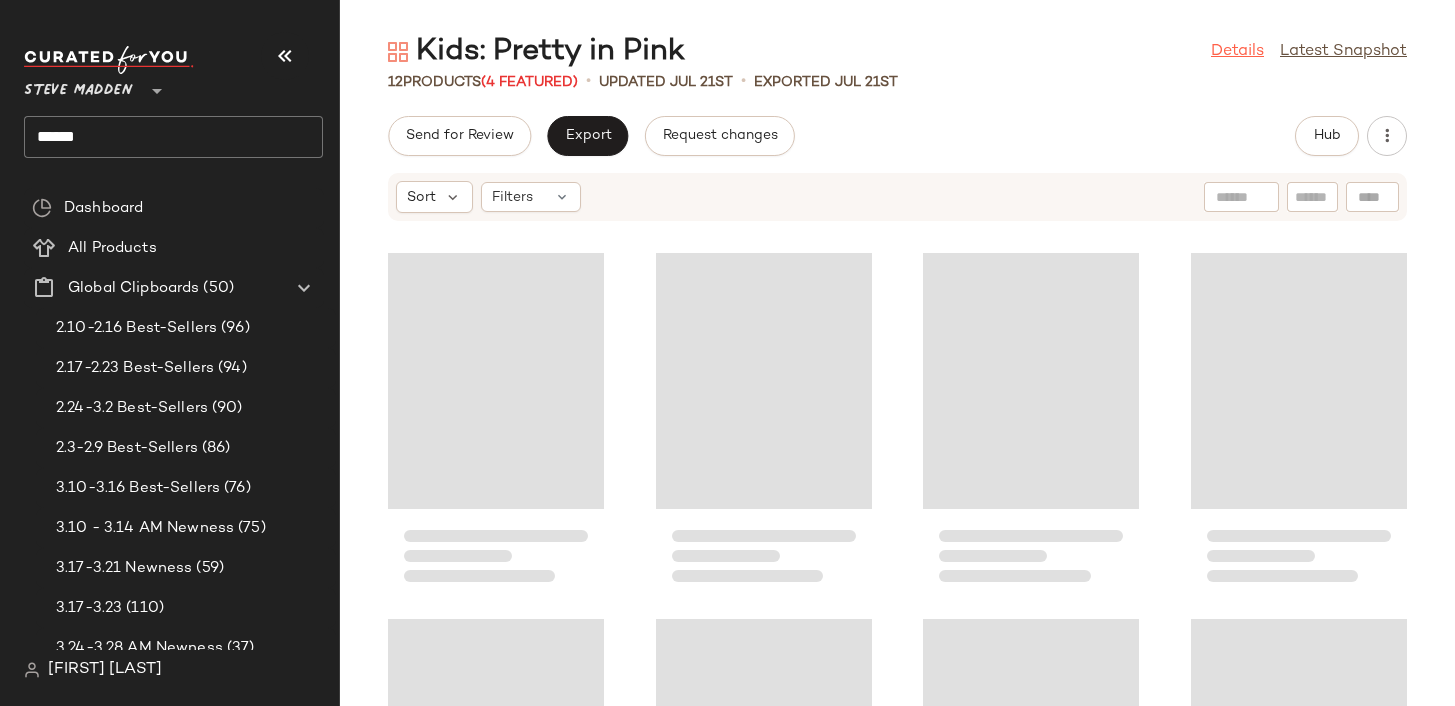 click on "Details" at bounding box center [1237, 52] 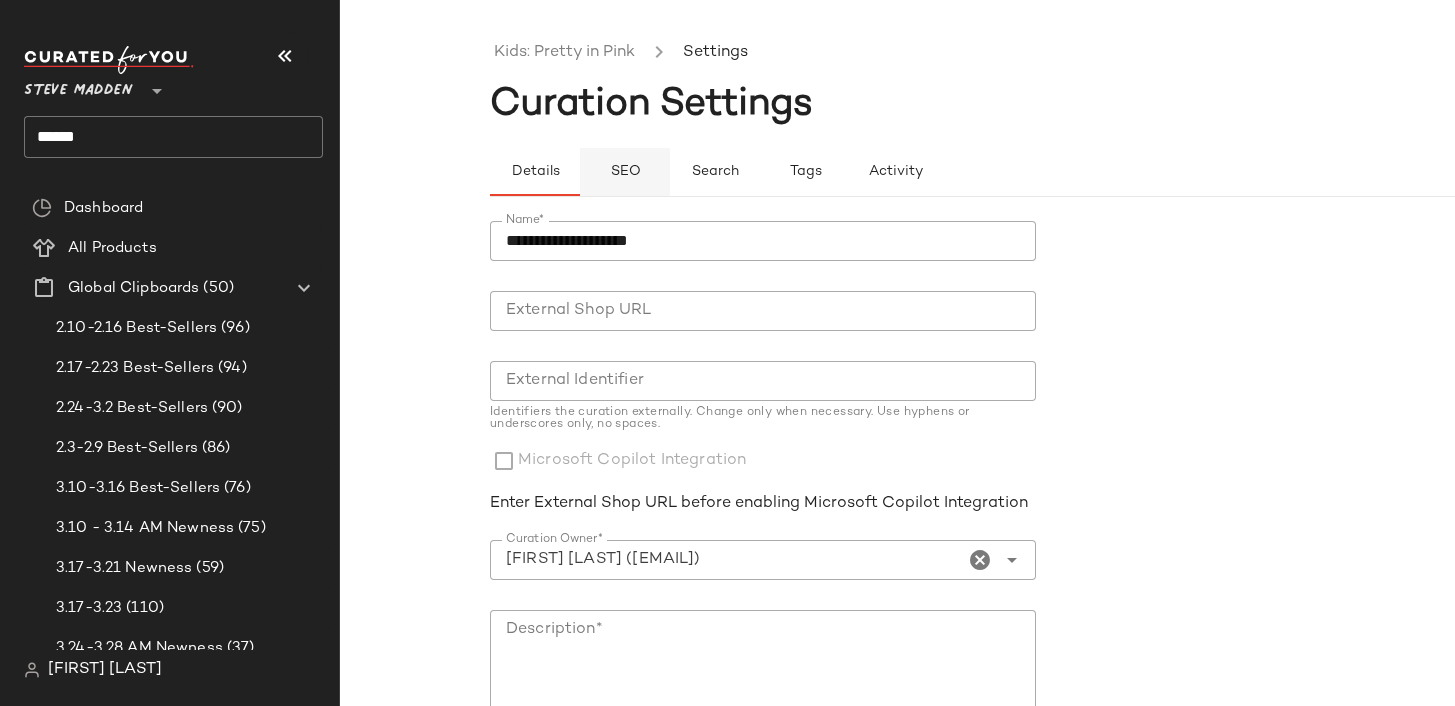 click on "SEO" 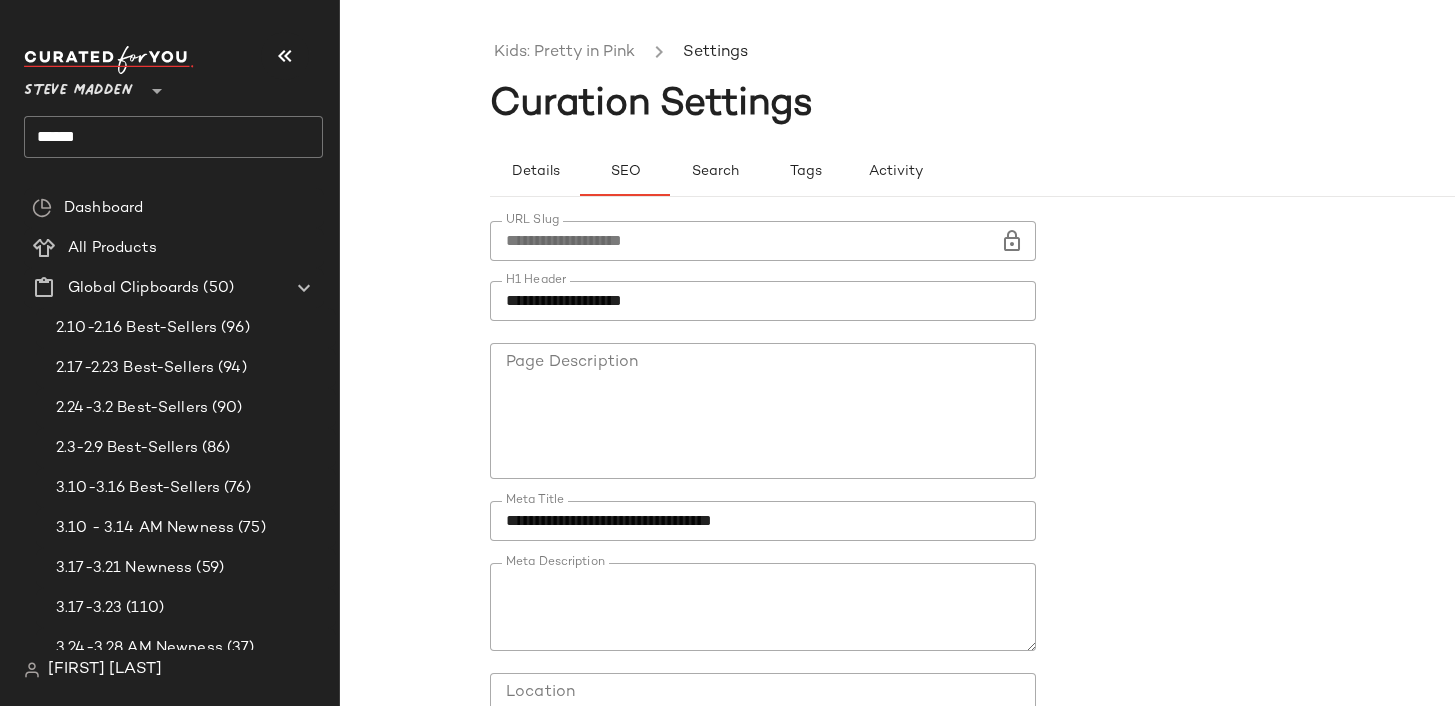 click on "**********" 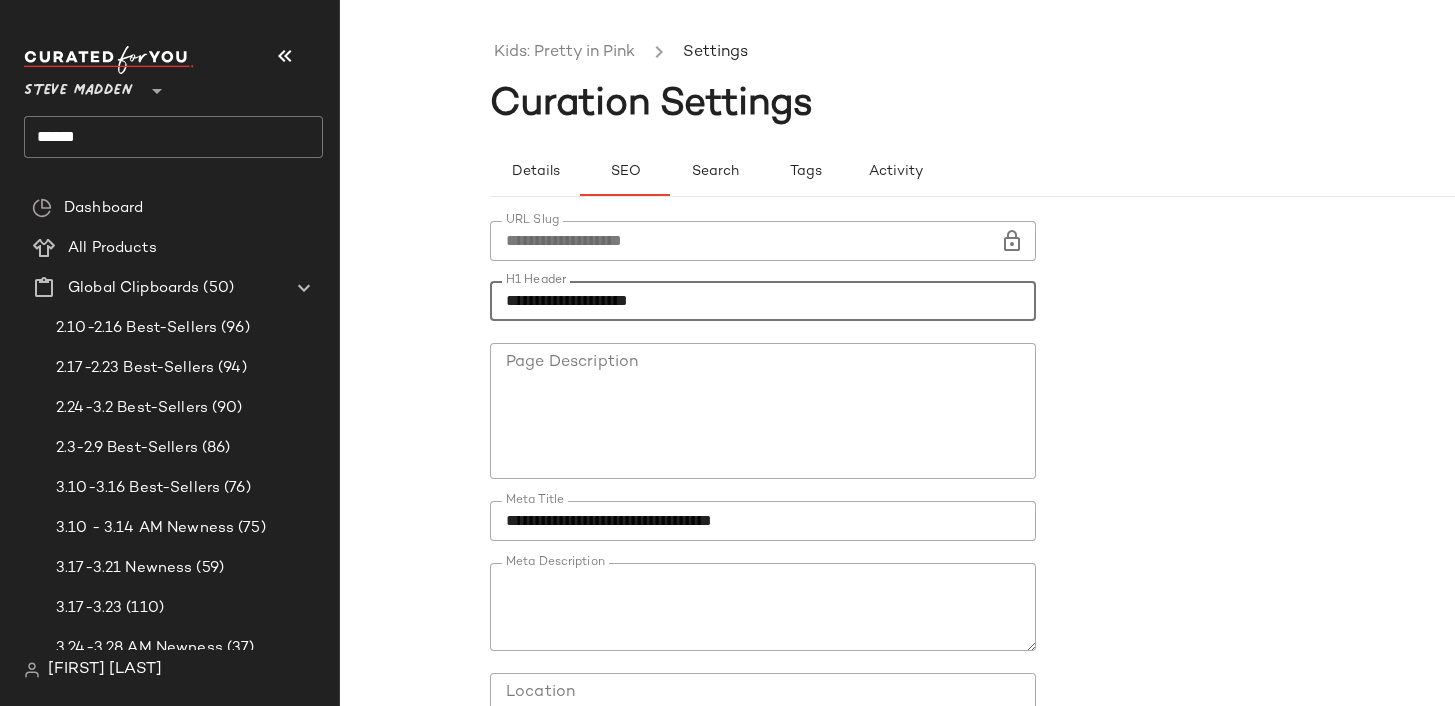 click on "**********" 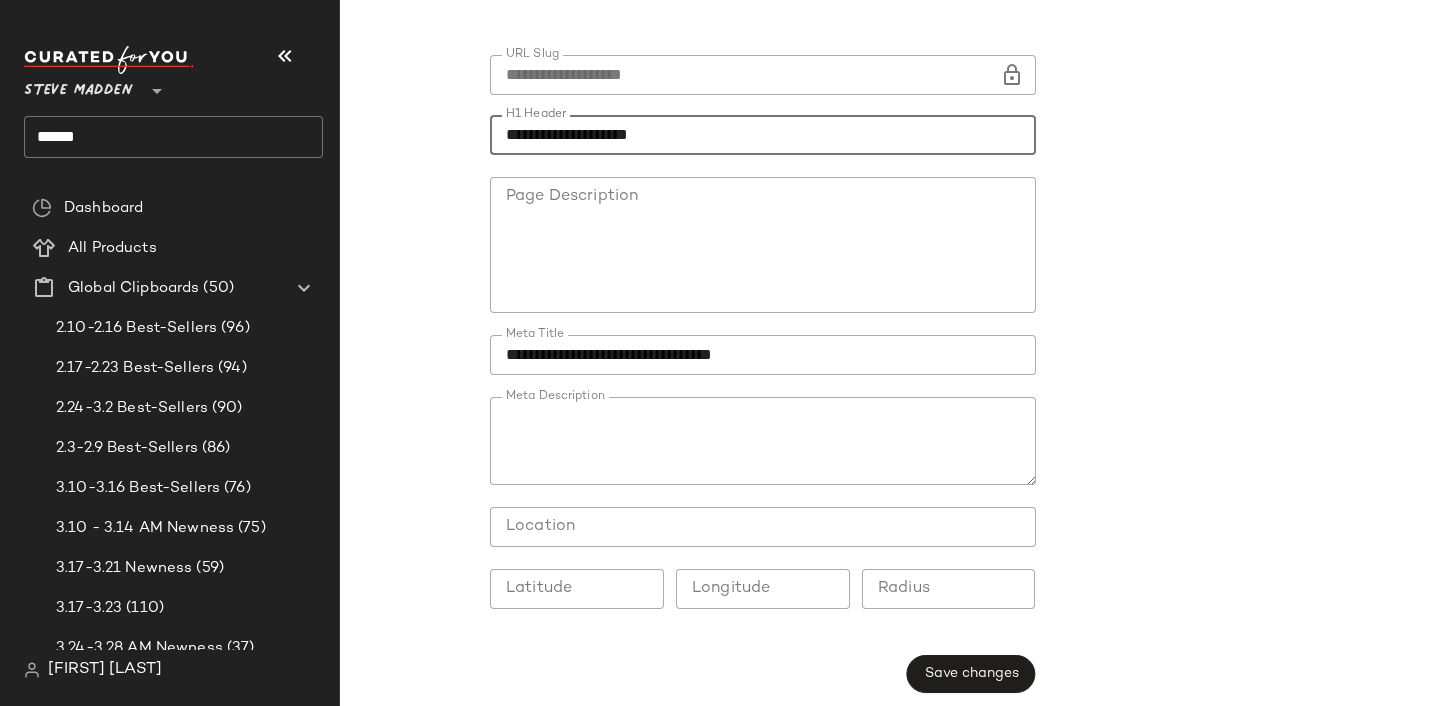 scroll, scrollTop: 176, scrollLeft: 0, axis: vertical 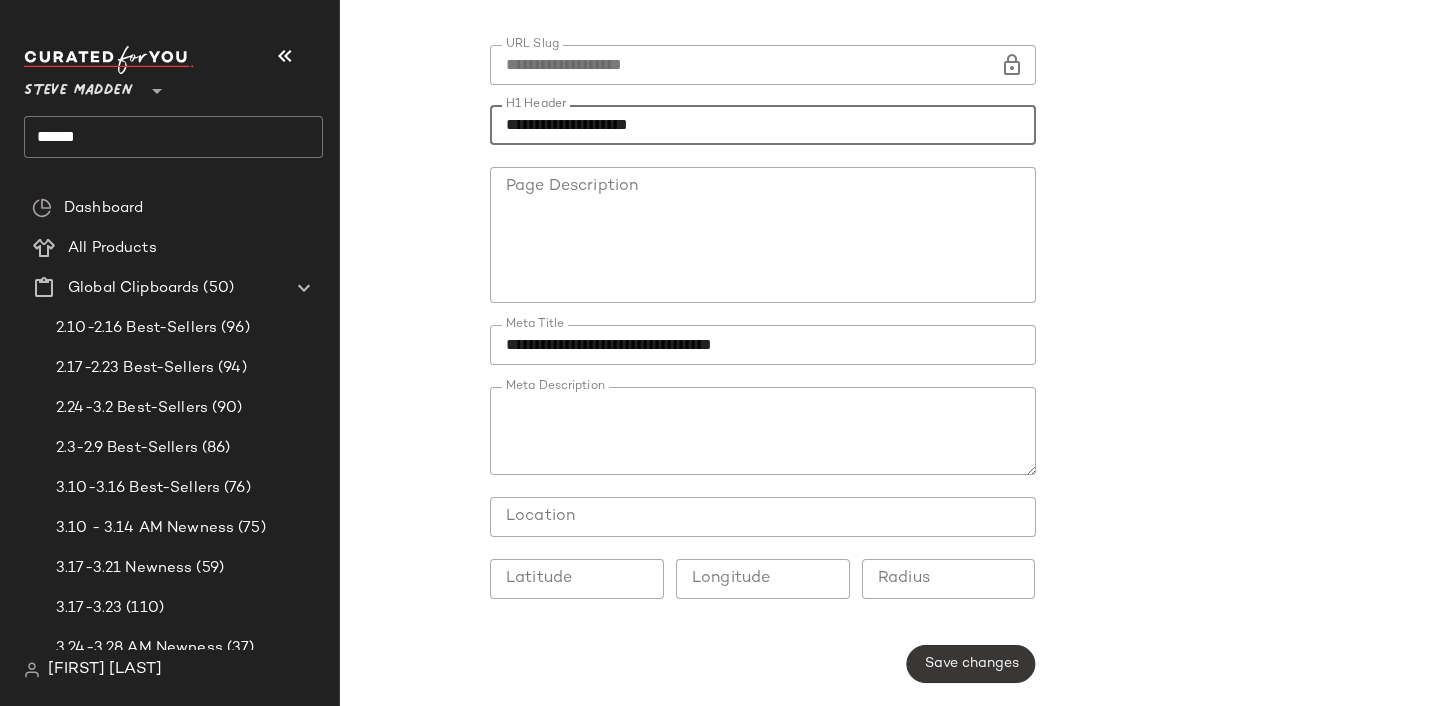 type on "**********" 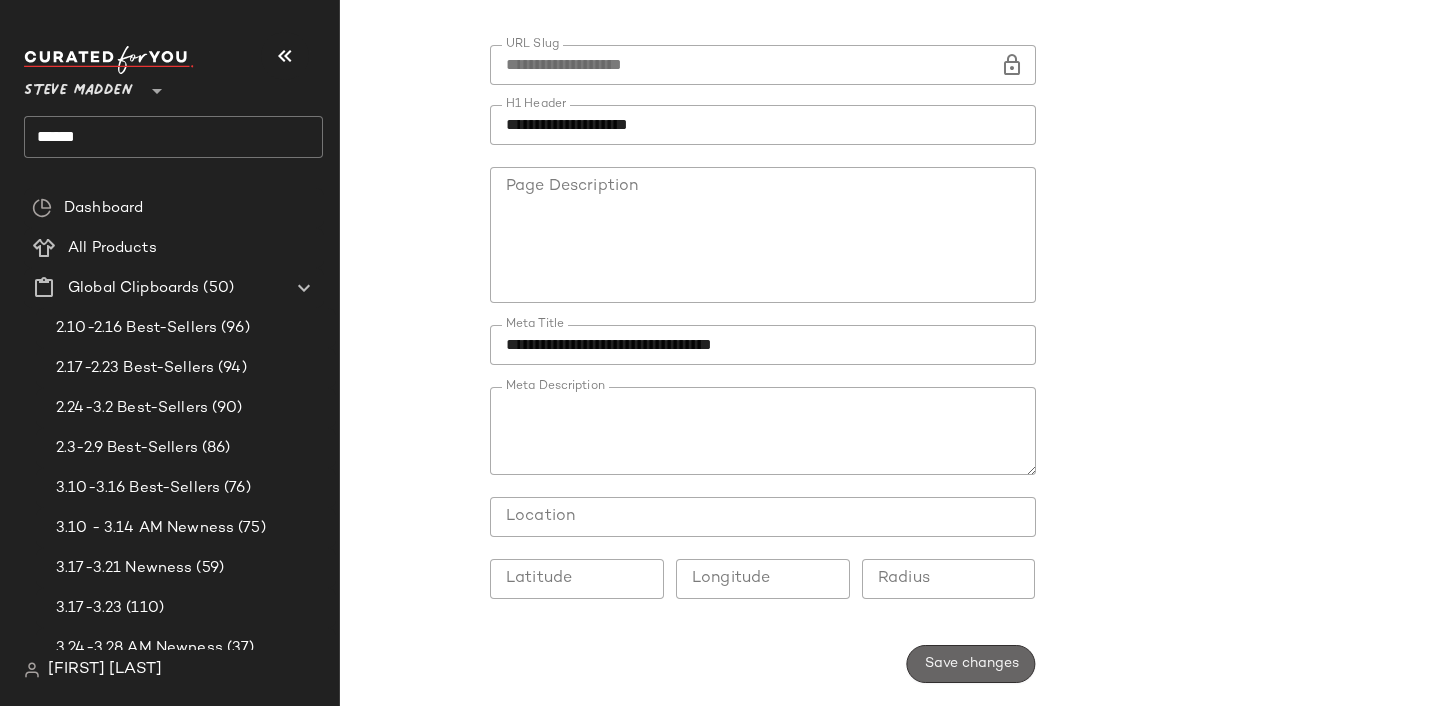 click on "Save changes" 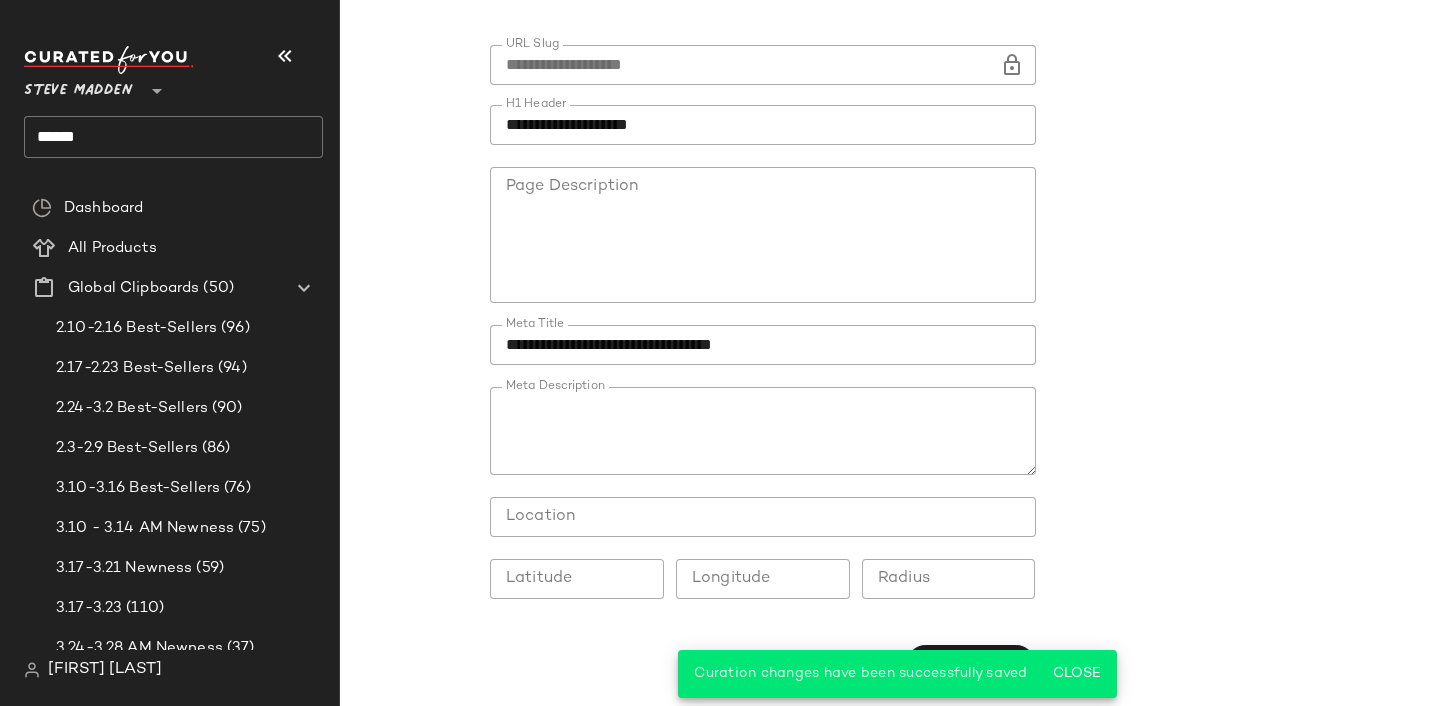 scroll, scrollTop: 0, scrollLeft: 0, axis: both 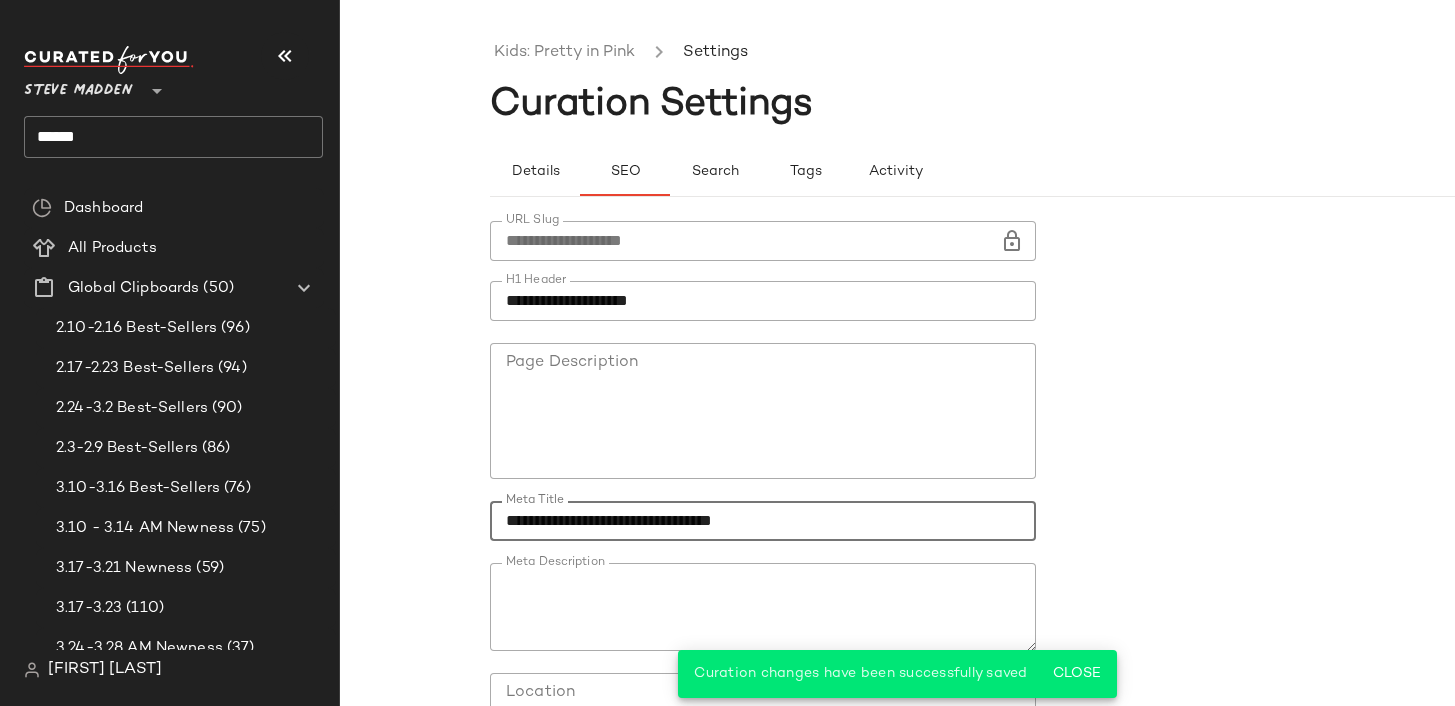click on "**********" 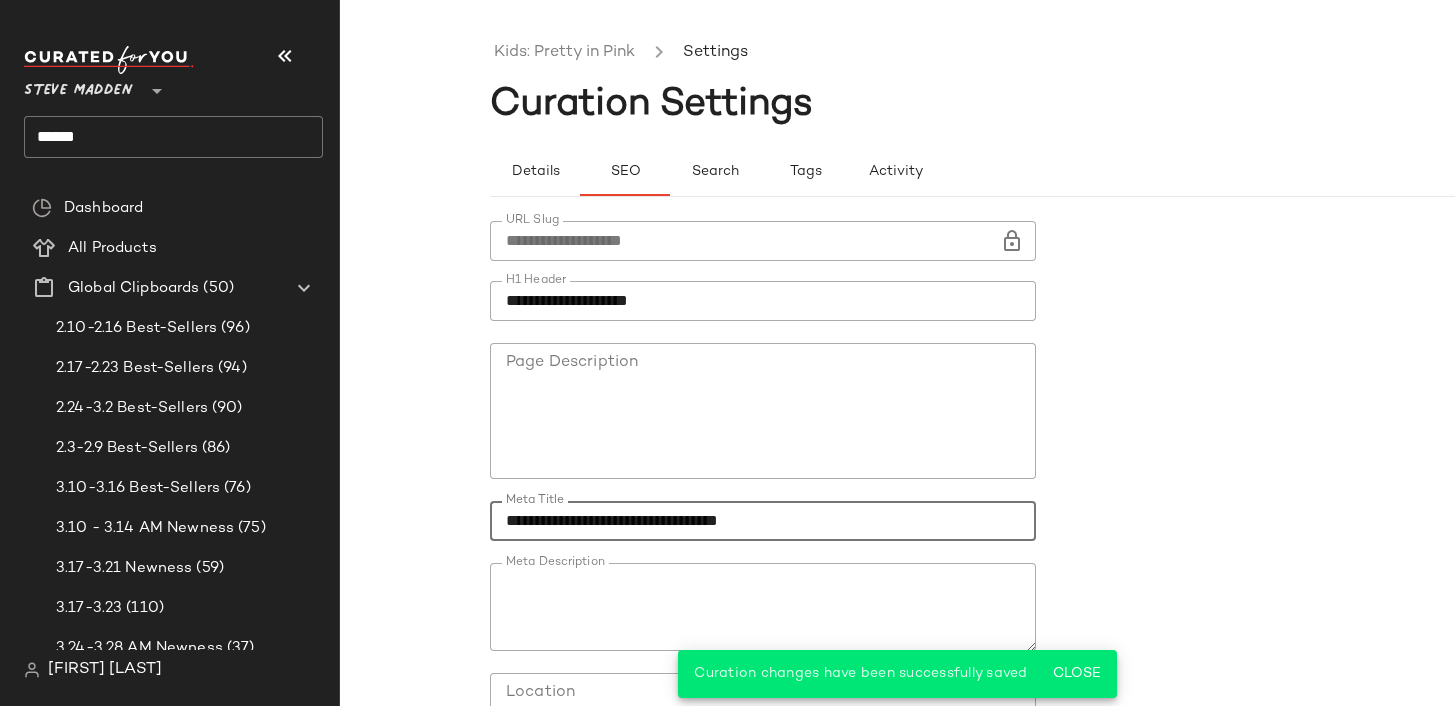 scroll, scrollTop: 176, scrollLeft: 0, axis: vertical 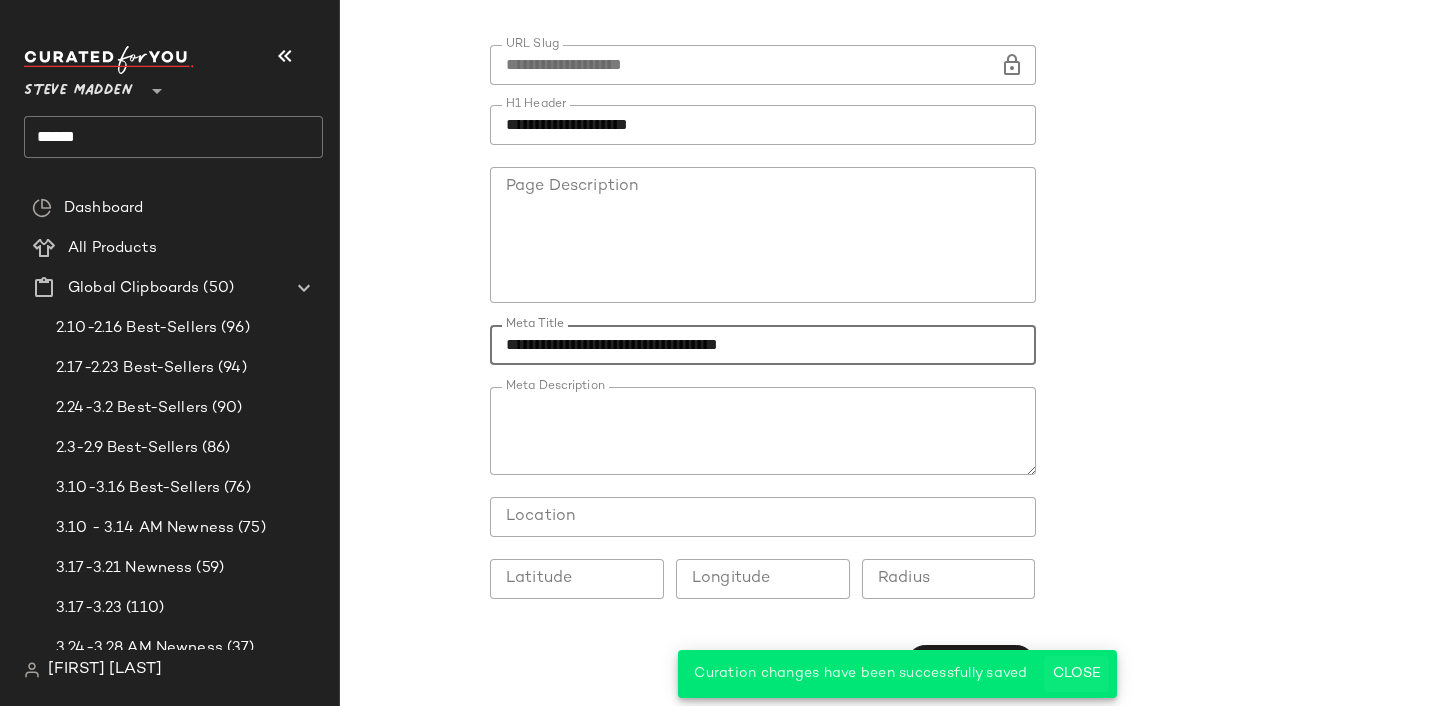 type on "**********" 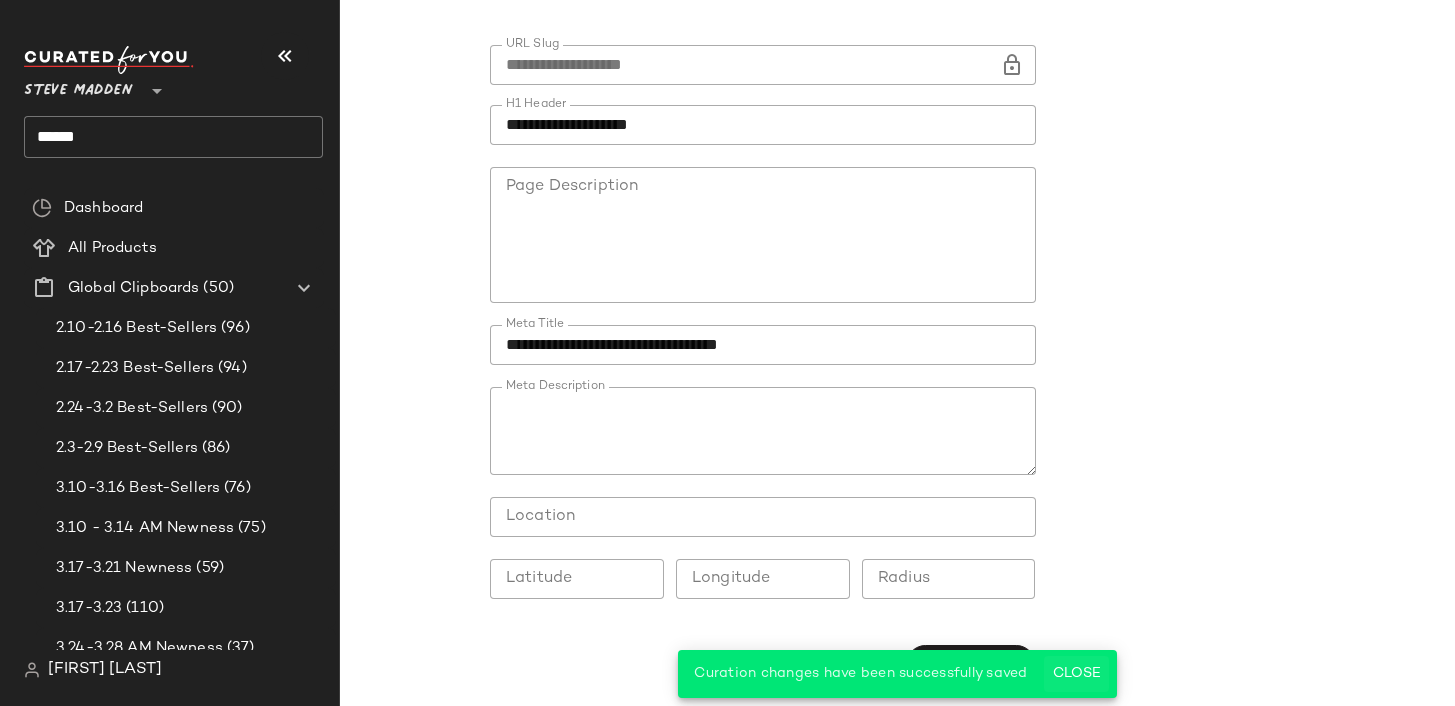 click on "Close" 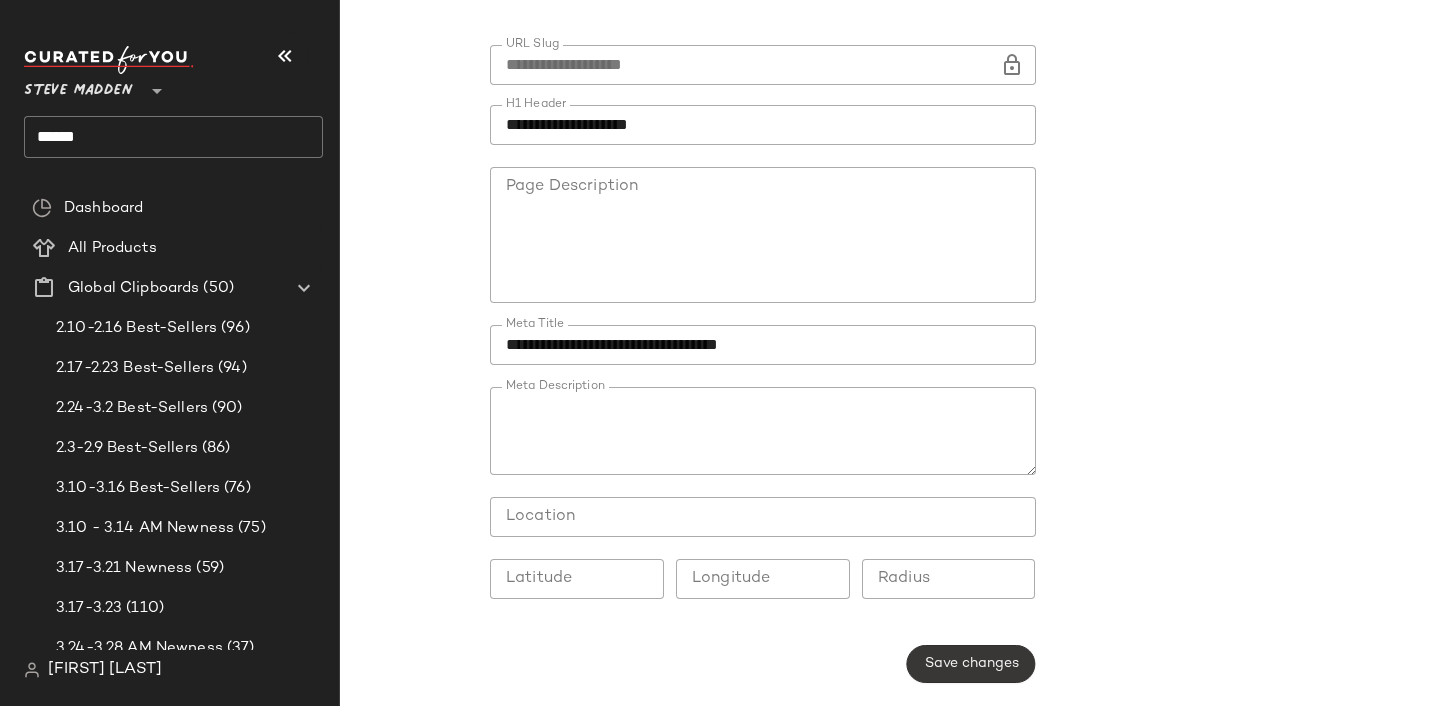 click on "Save changes" 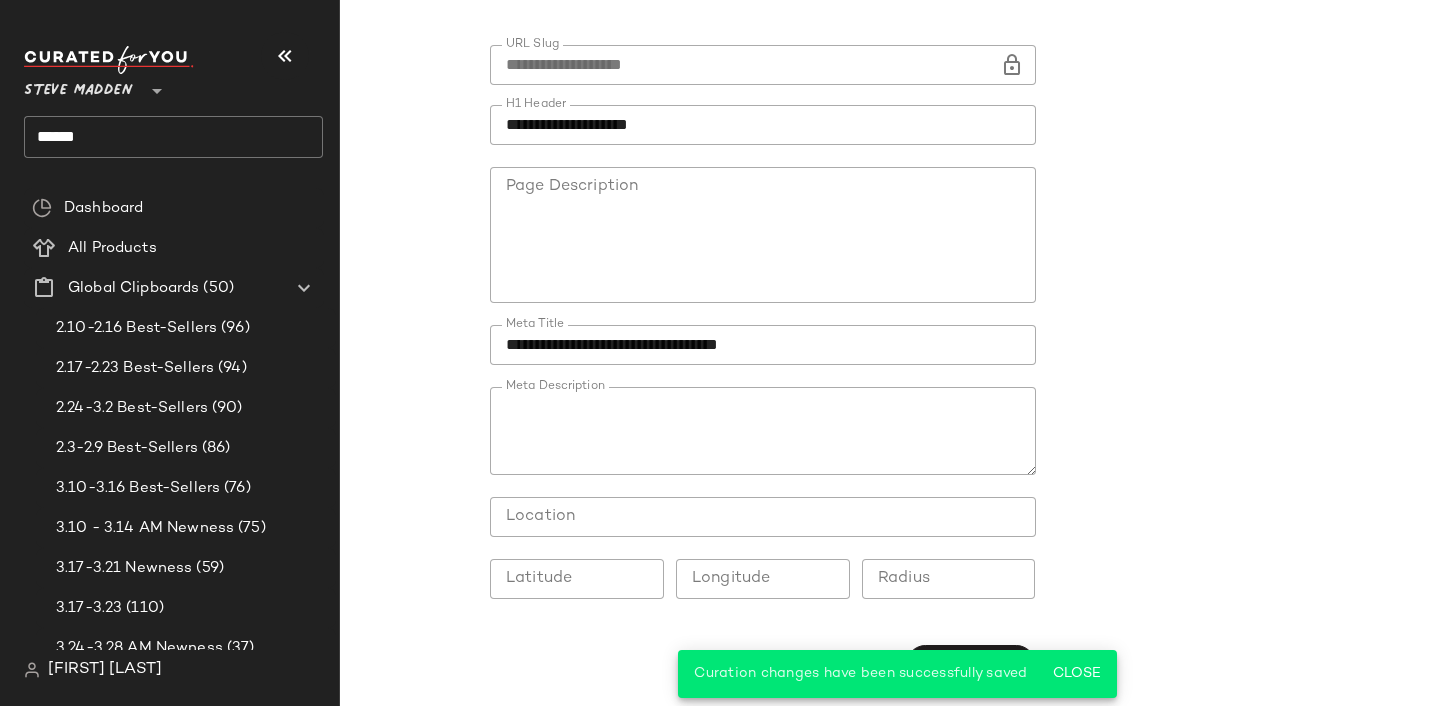 scroll, scrollTop: 0, scrollLeft: 0, axis: both 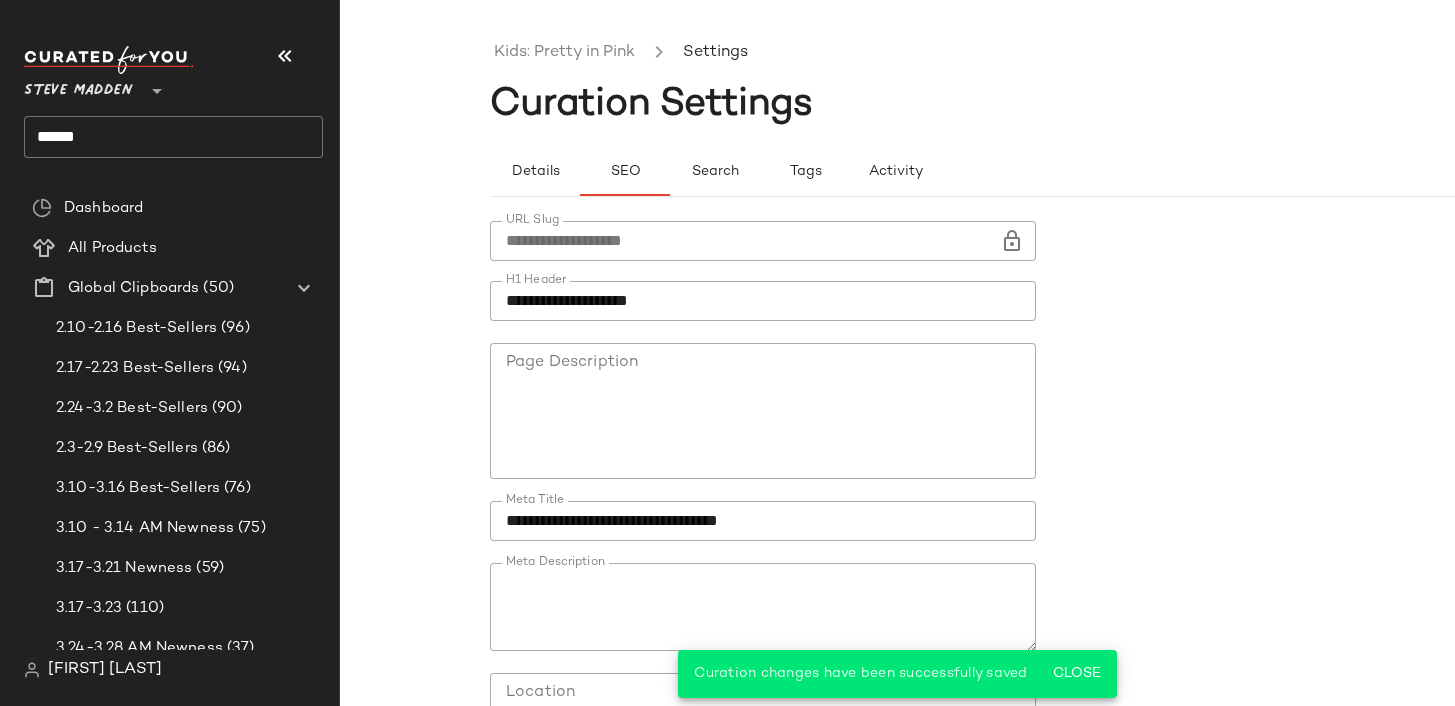 click at bounding box center [763, 332] 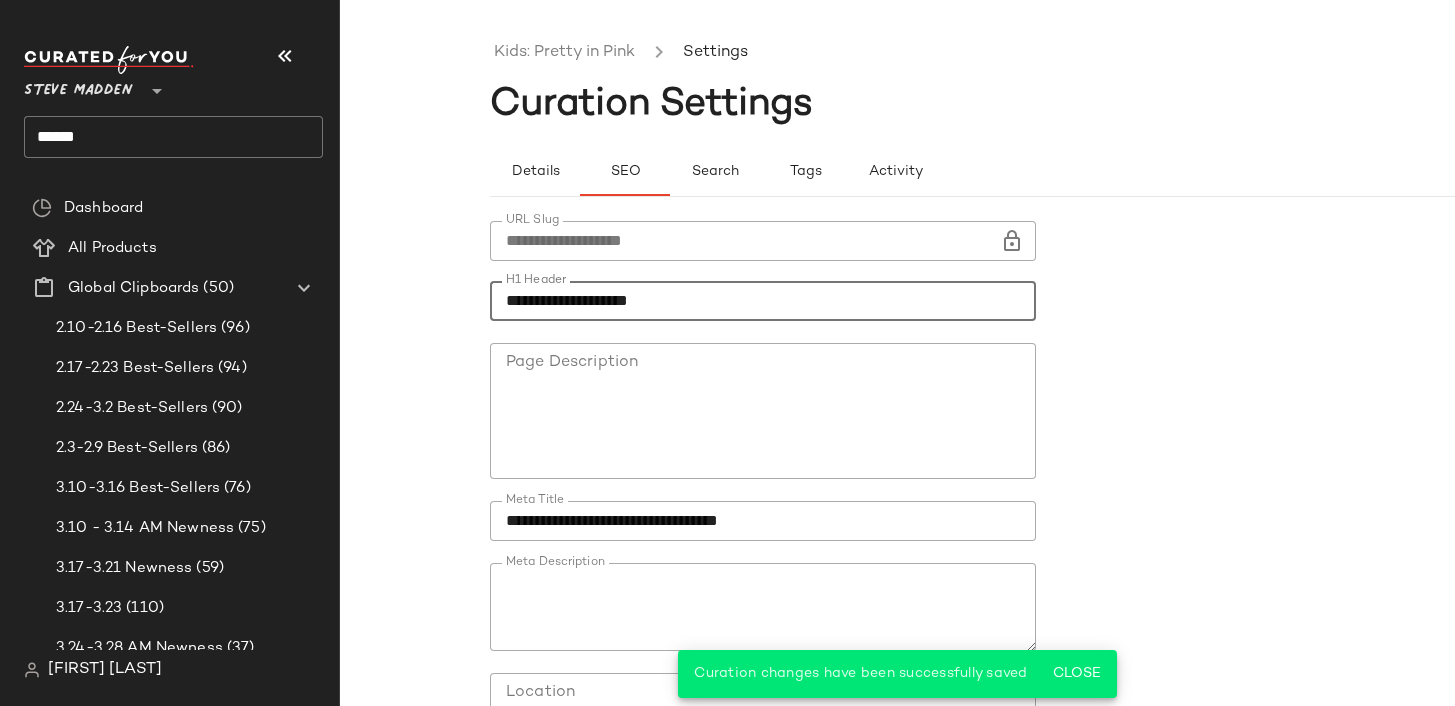 click on "**********" 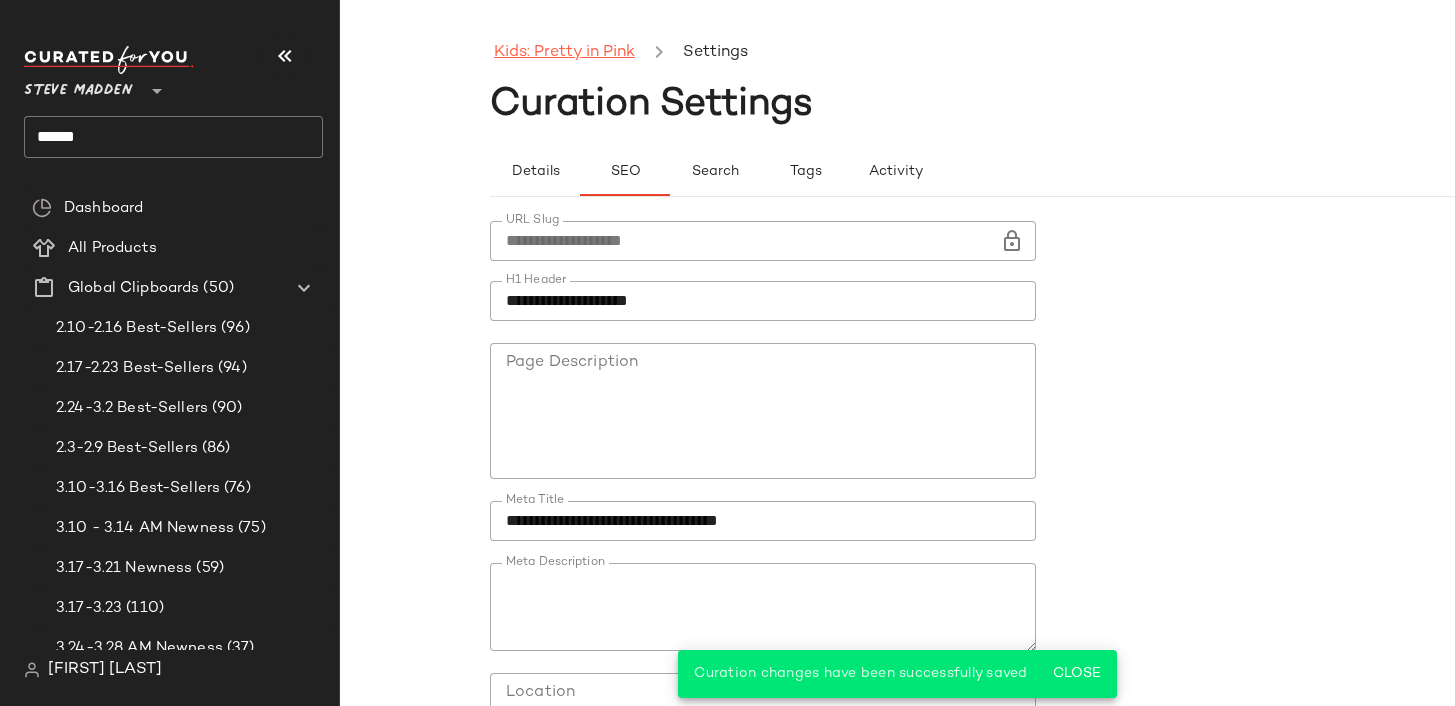 click on "Kids: Pretty in Pink" at bounding box center (564, 53) 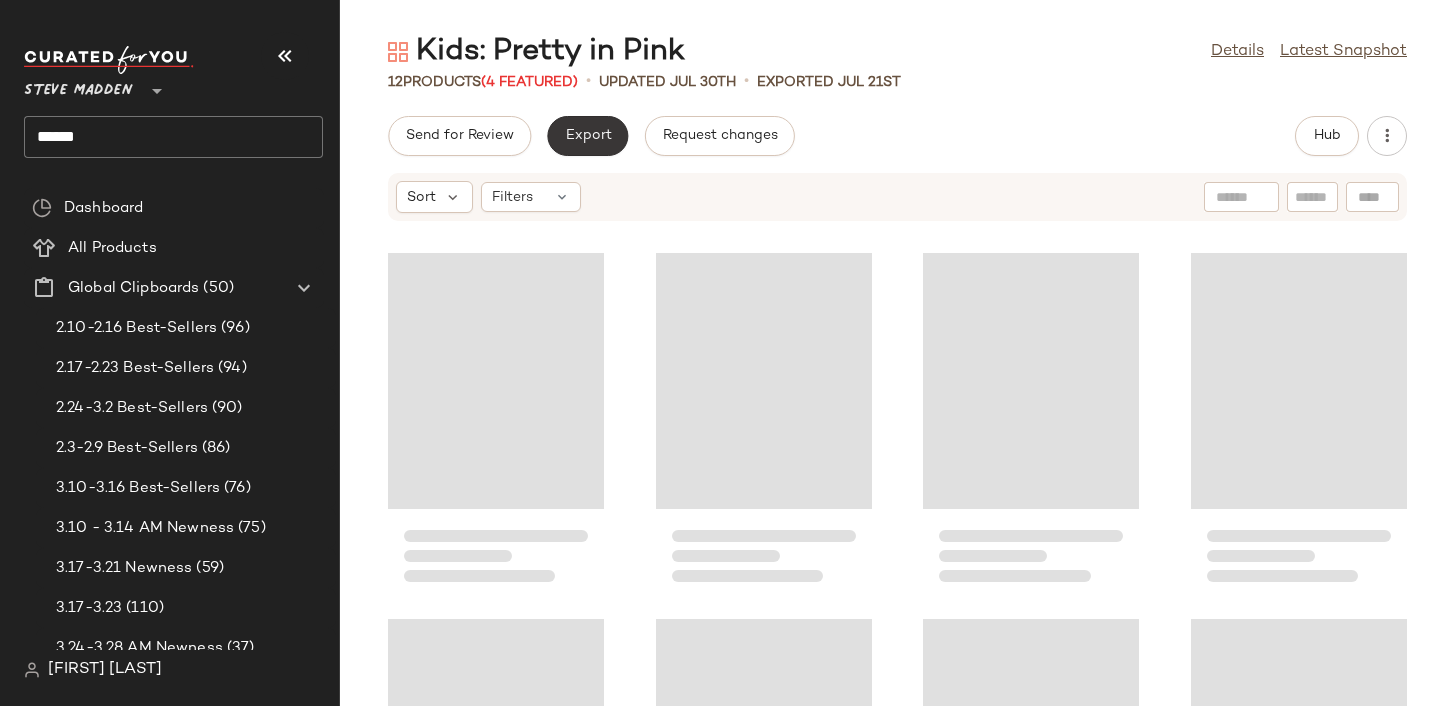 click on "Export" 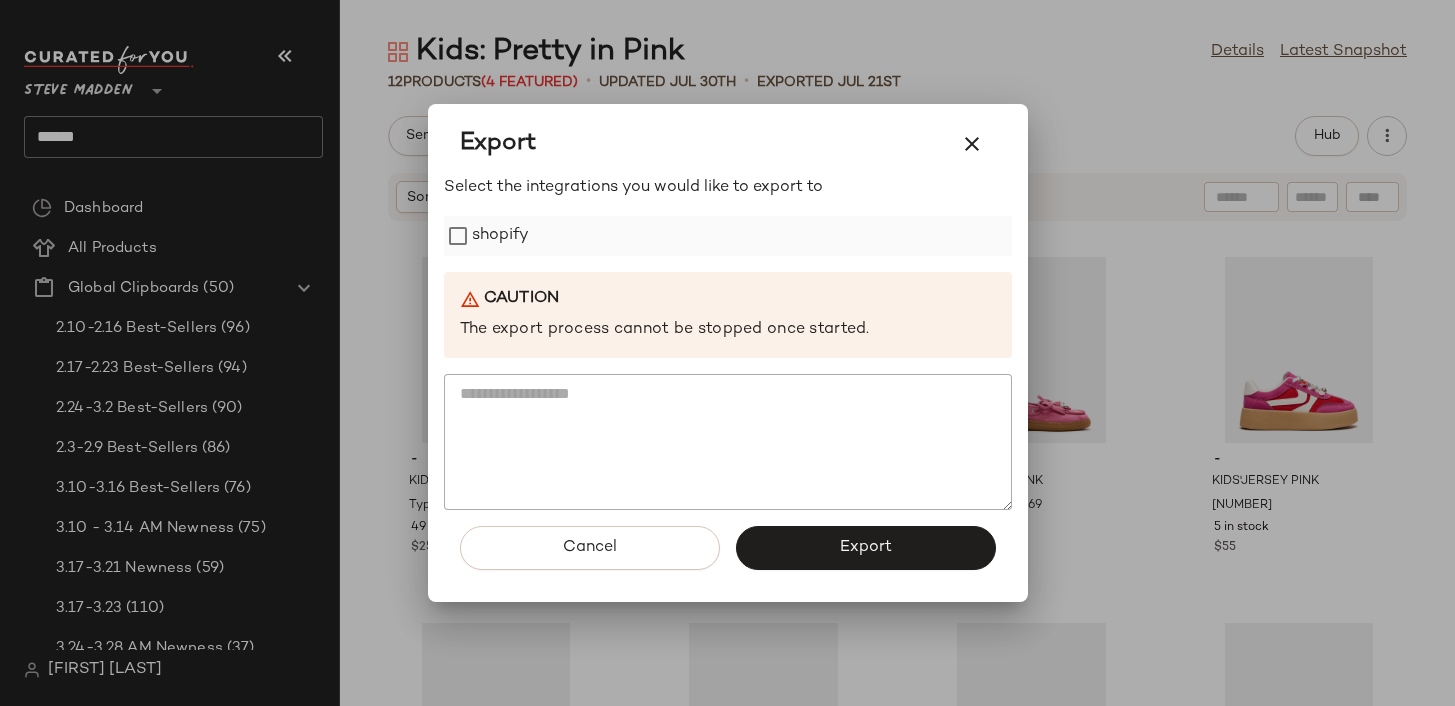 click on "shopify" at bounding box center (501, 236) 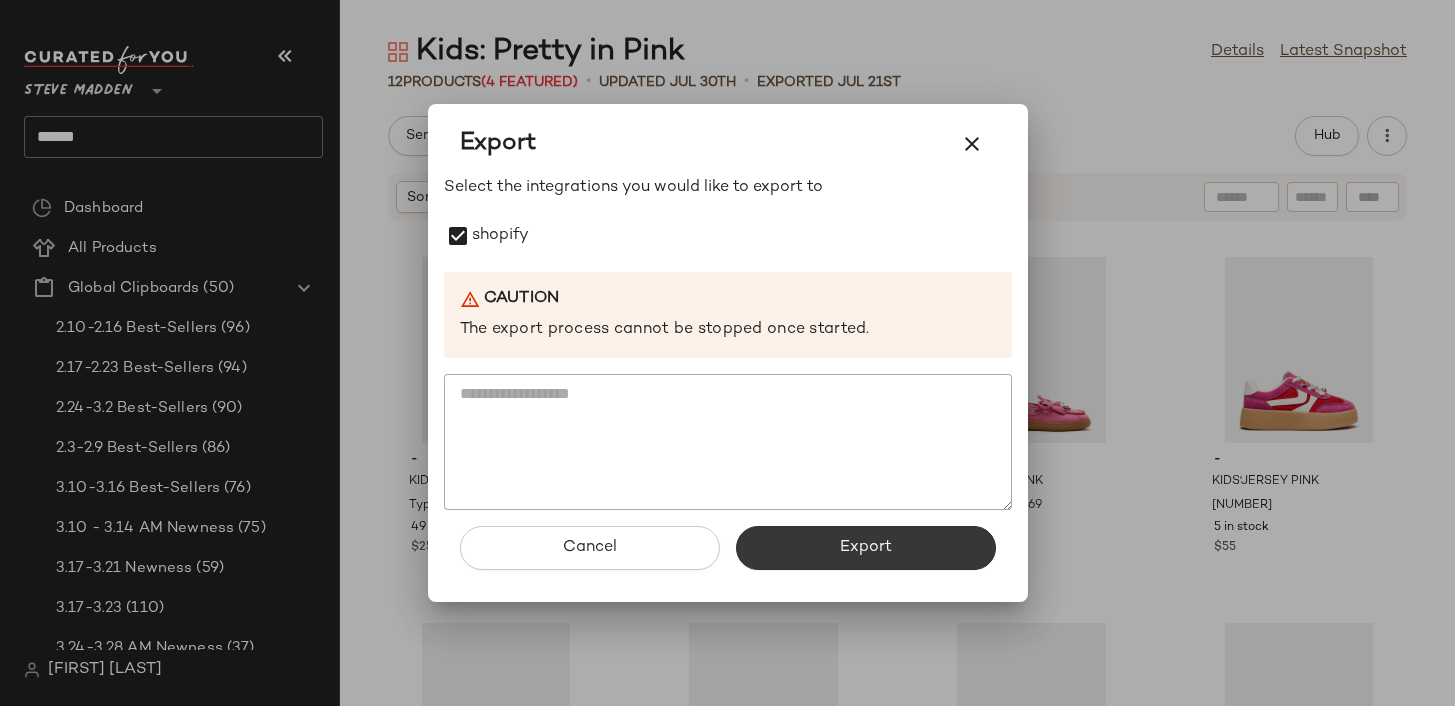 click on "Export" at bounding box center (866, 548) 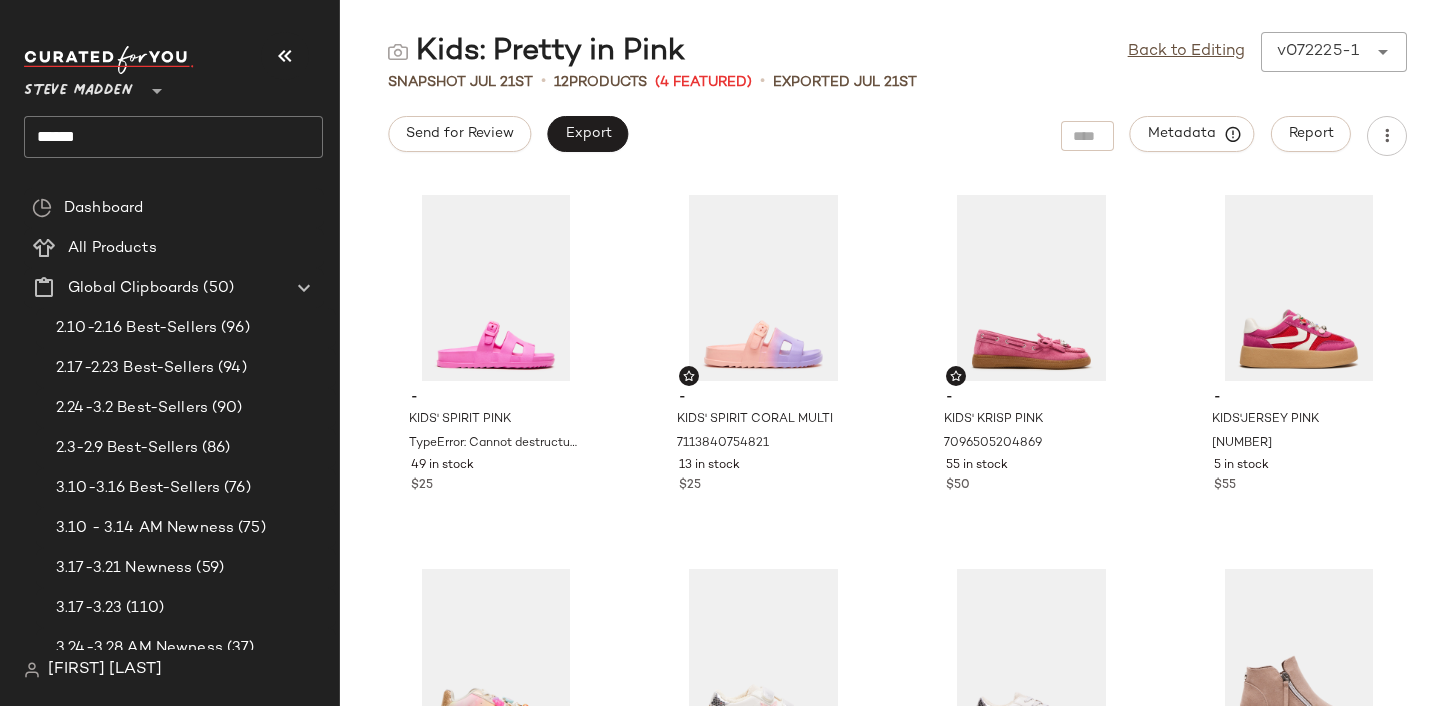 click on "******" 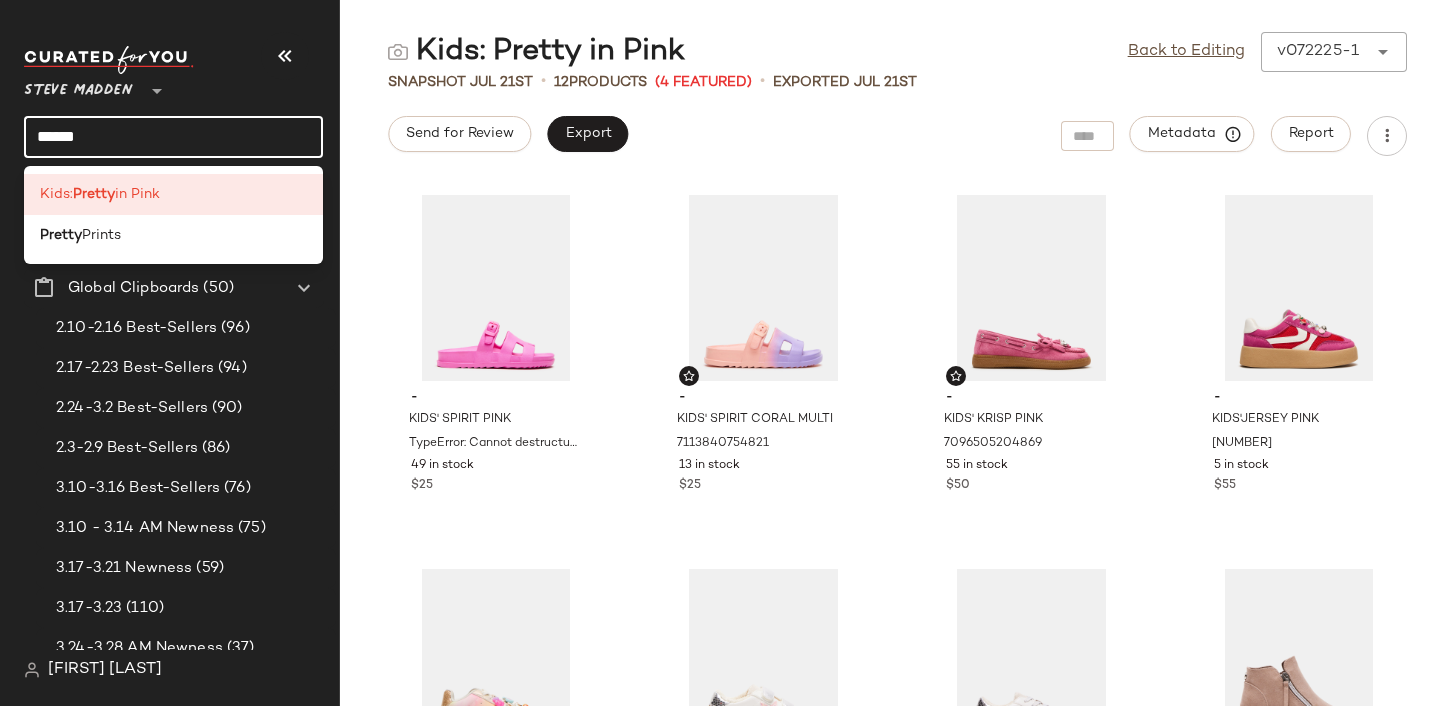 click on "******" 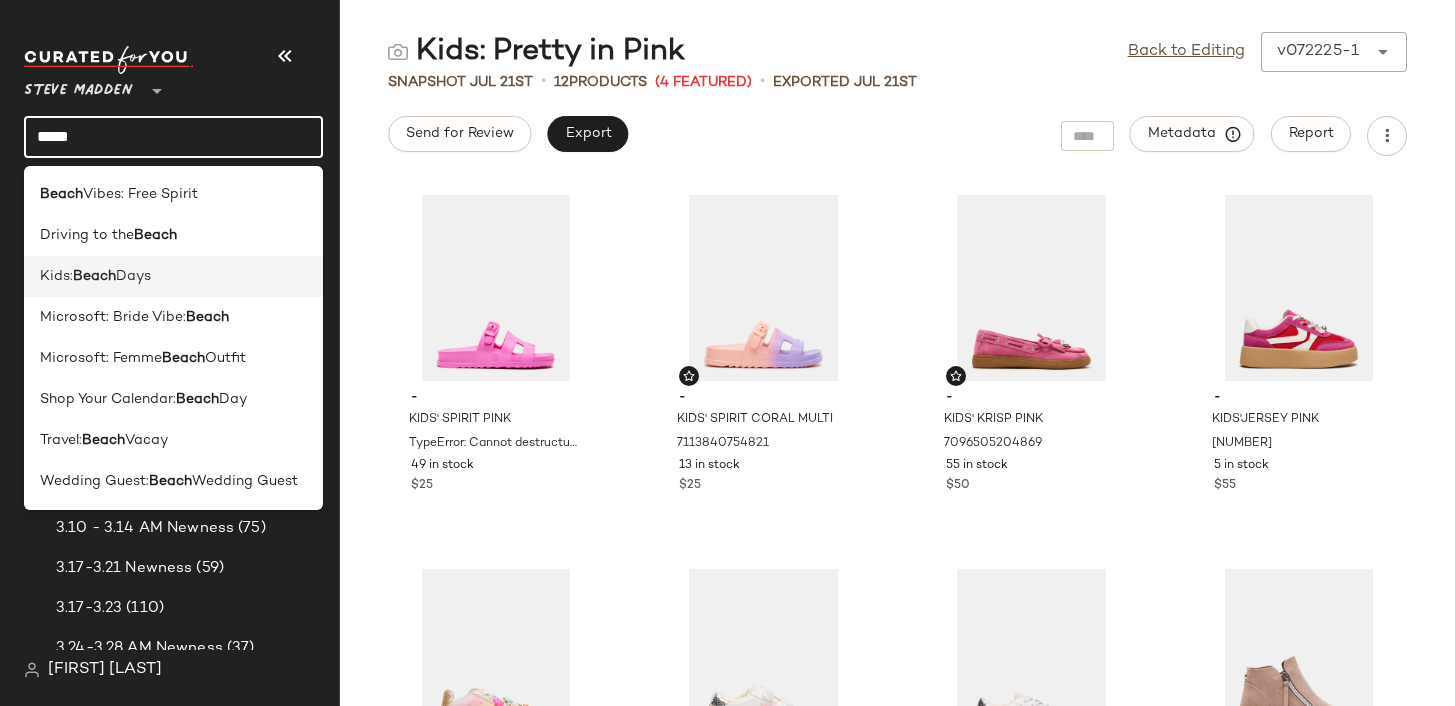 type on "*****" 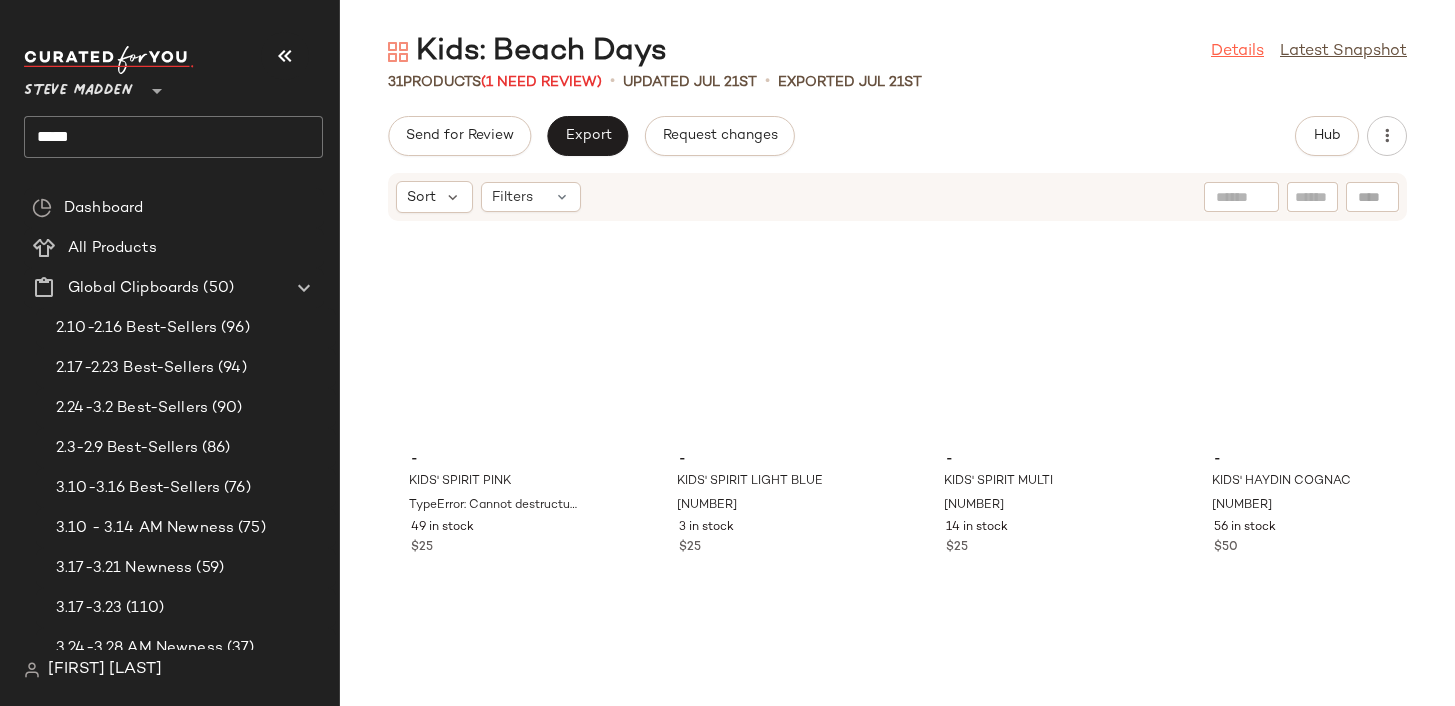 click on "Details" at bounding box center (1237, 52) 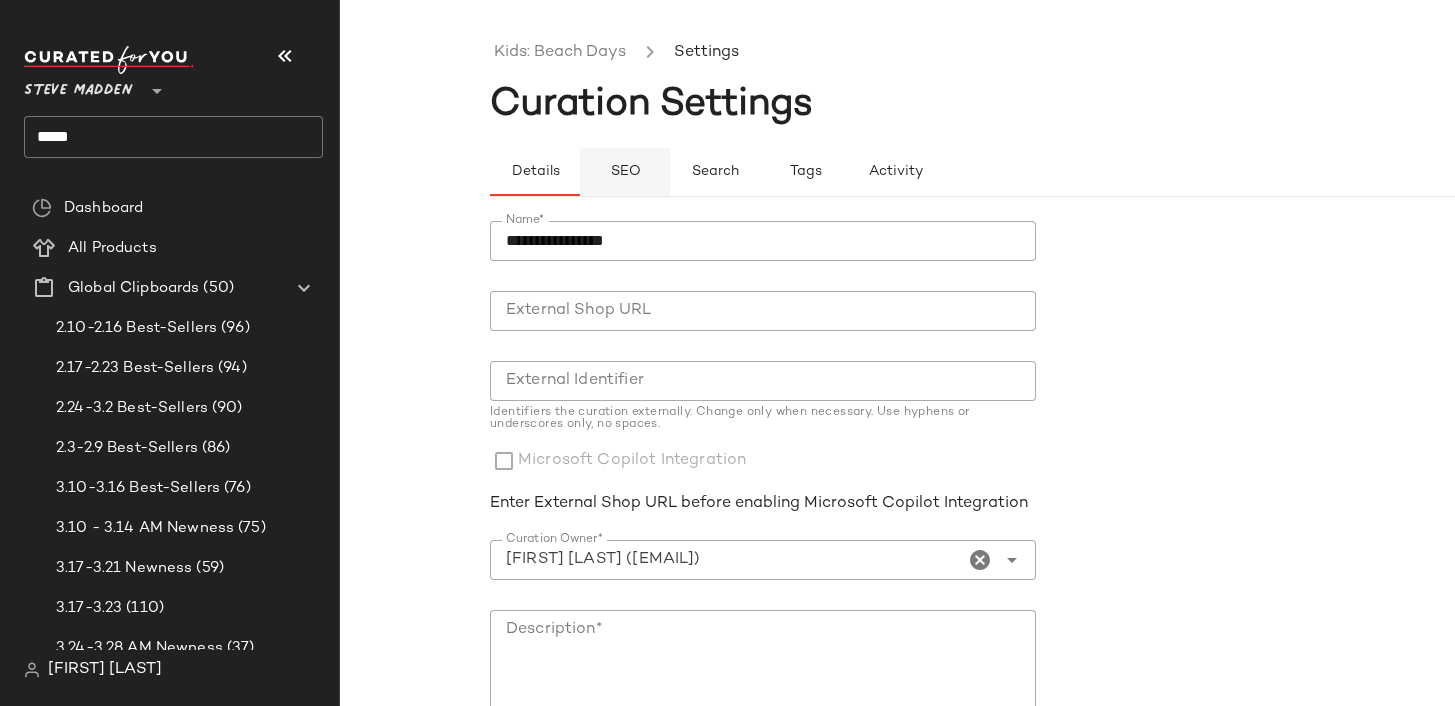 click on "SEO" 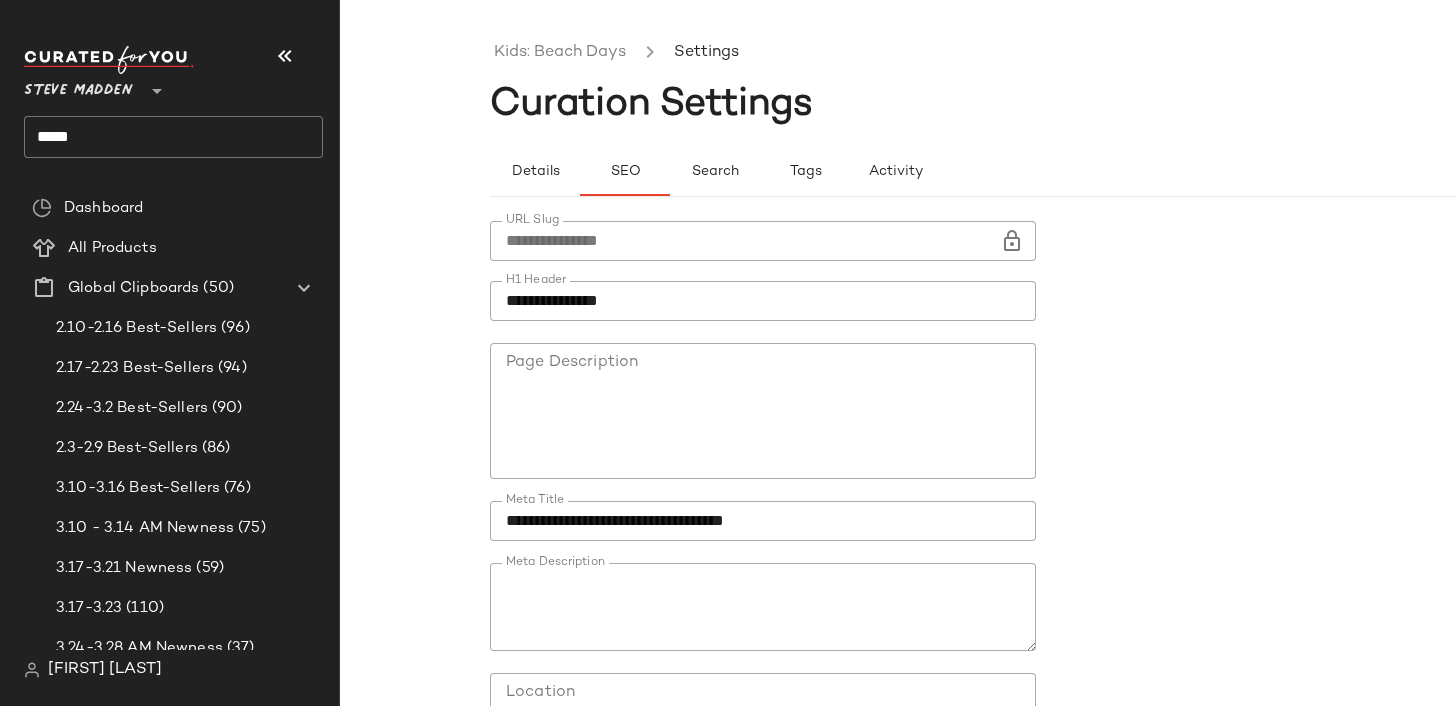 click on "**********" 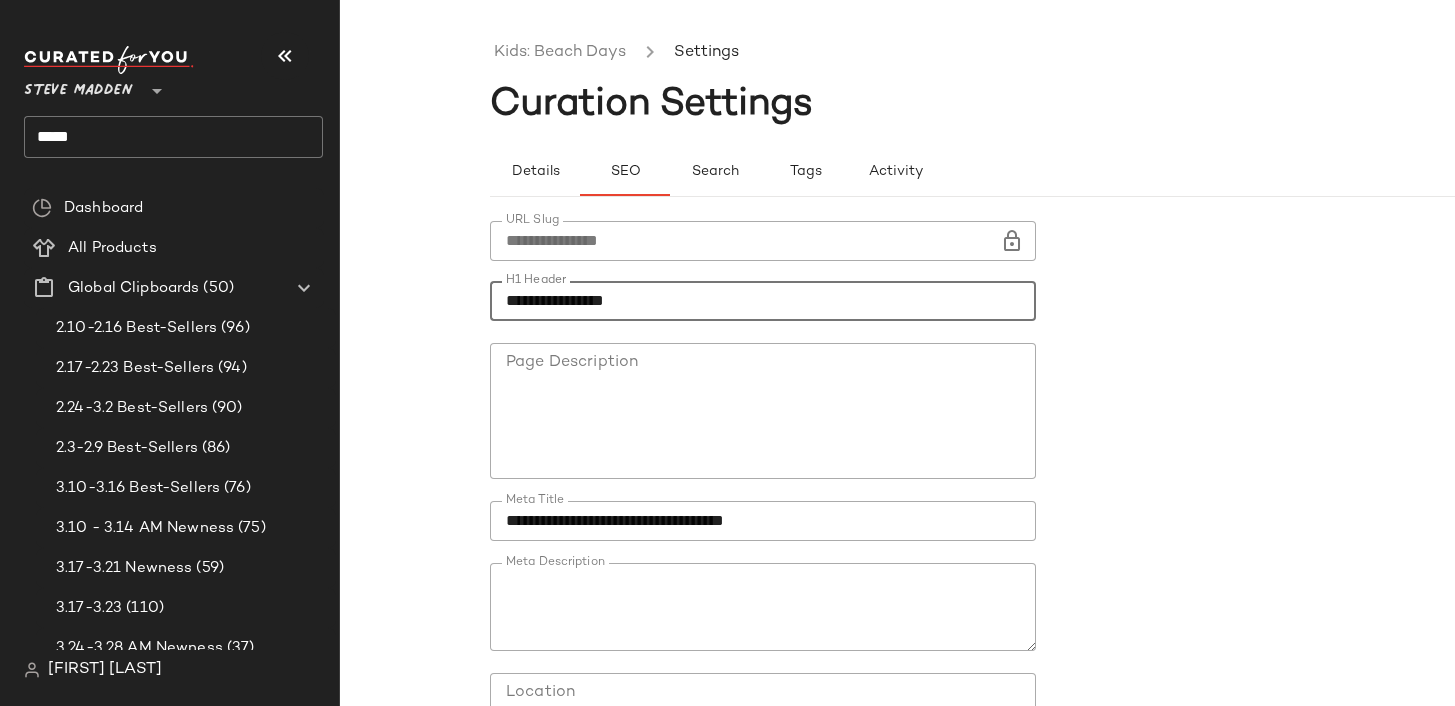 type on "**********" 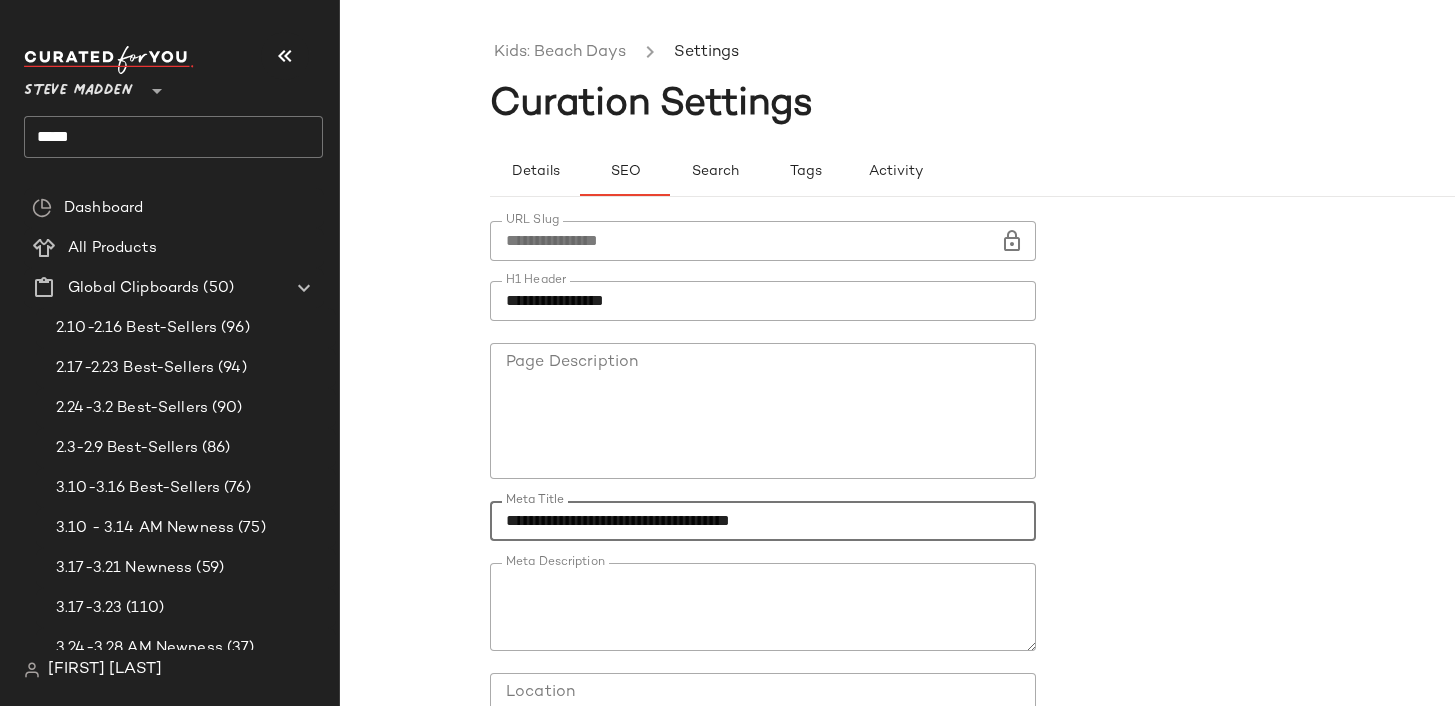 type on "**********" 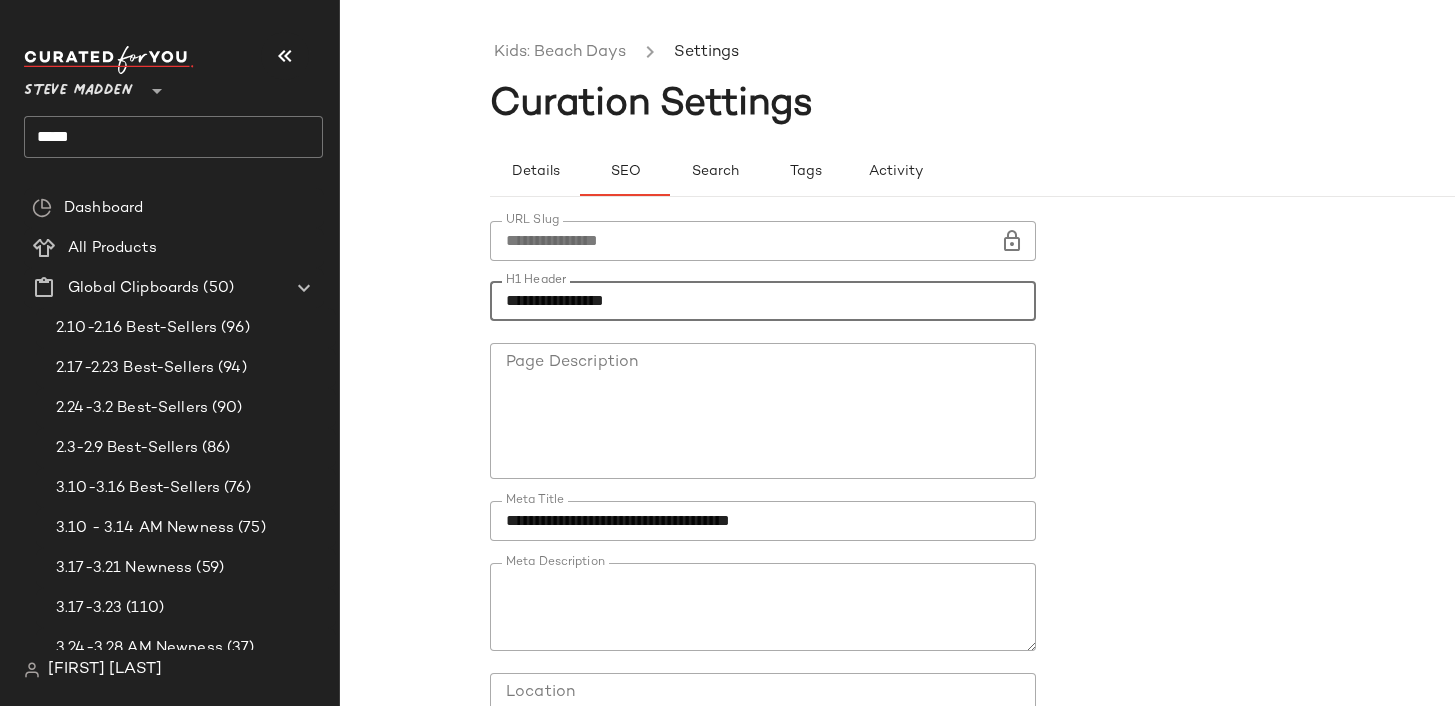 click on "**********" 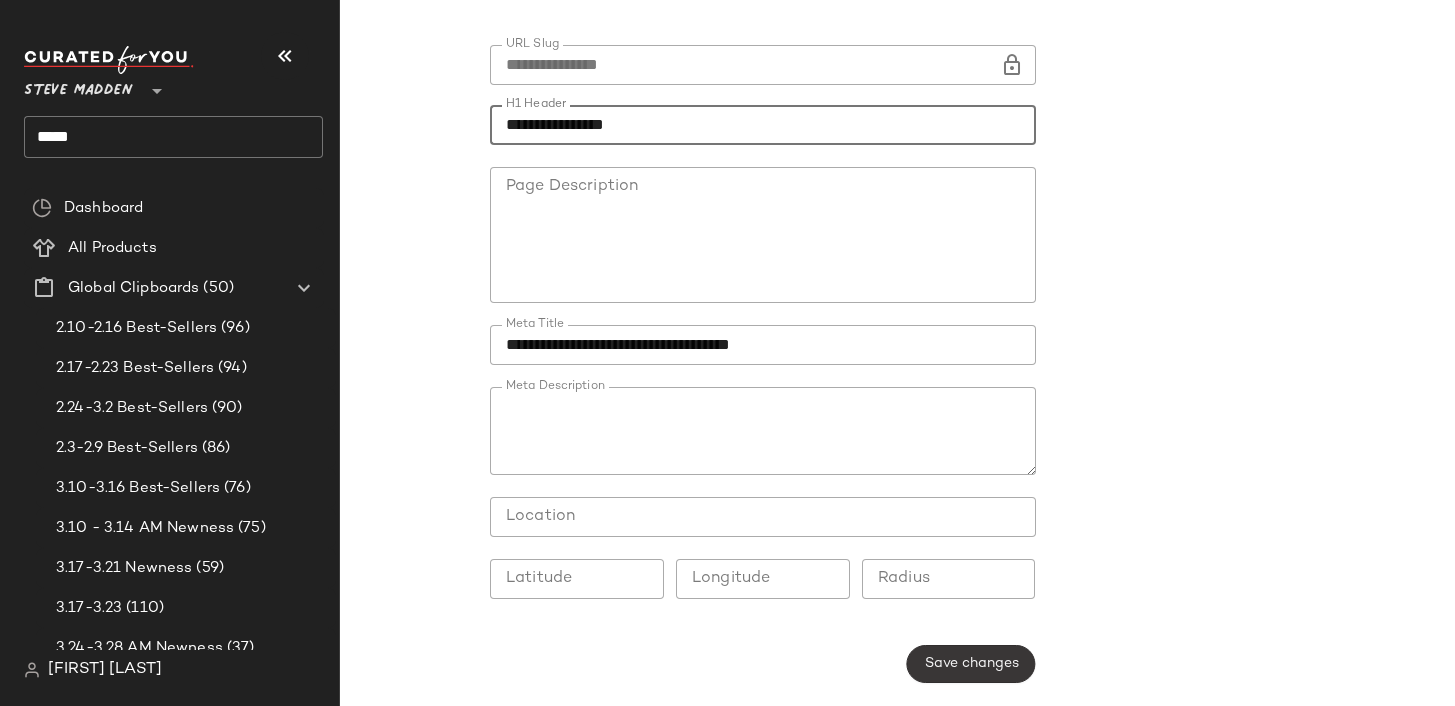 click on "Save changes" 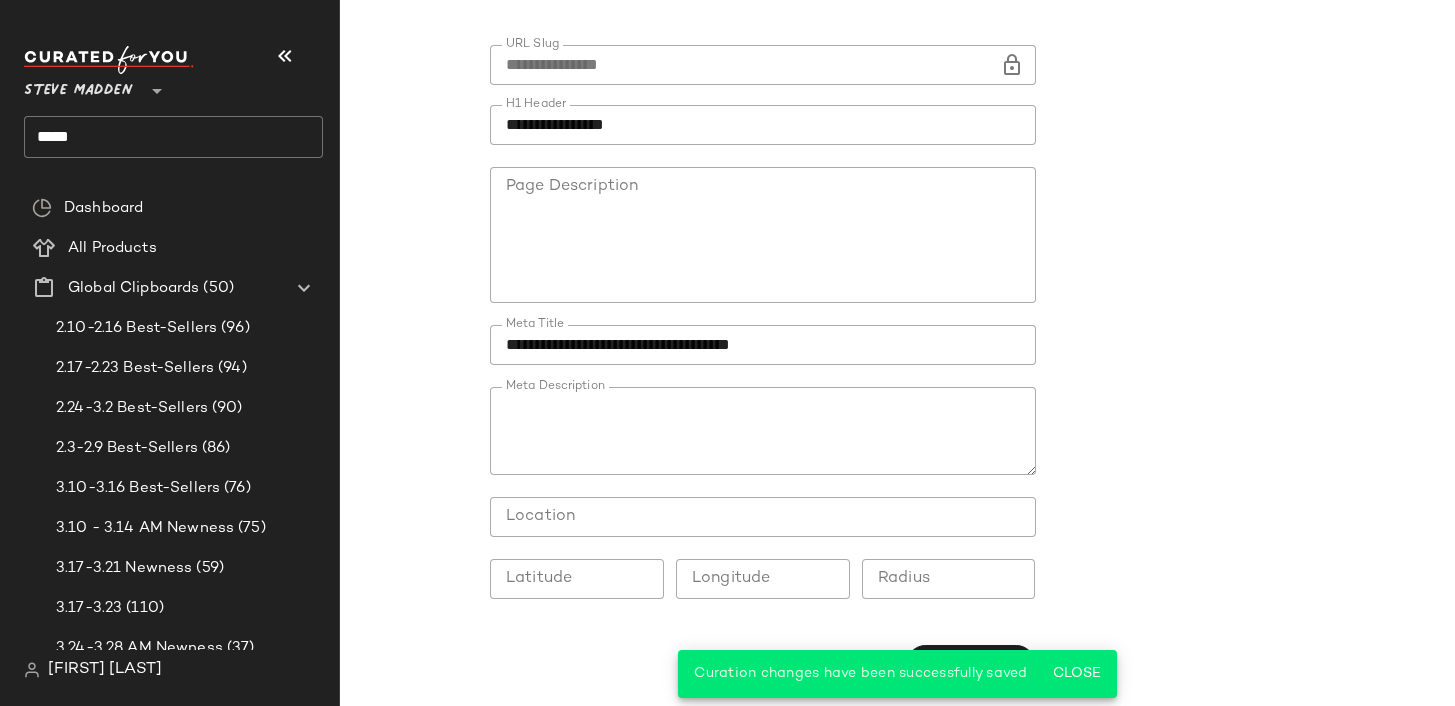 scroll, scrollTop: 0, scrollLeft: 0, axis: both 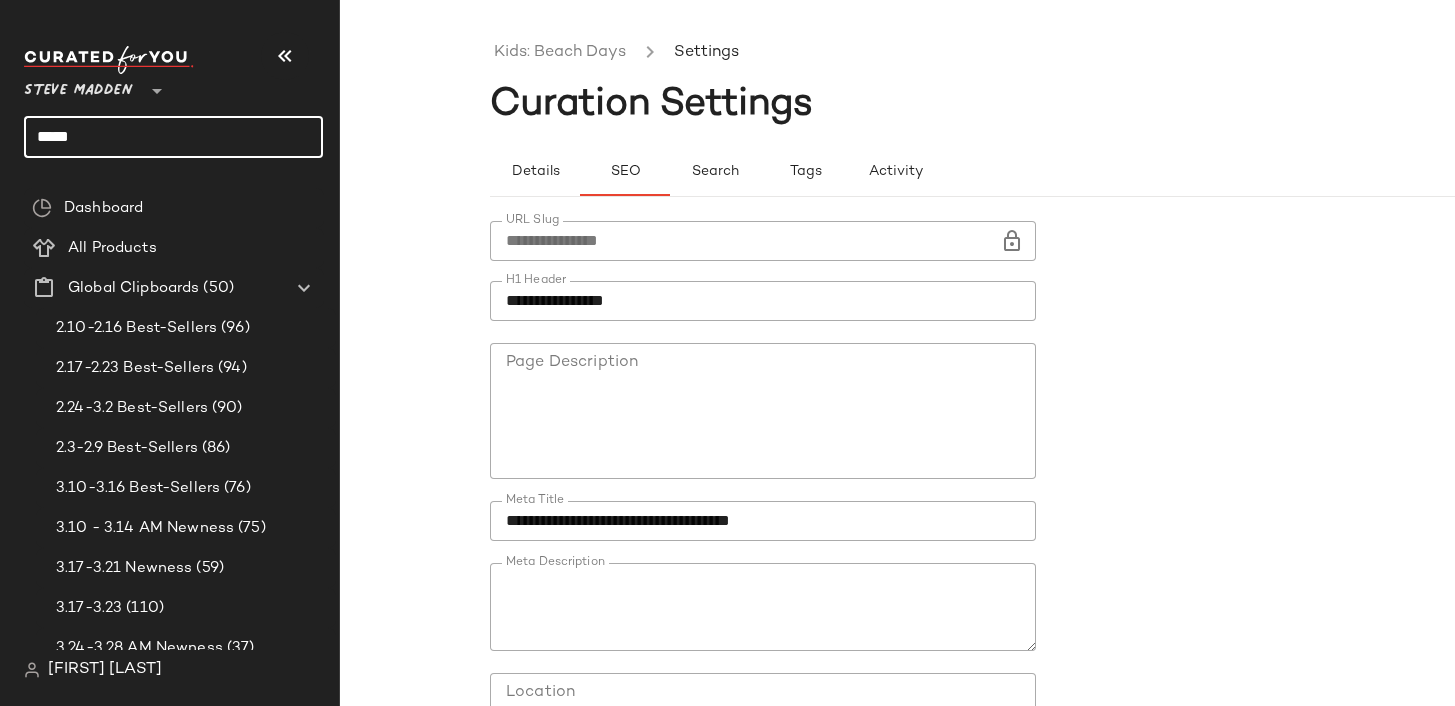 click on "*****" 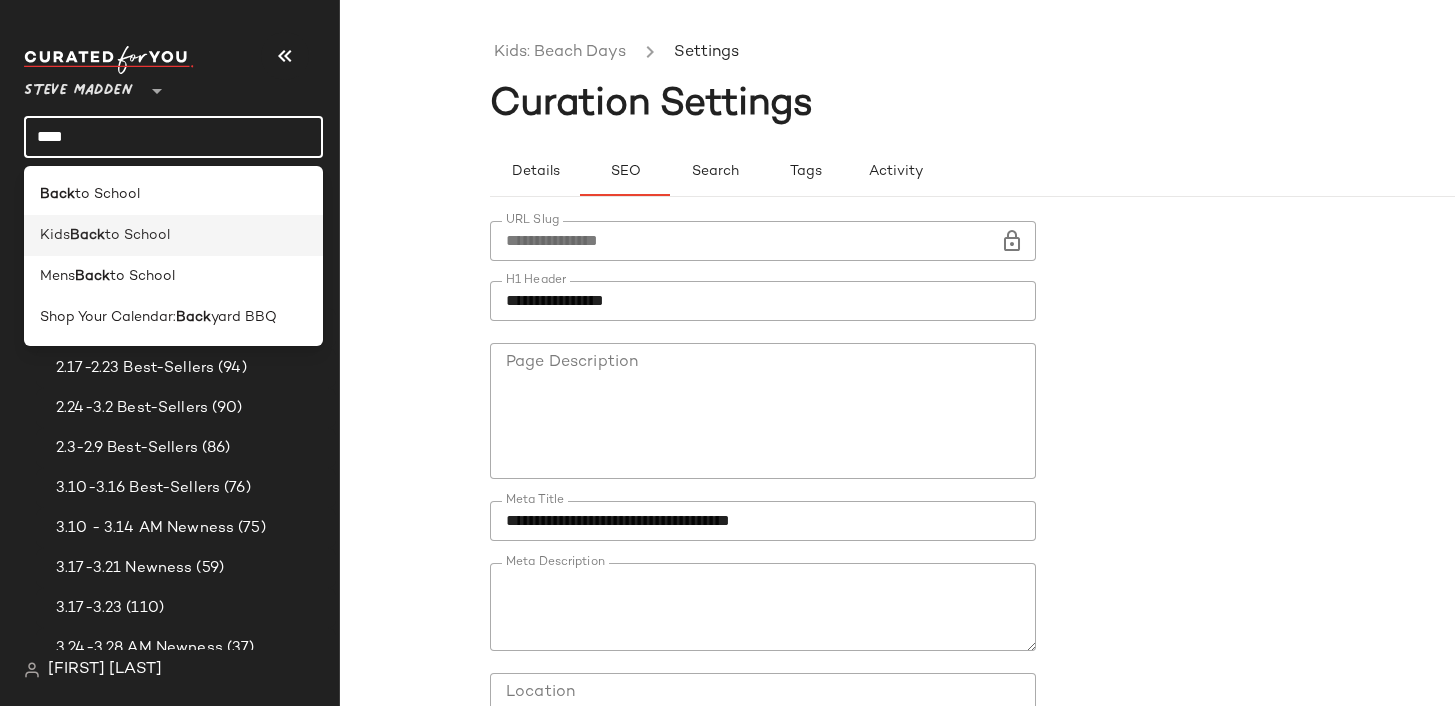 type on "****" 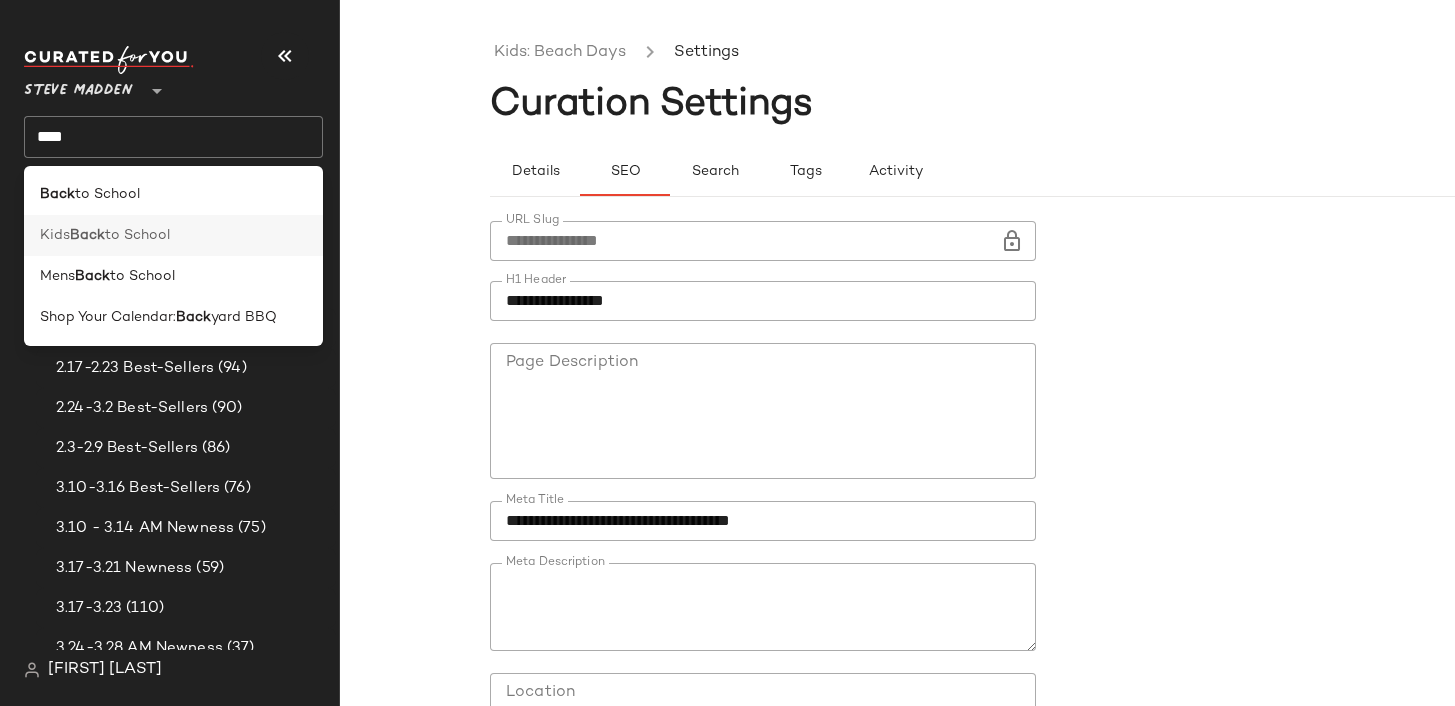 click on "Kids  Back  to School" 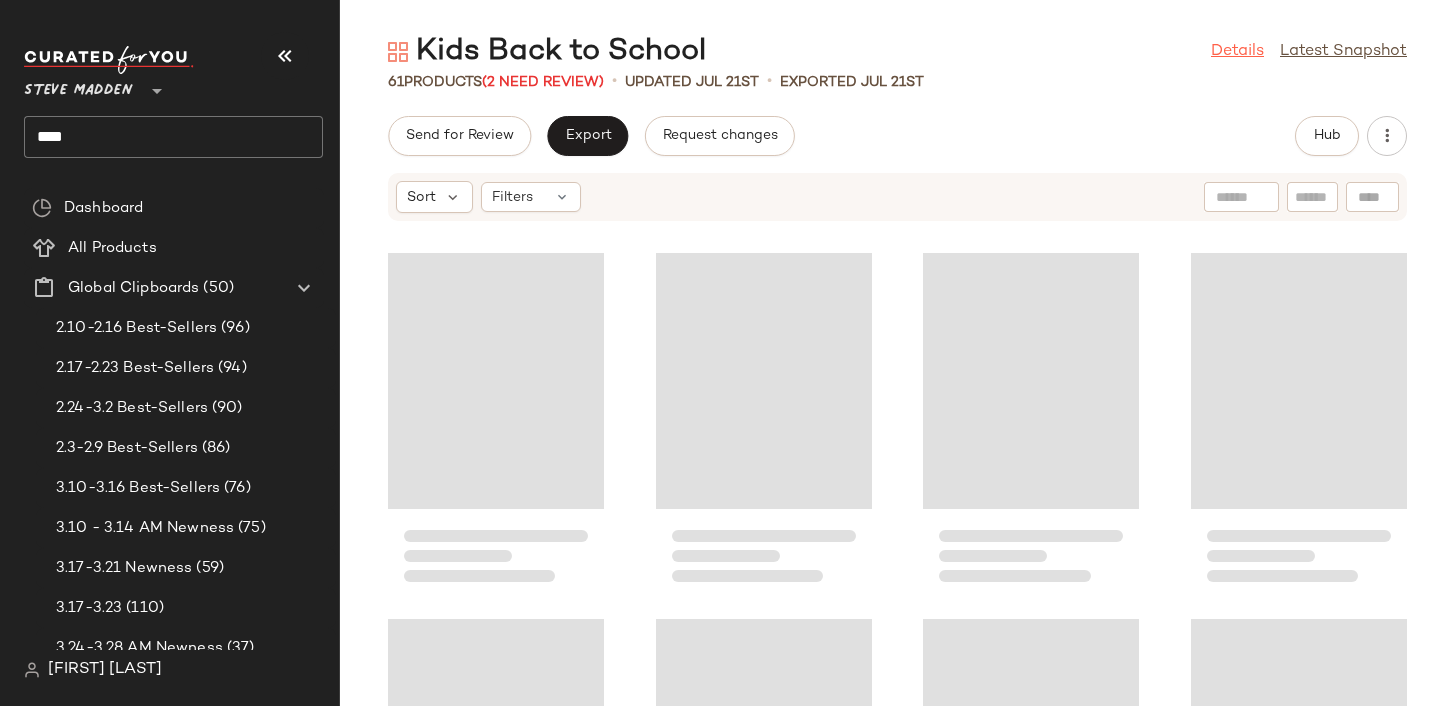 click on "Details" at bounding box center (1237, 52) 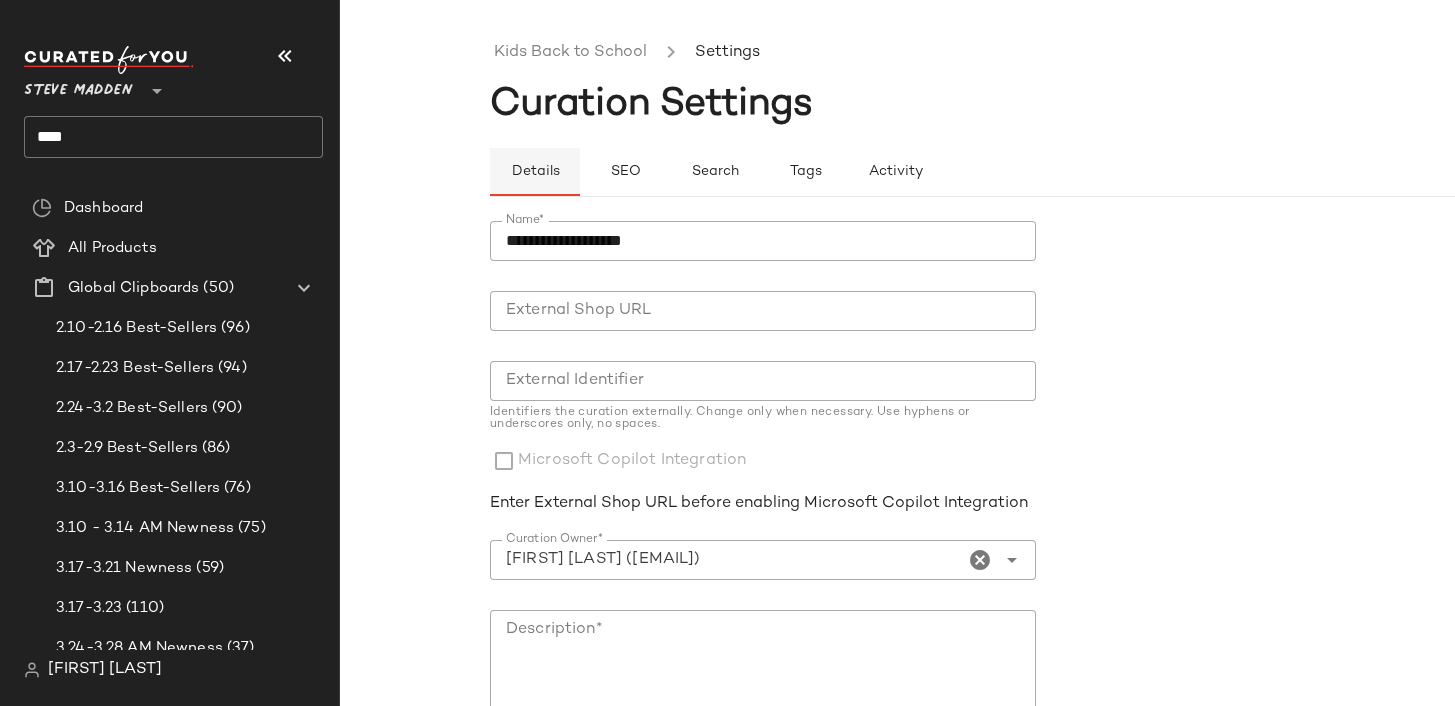 click on "Details" 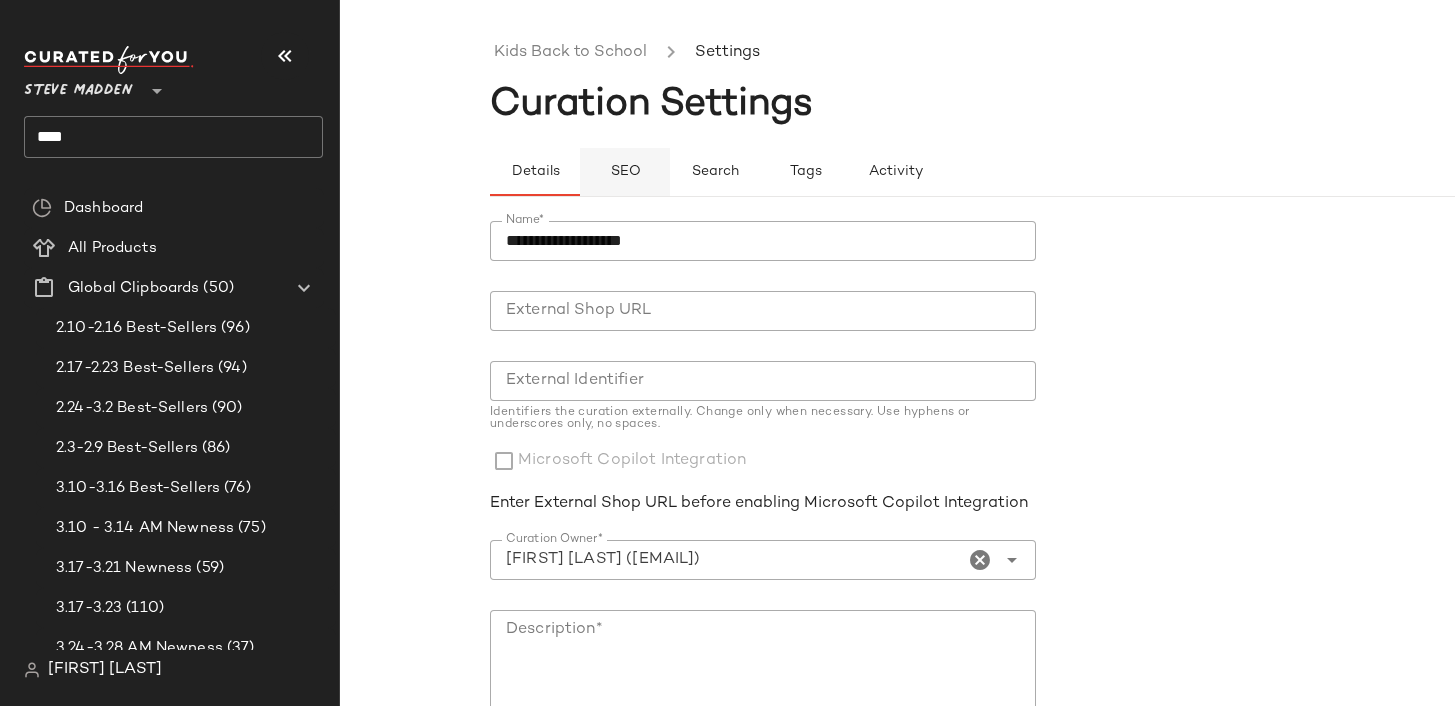 click on "SEO" 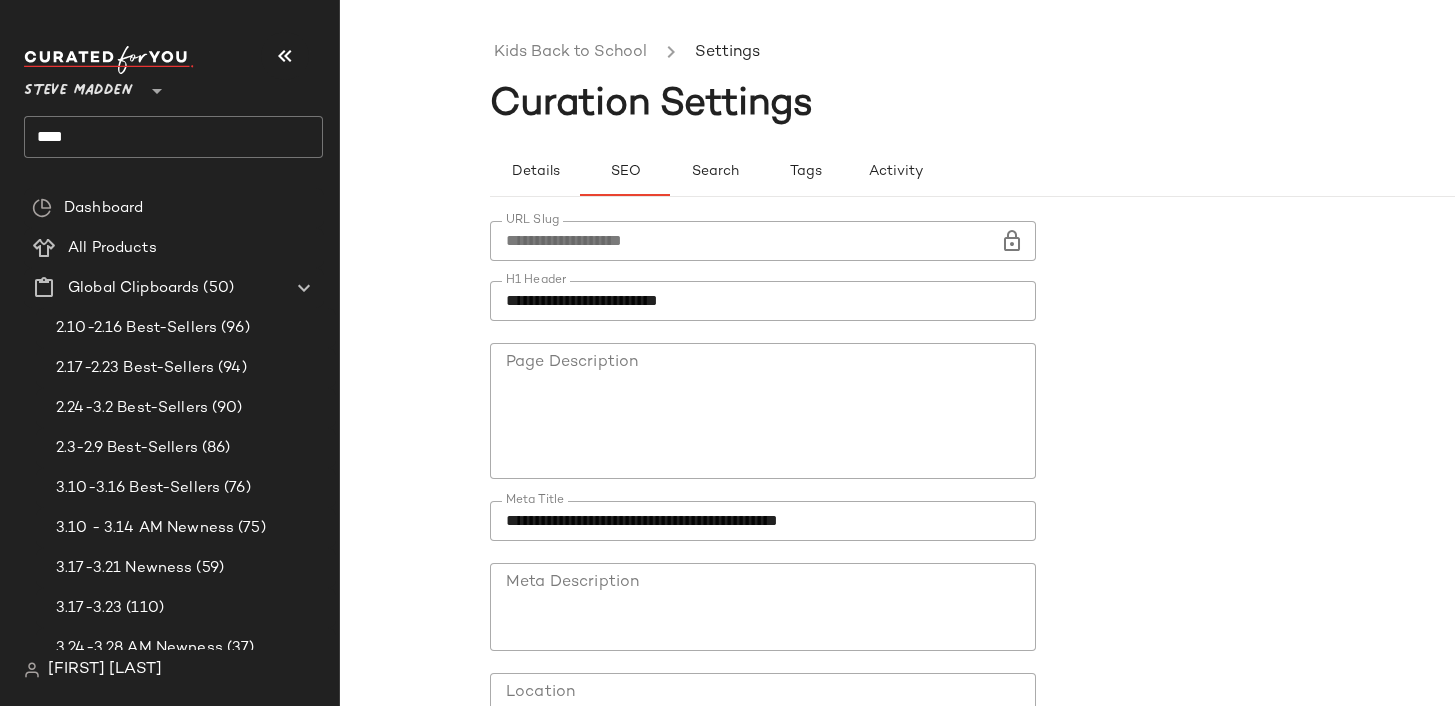 click on "**********" 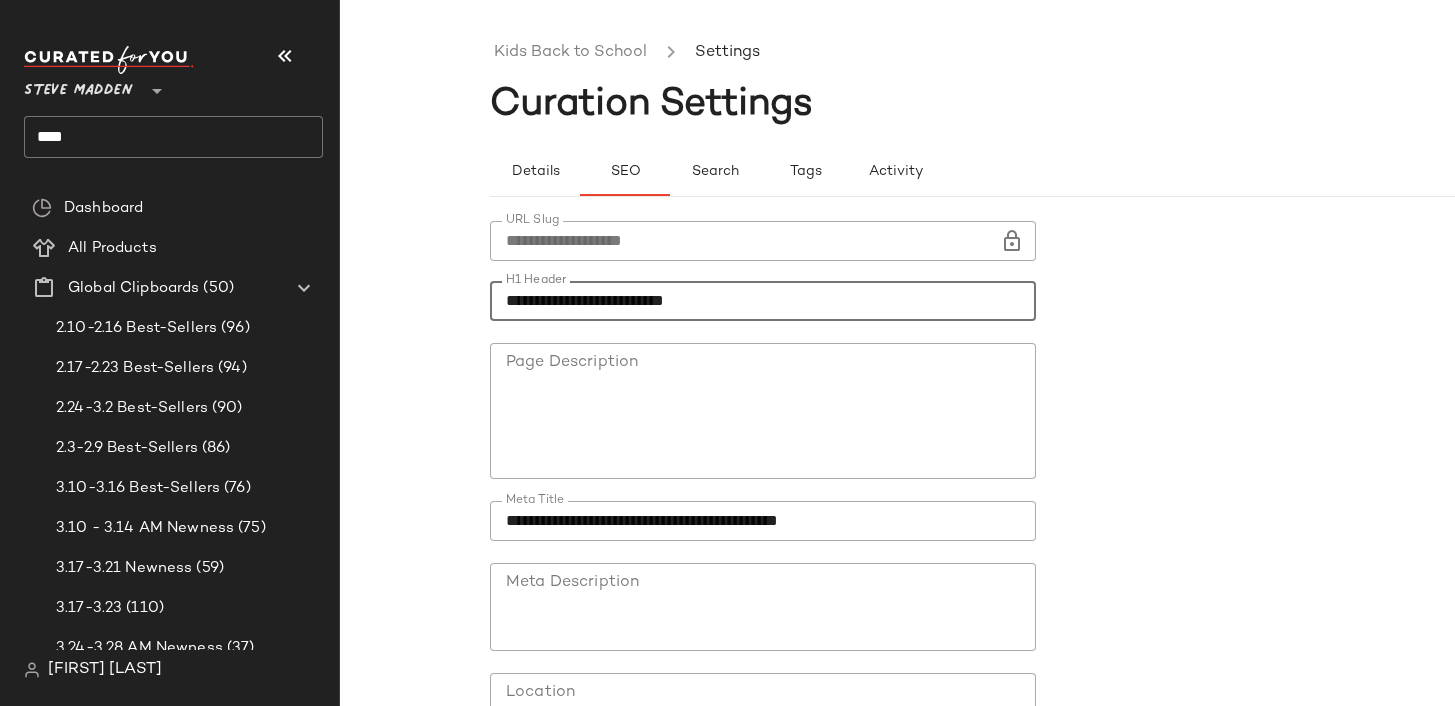 type on "**********" 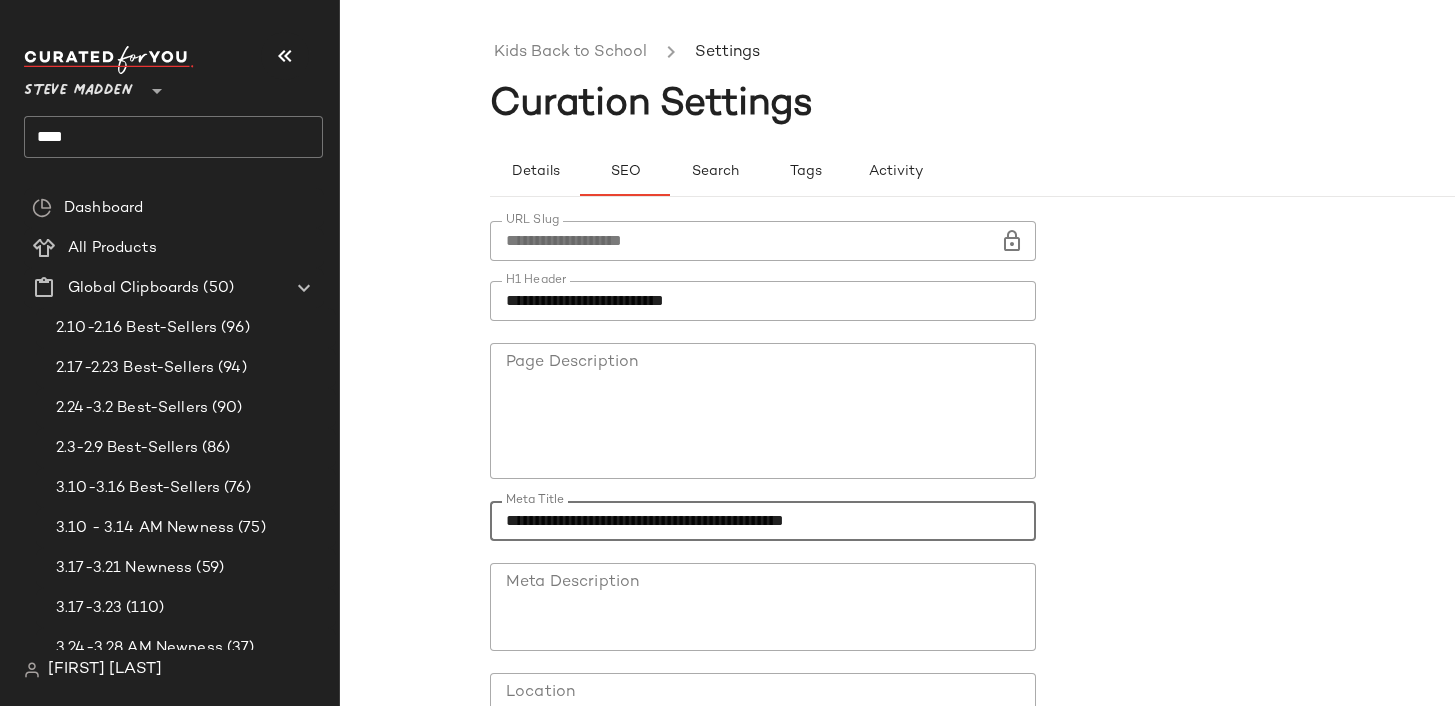 scroll, scrollTop: 176, scrollLeft: 0, axis: vertical 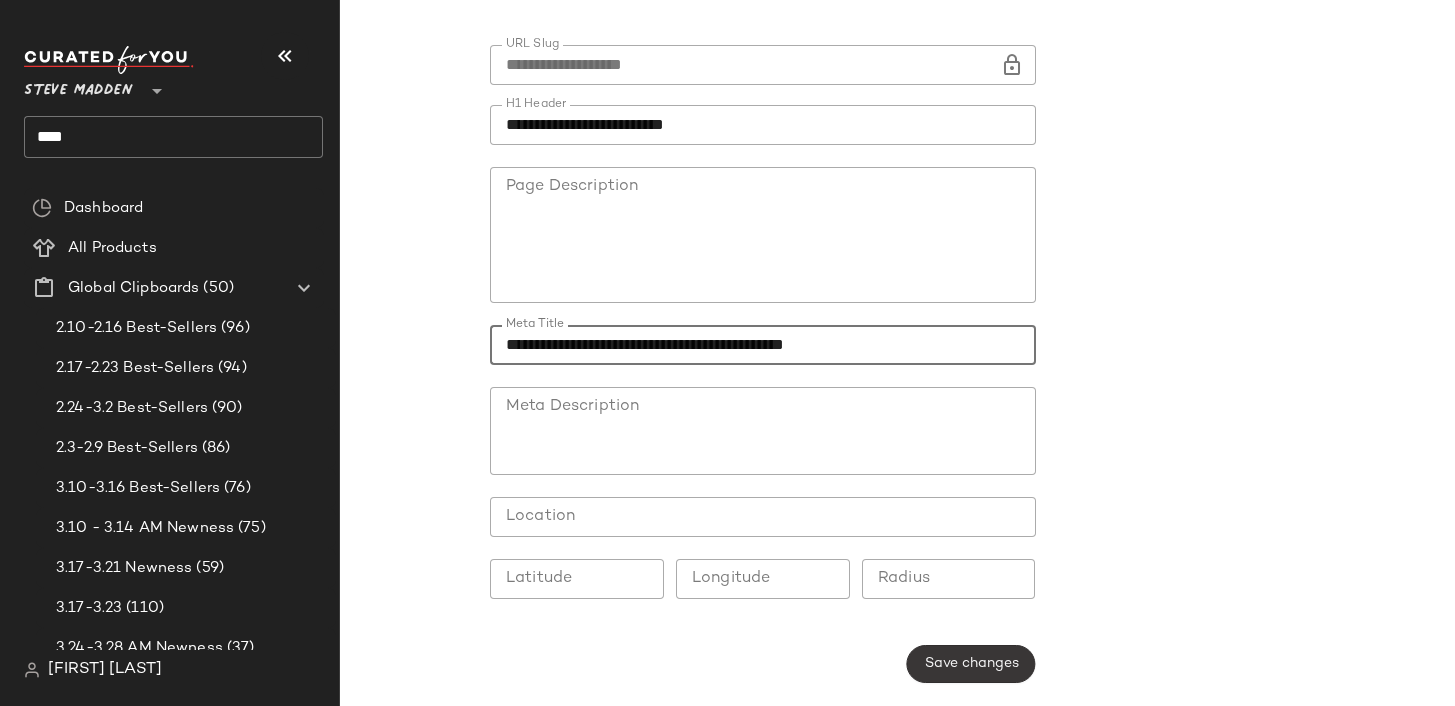type on "**********" 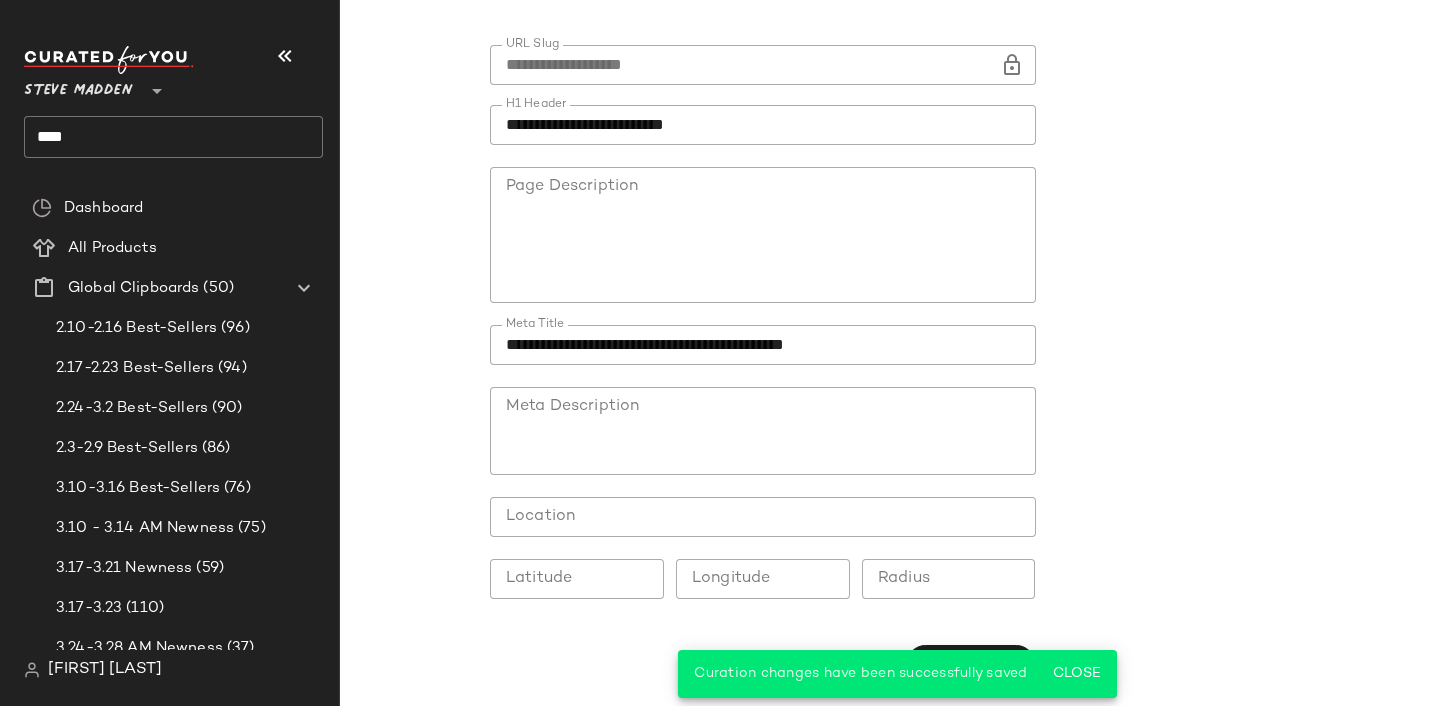 scroll, scrollTop: 0, scrollLeft: 0, axis: both 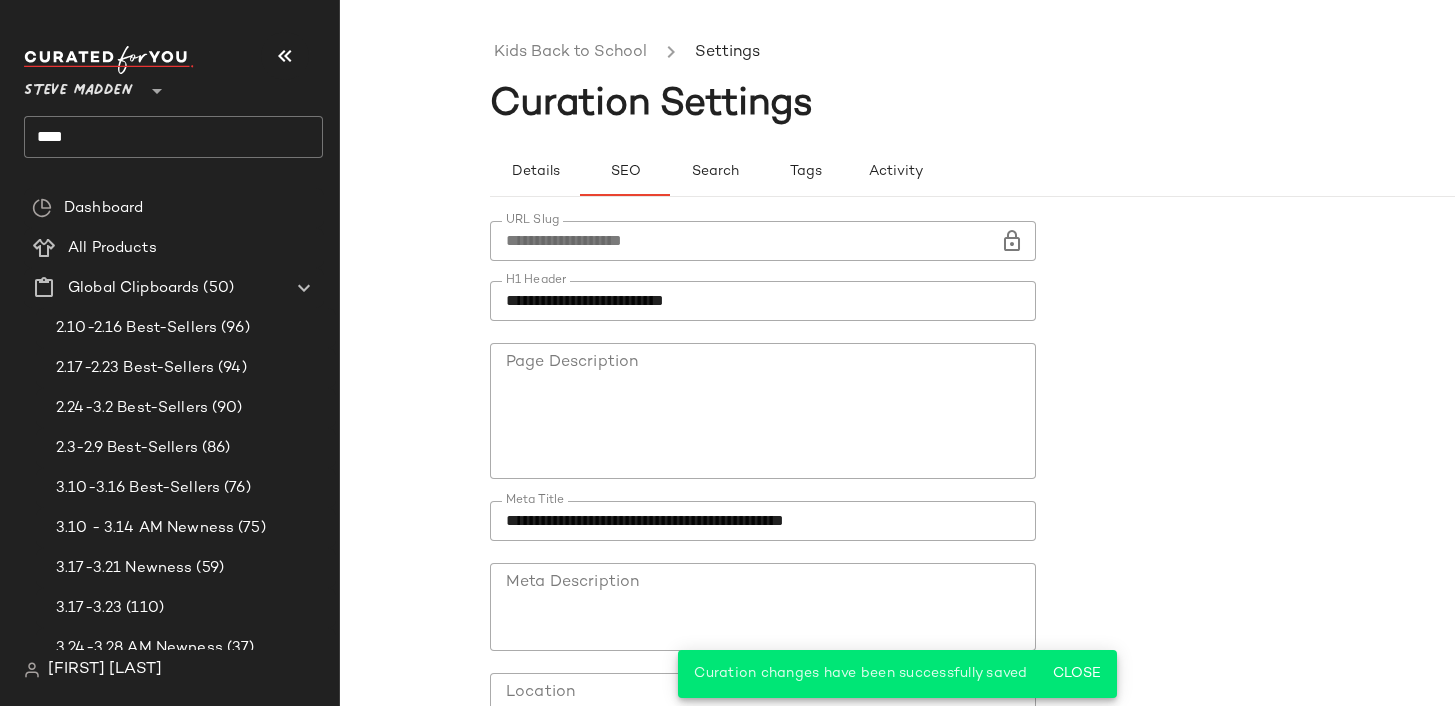 click on "**********" 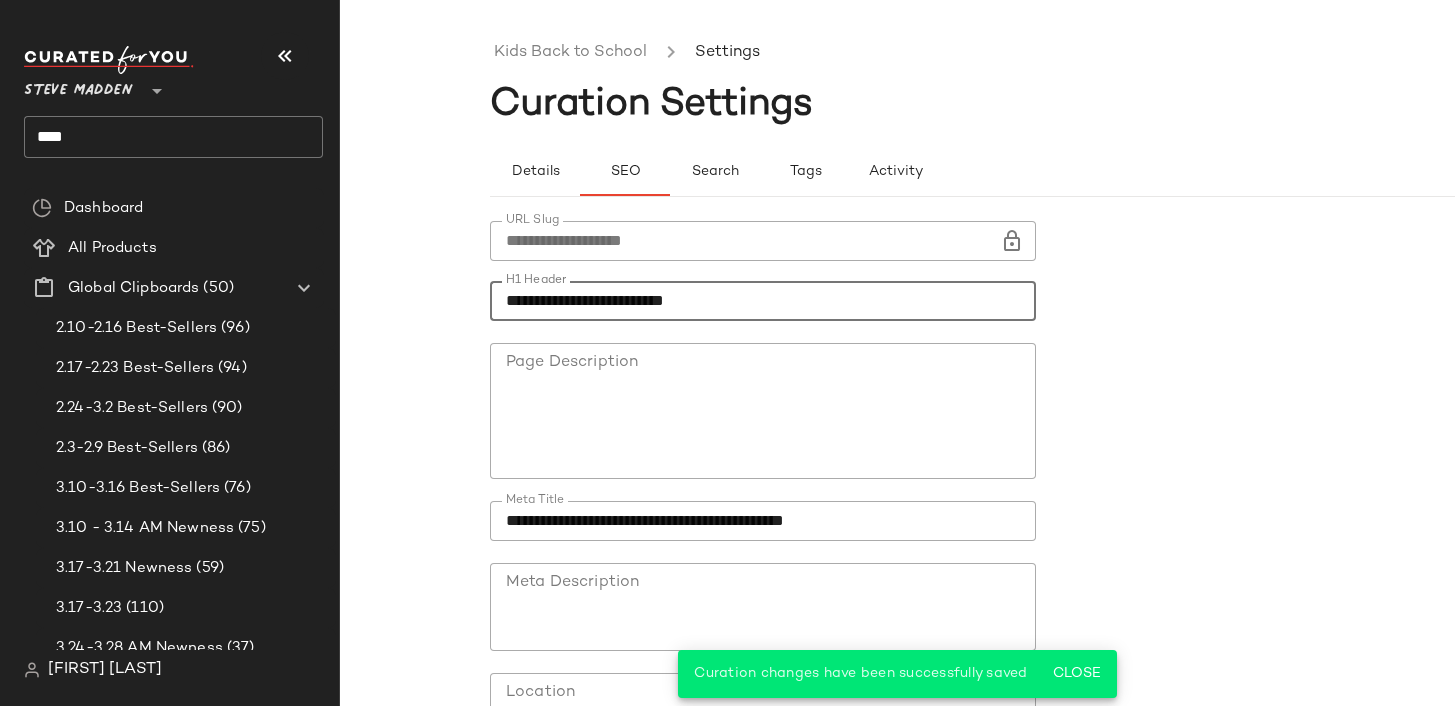 click on "**********" 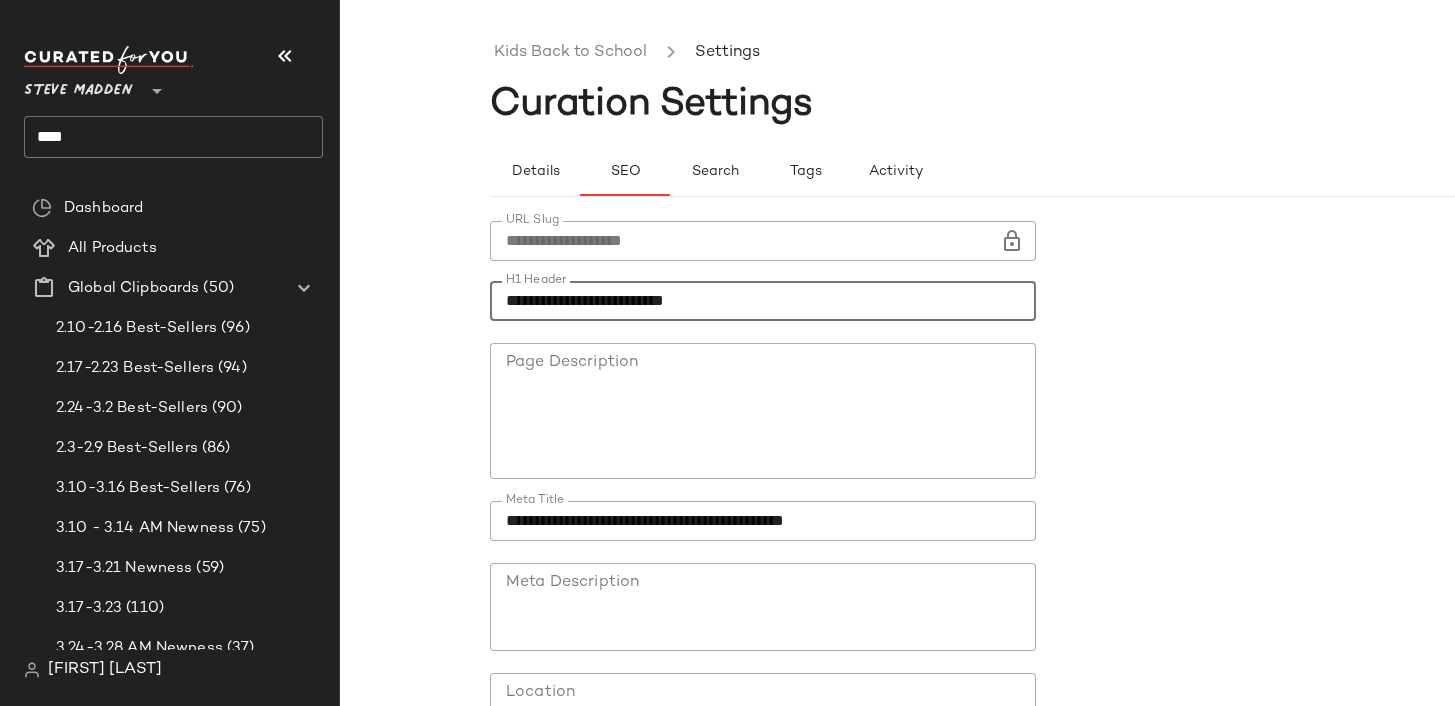 click on "Kids Back to School Settings" at bounding box center (1047, 53) 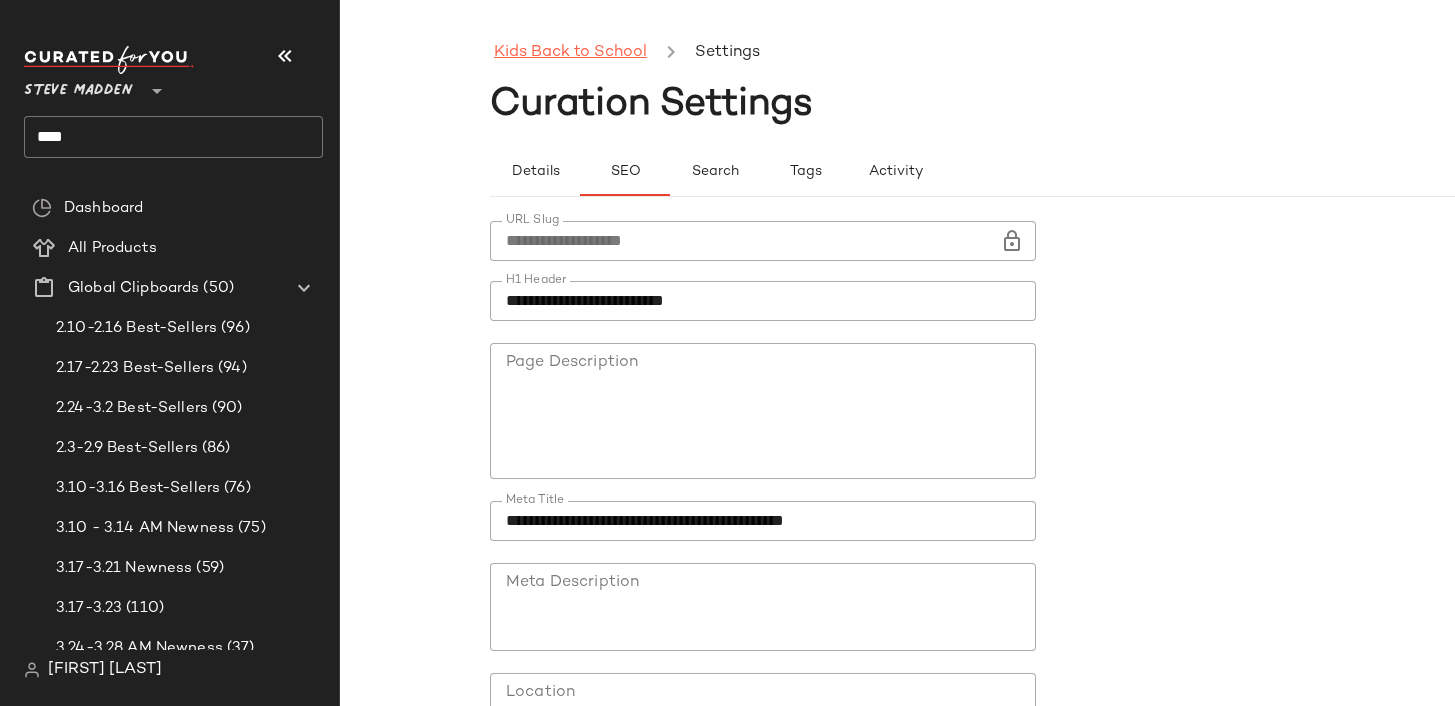 click on "Kids Back to School" at bounding box center (570, 53) 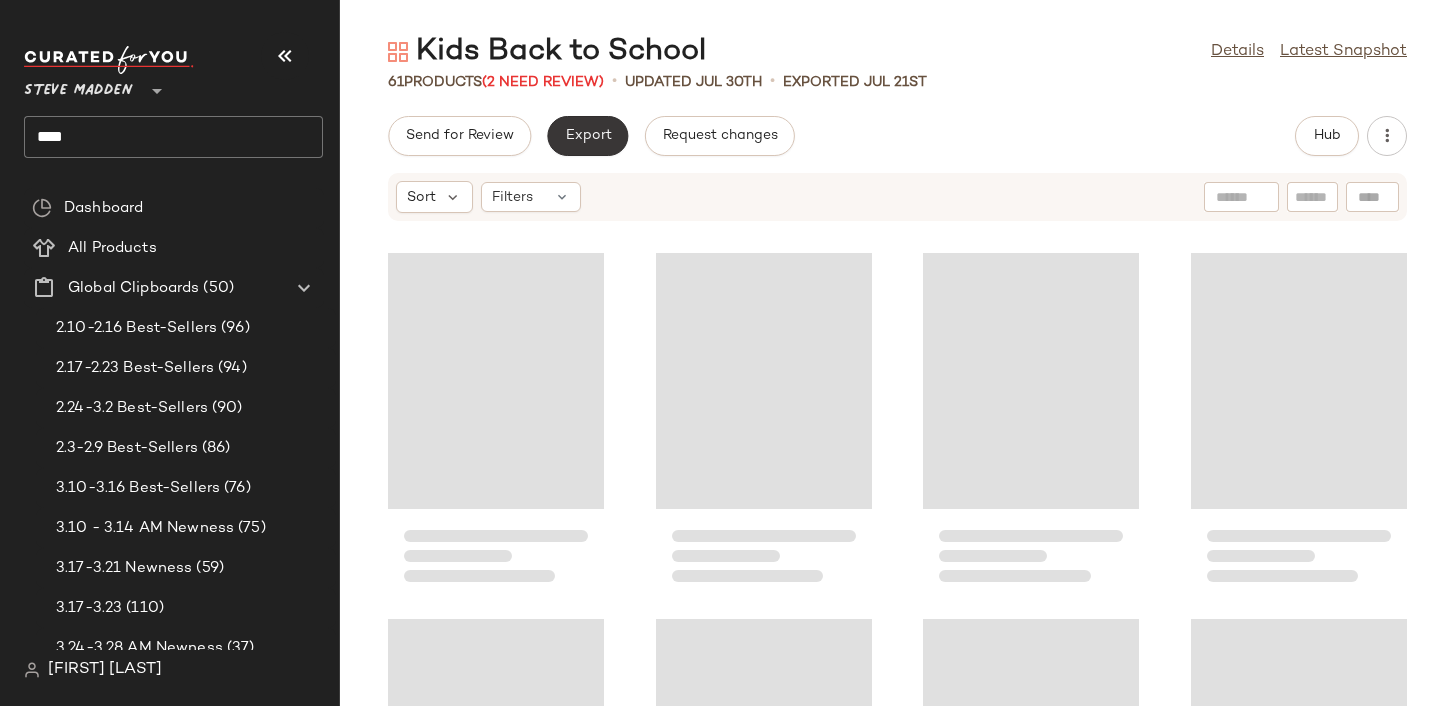 click on "Export" at bounding box center (587, 136) 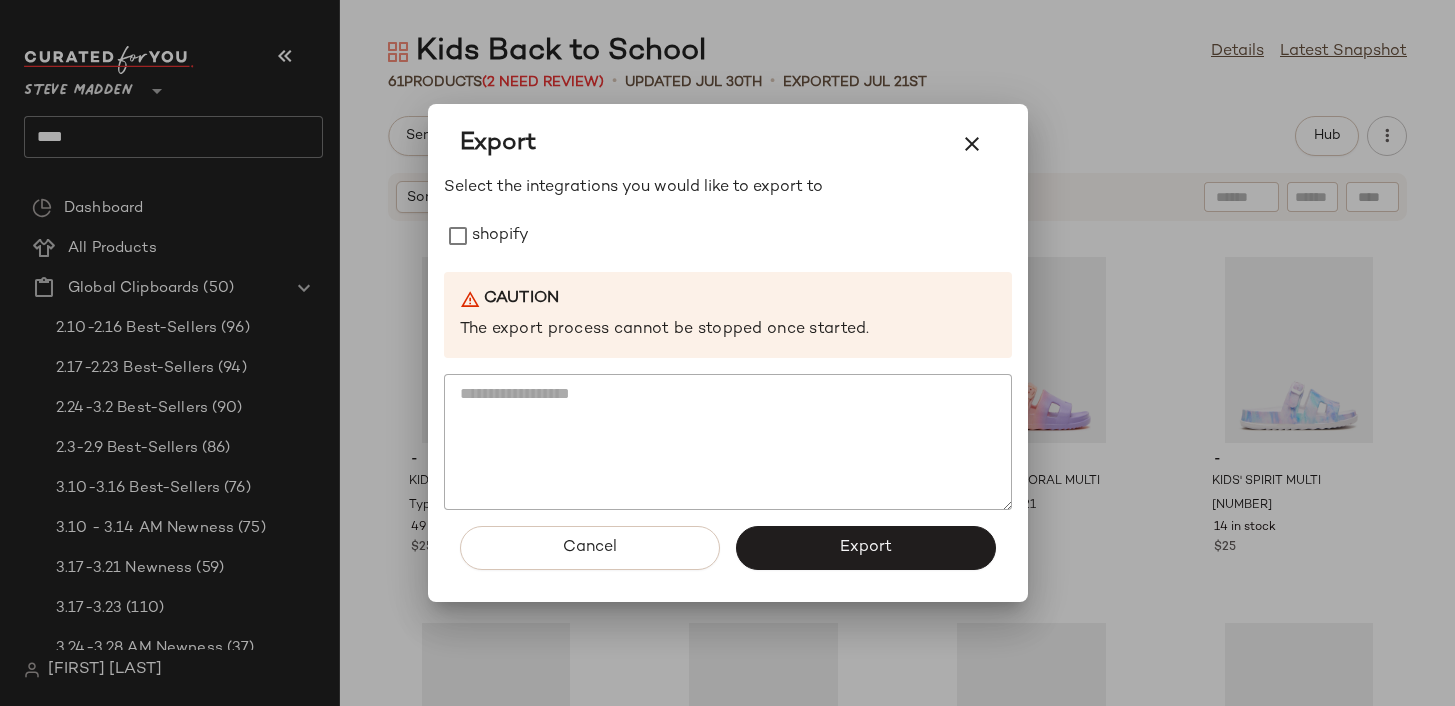 drag, startPoint x: 502, startPoint y: 238, endPoint x: 548, endPoint y: 287, distance: 67.20863 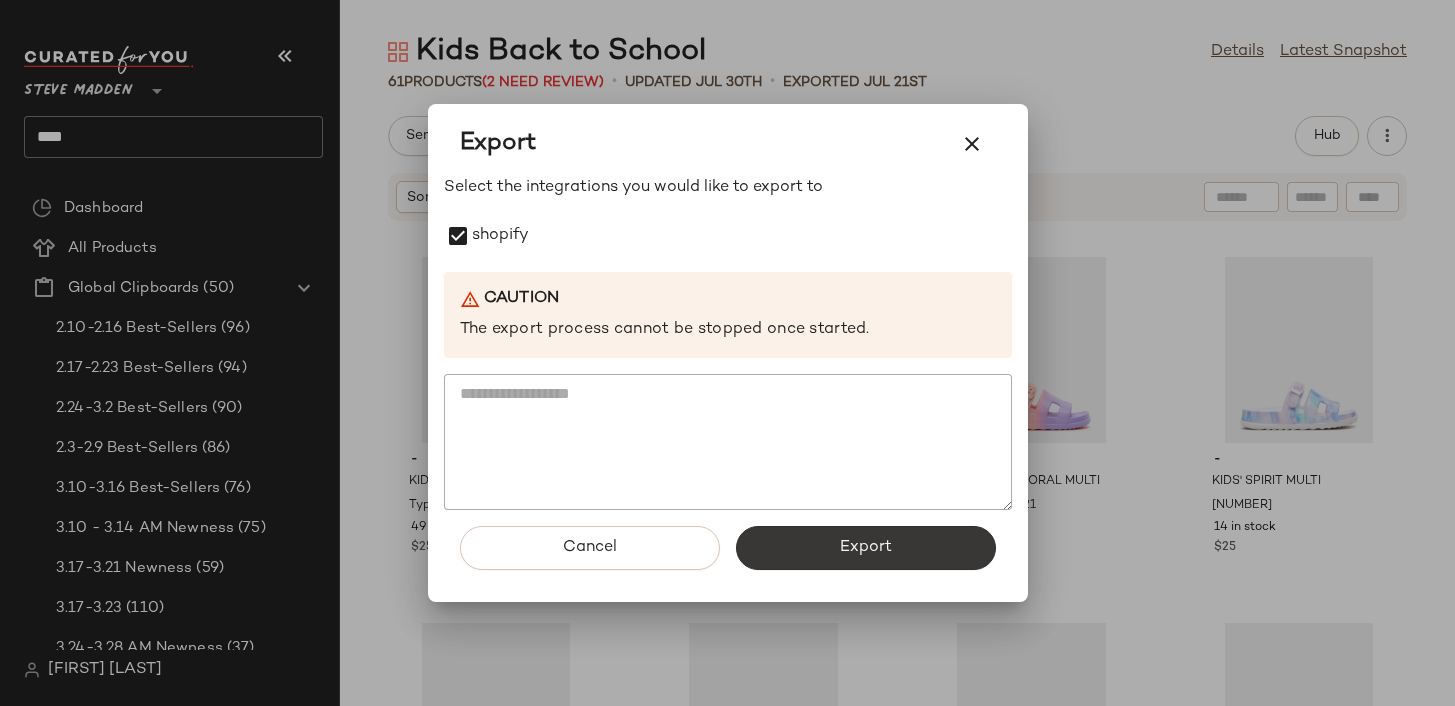 click on "Export" at bounding box center (866, 548) 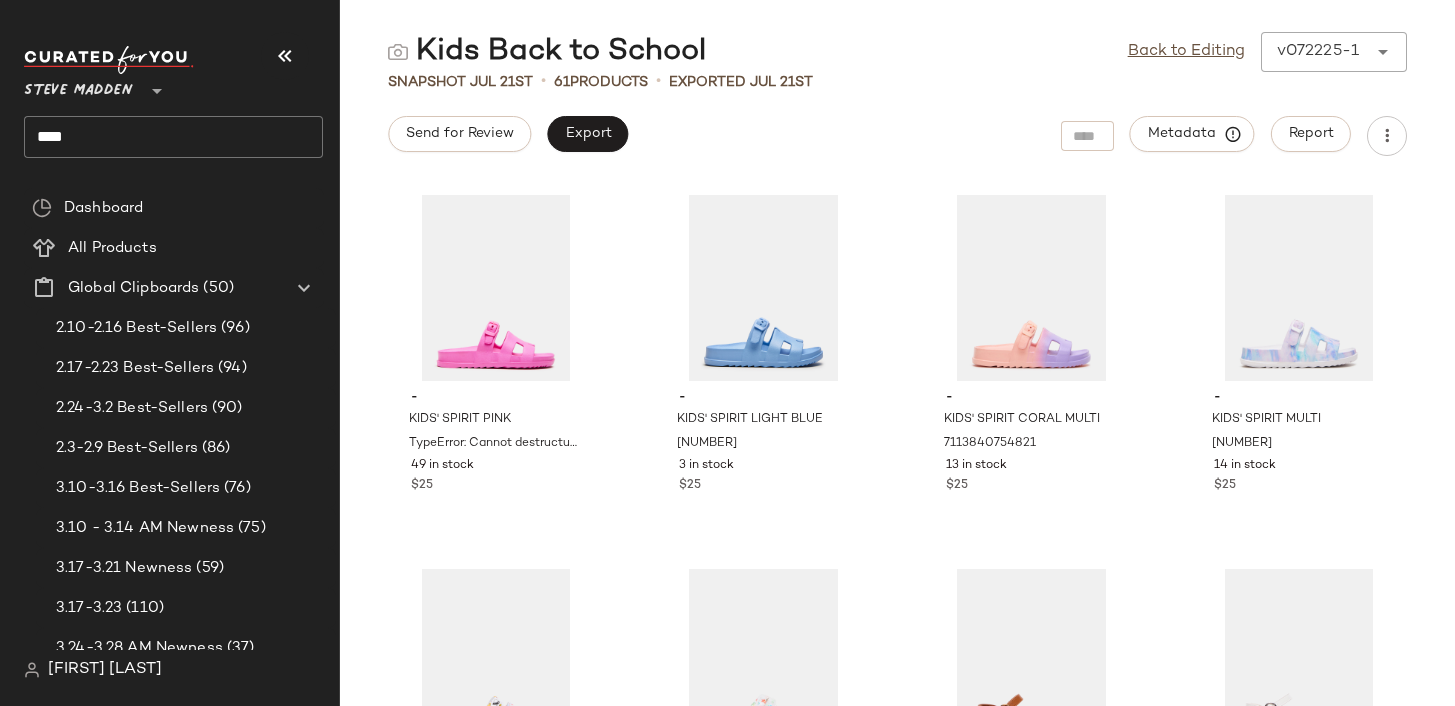 click on "****" 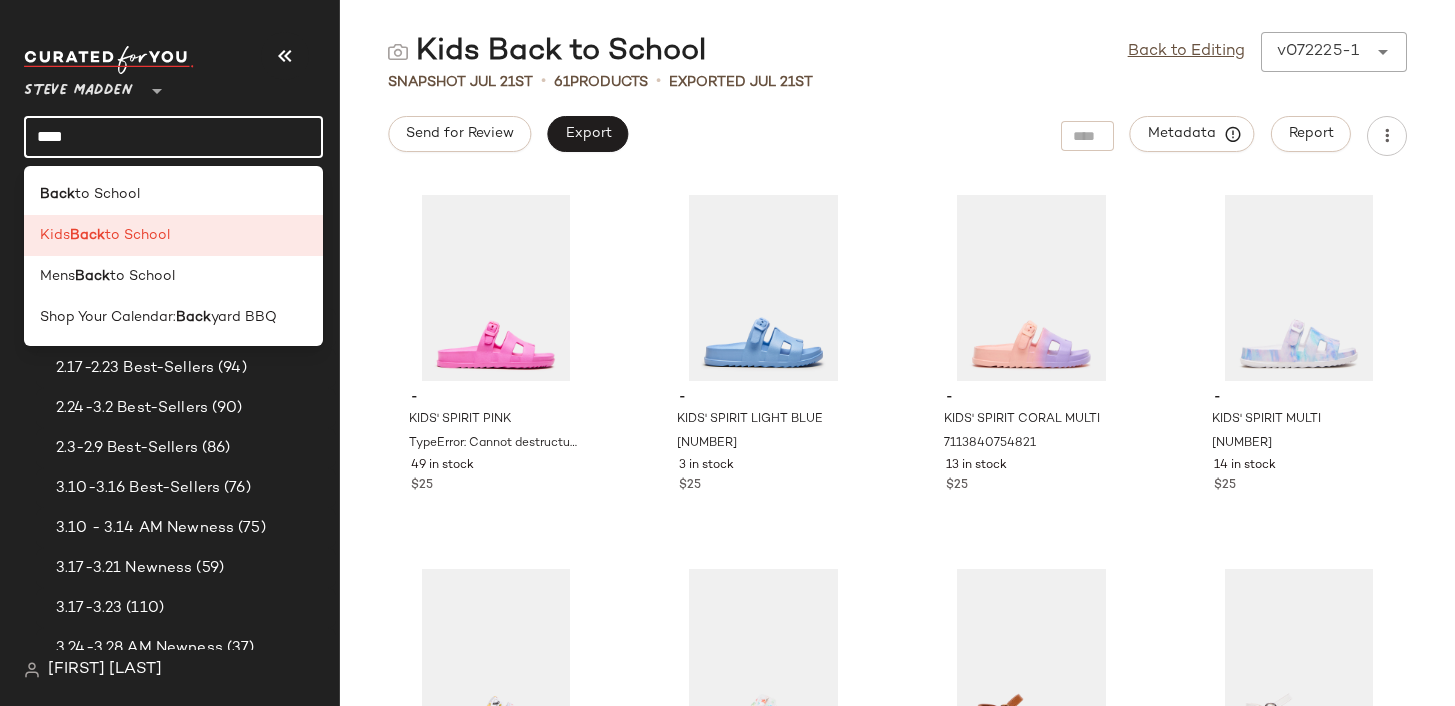 click on "****" 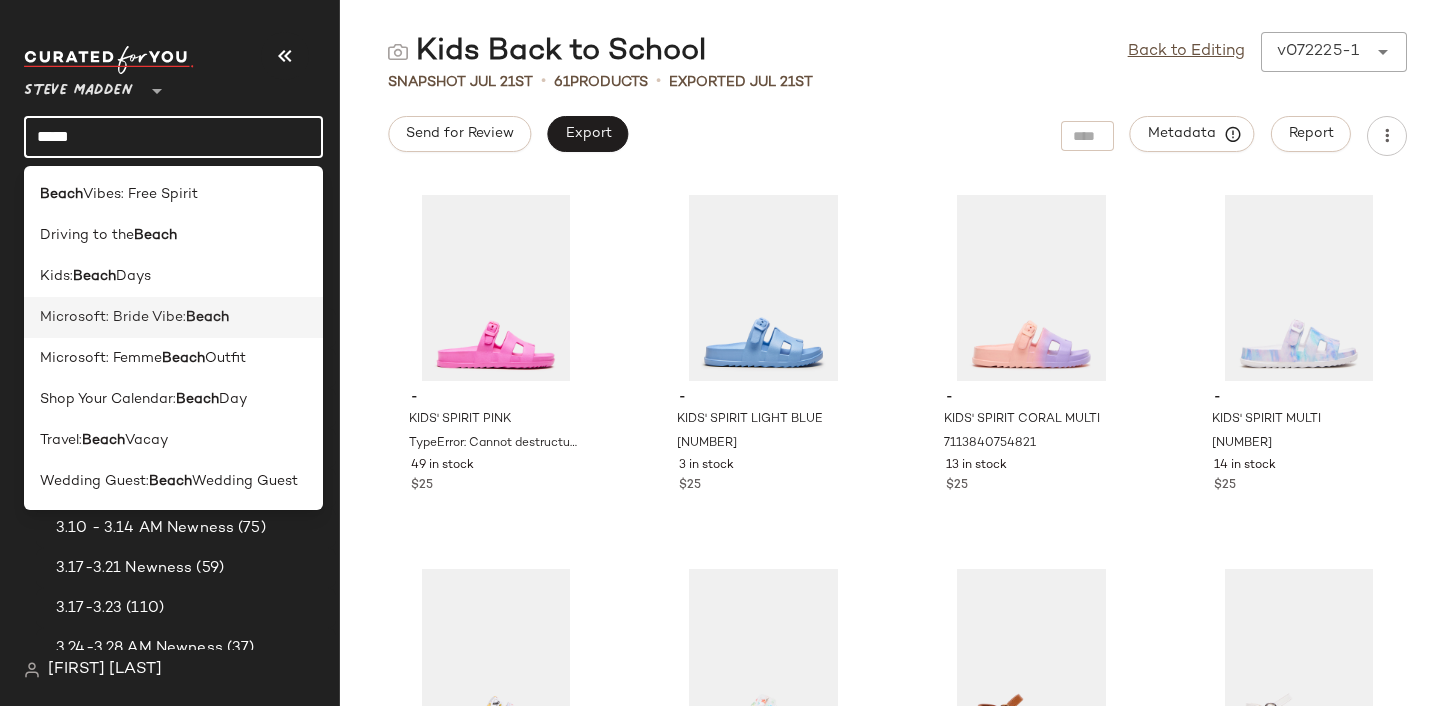 click on "Microsoft: Bride Vibe:  Beach" 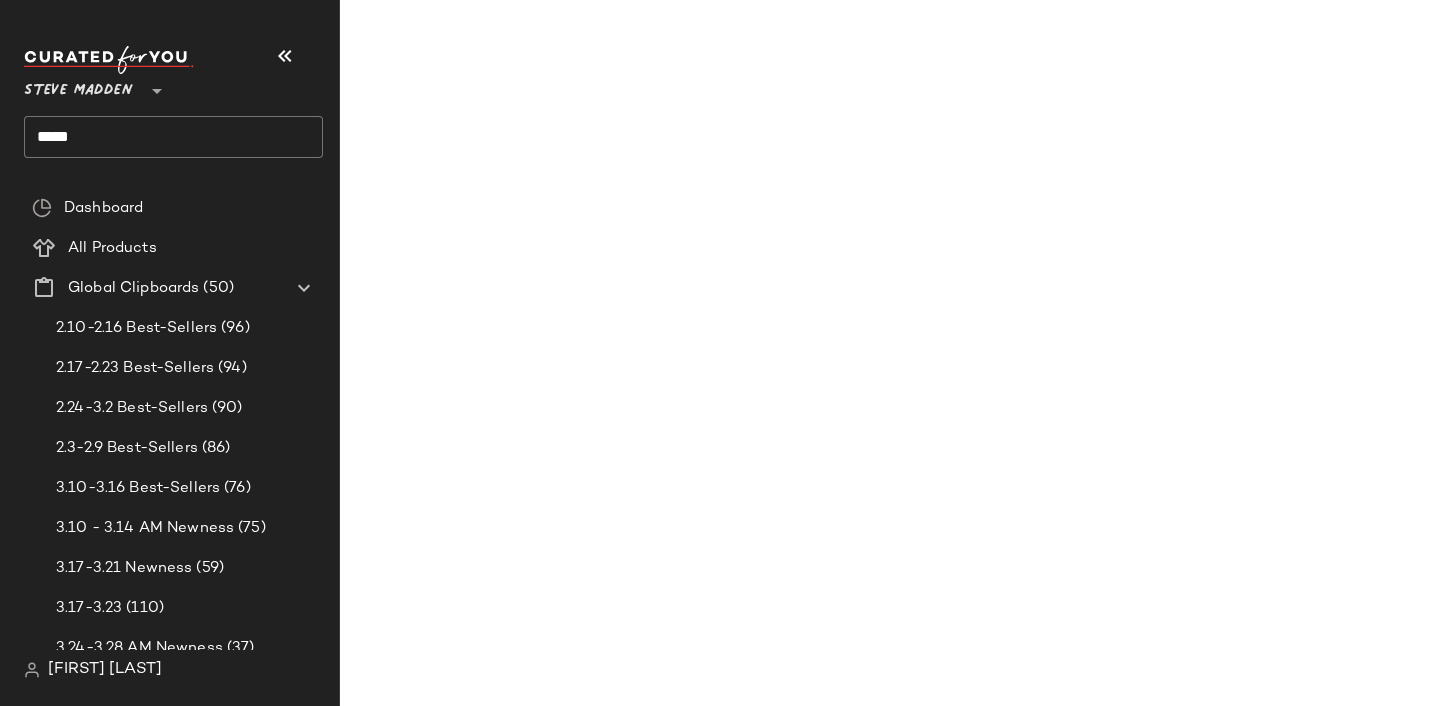 click on "*****" 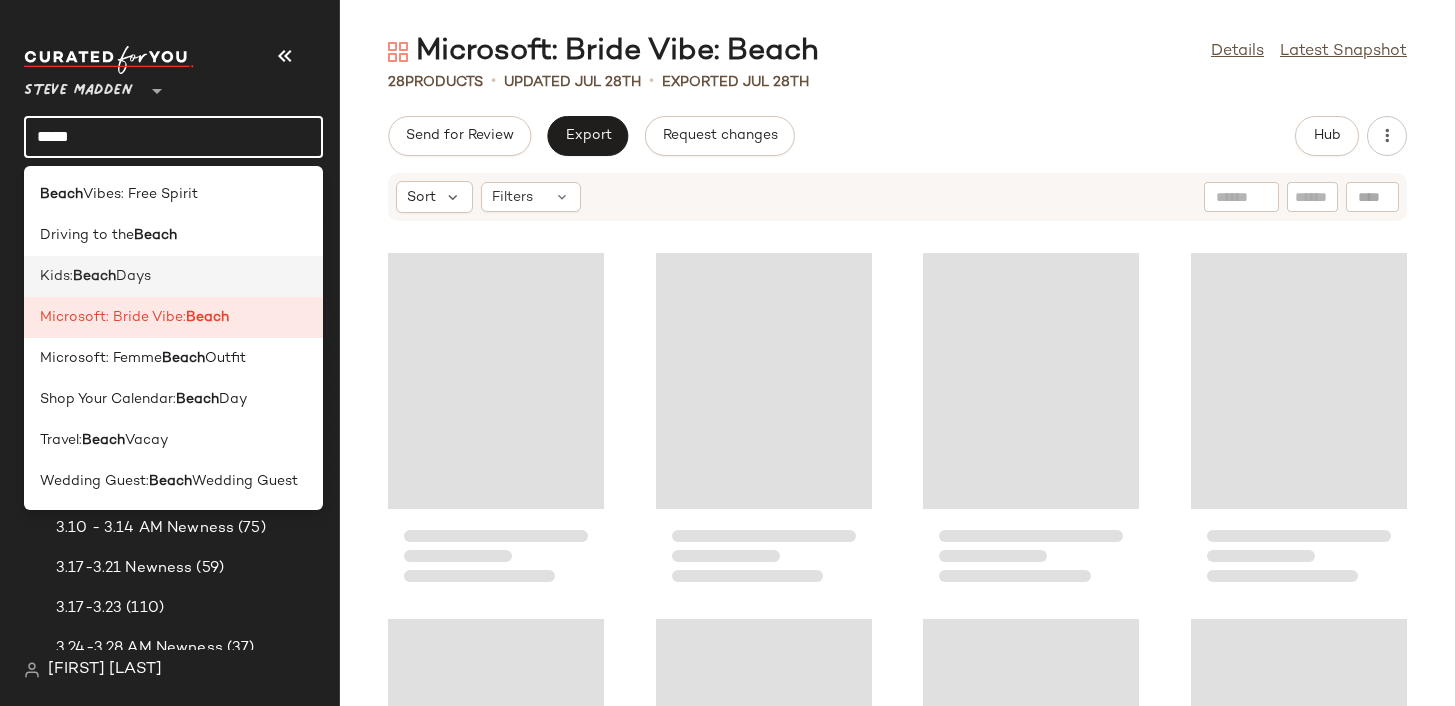 click on "Kids:  Beach  Days" 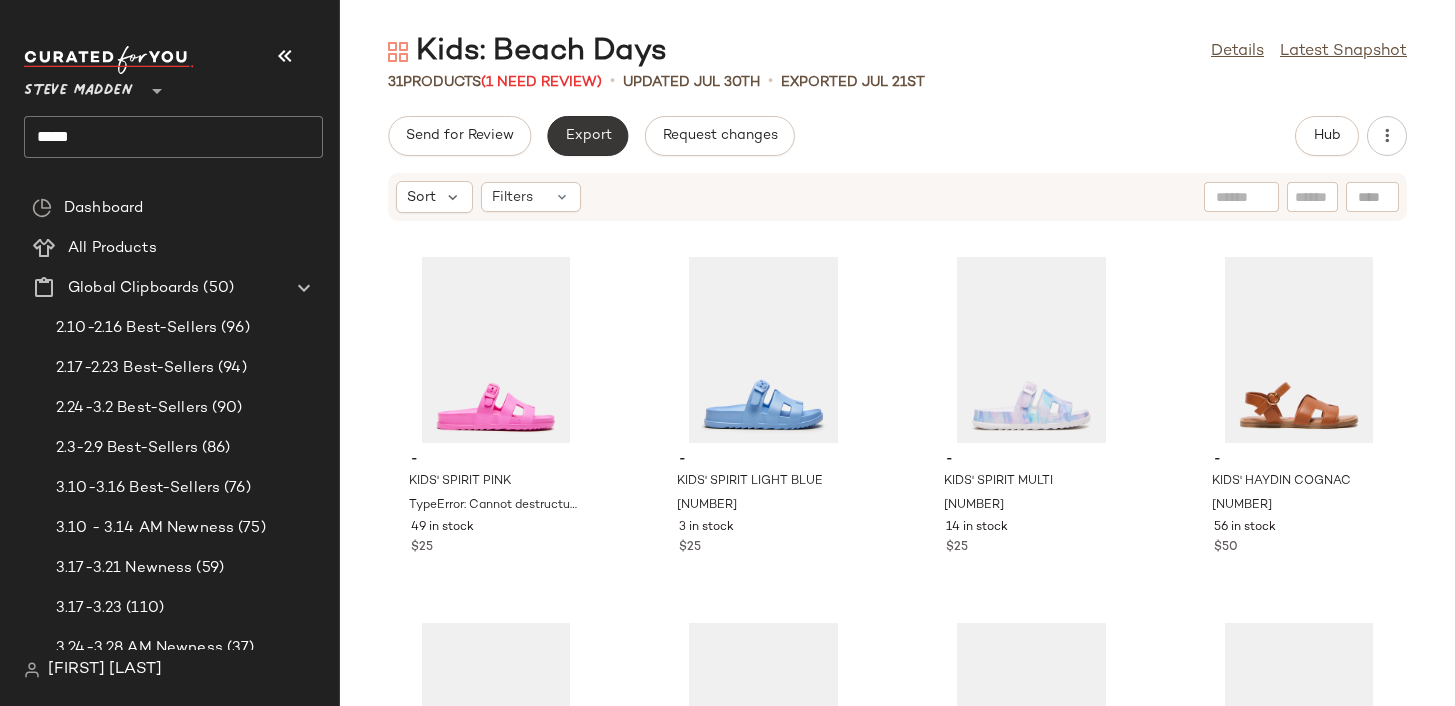 click on "Export" at bounding box center [587, 136] 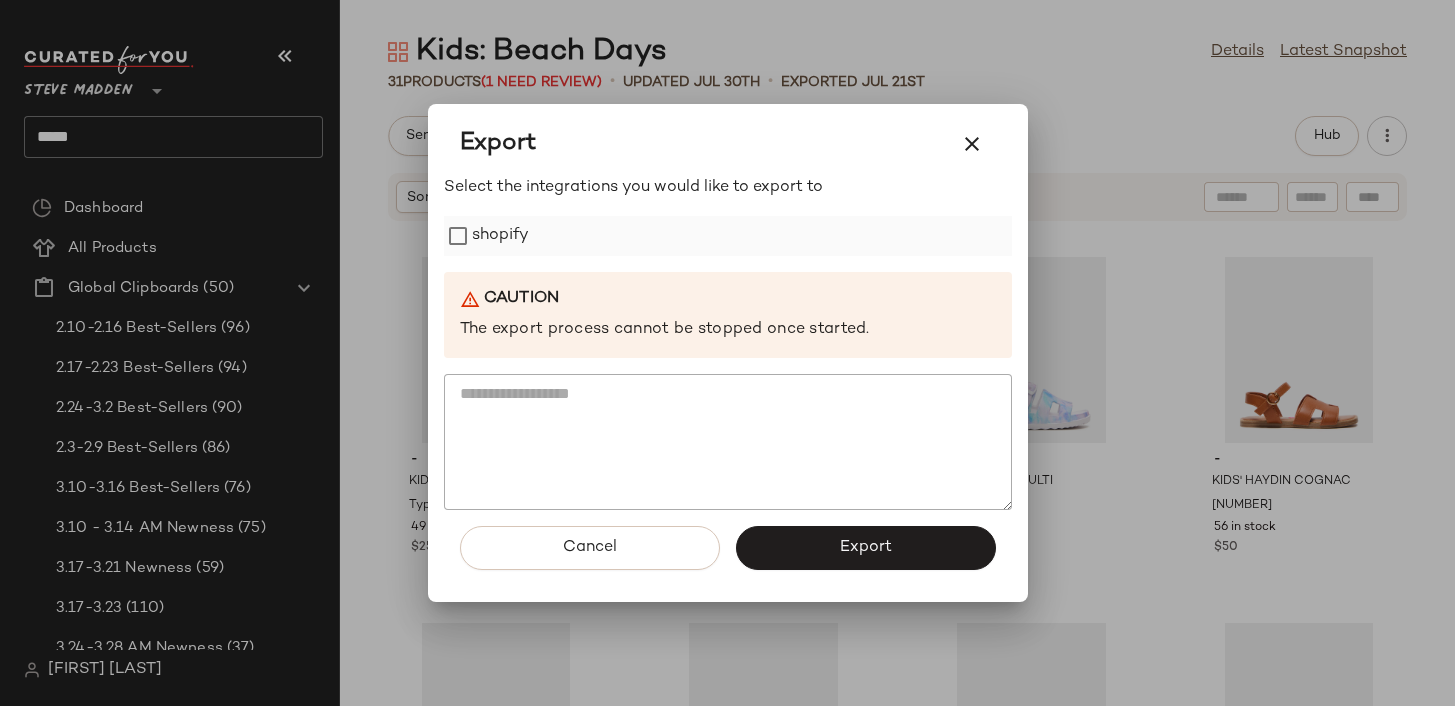 click on "shopify" at bounding box center (501, 236) 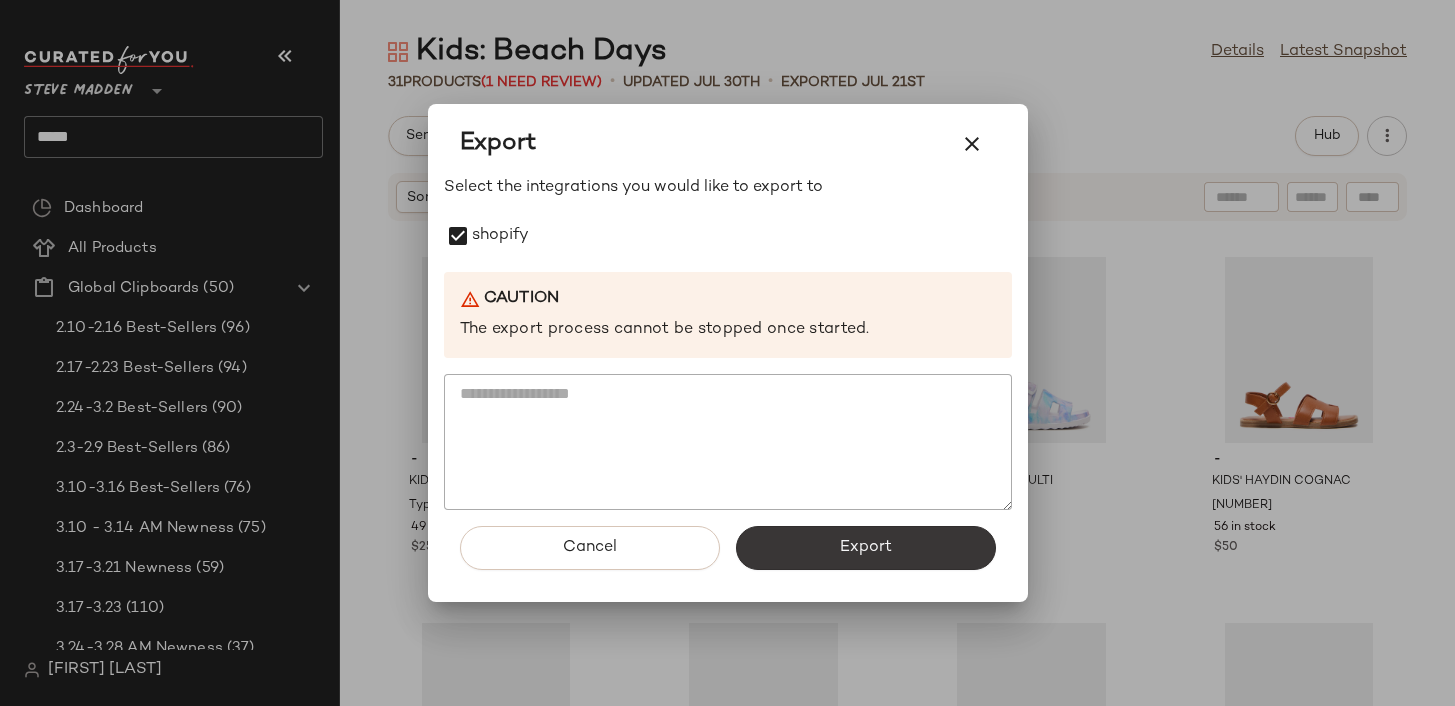 click on "Export" at bounding box center [866, 548] 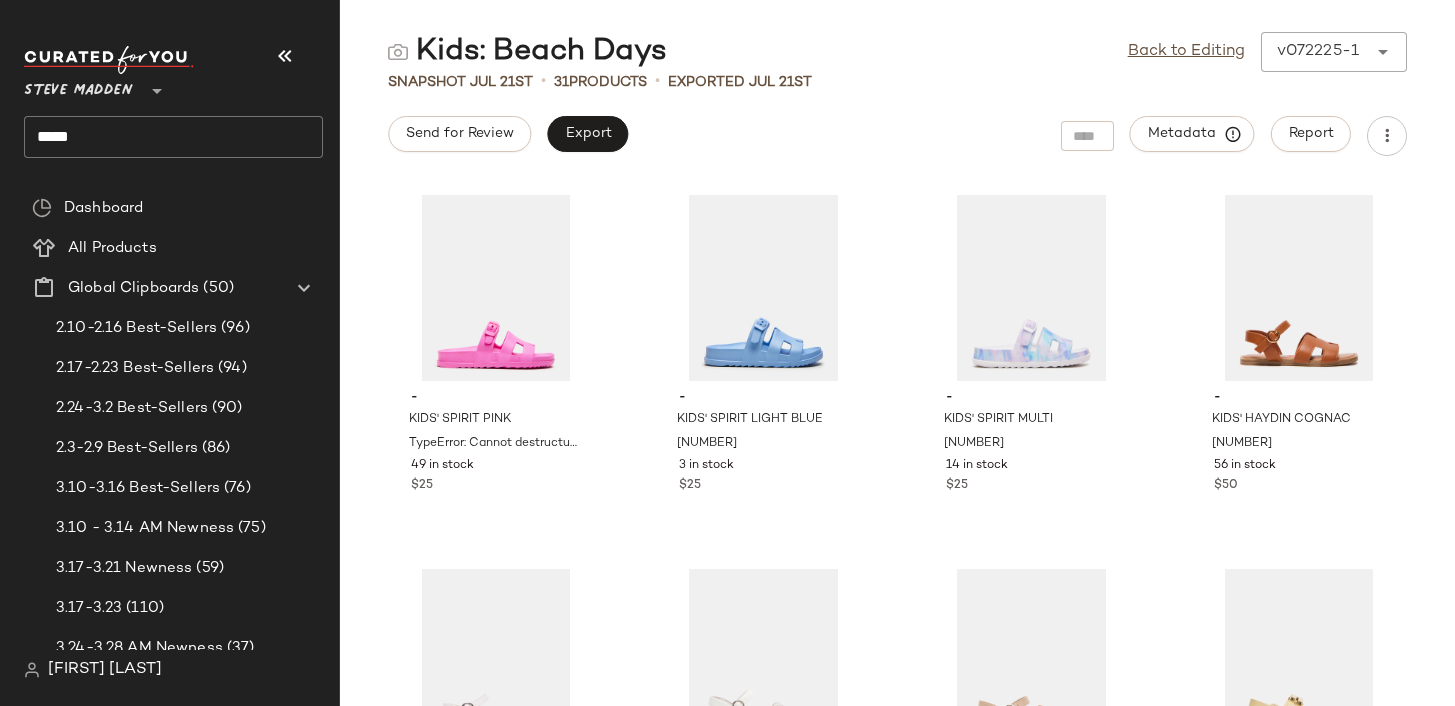 click on "*****" 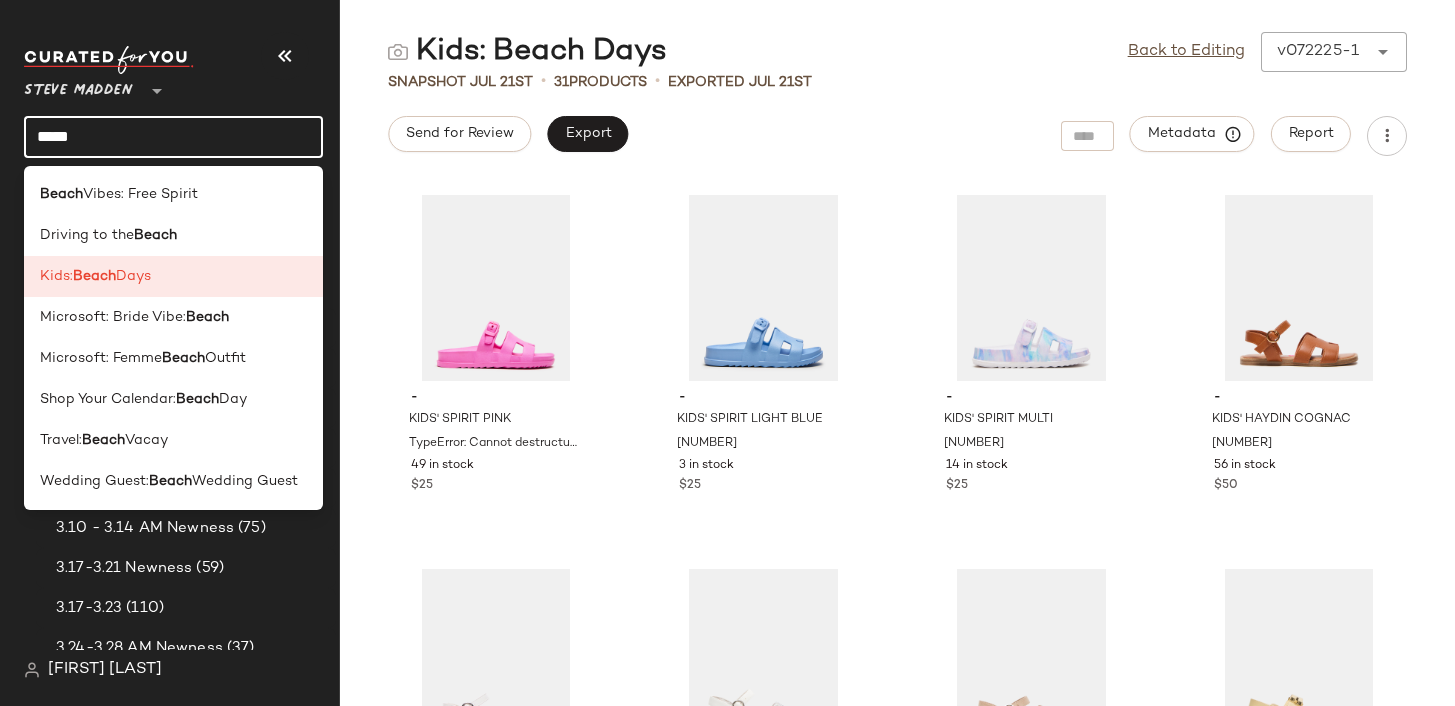 click on "*****" 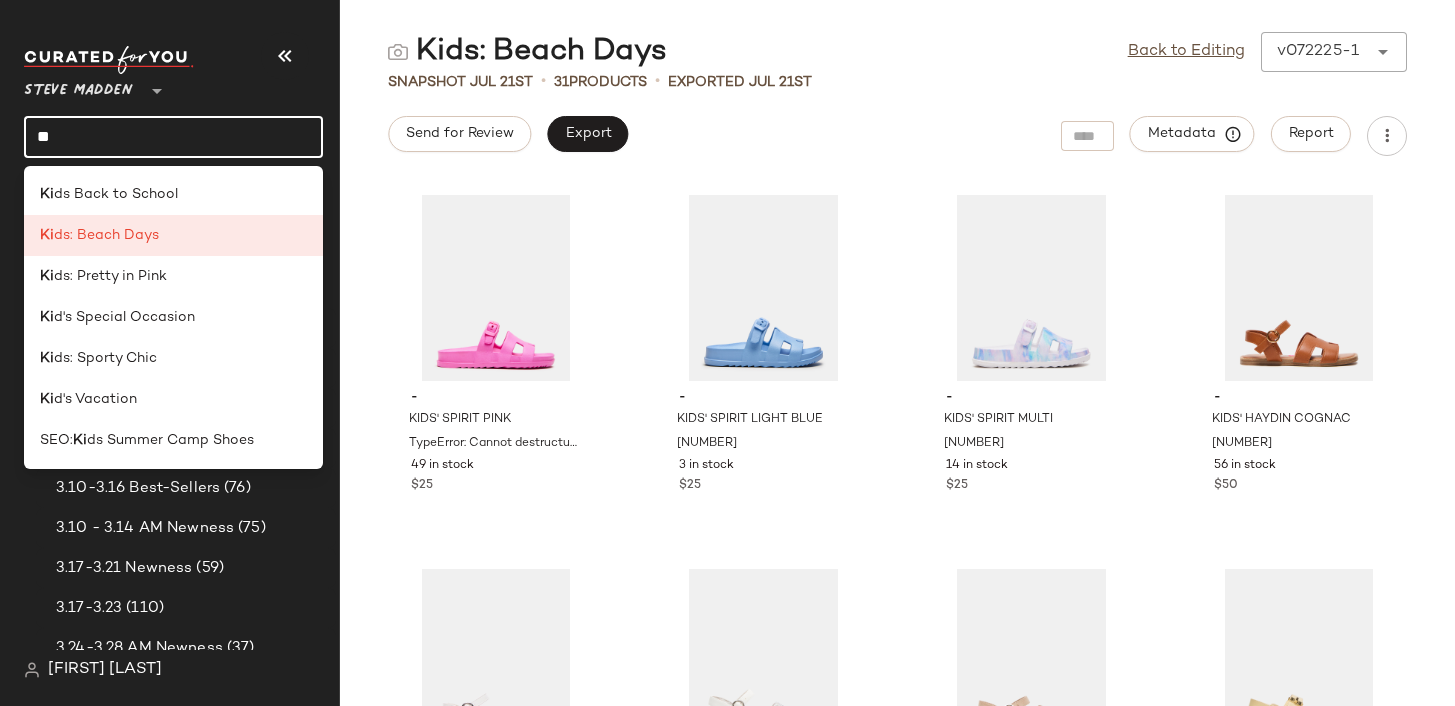 type on "*" 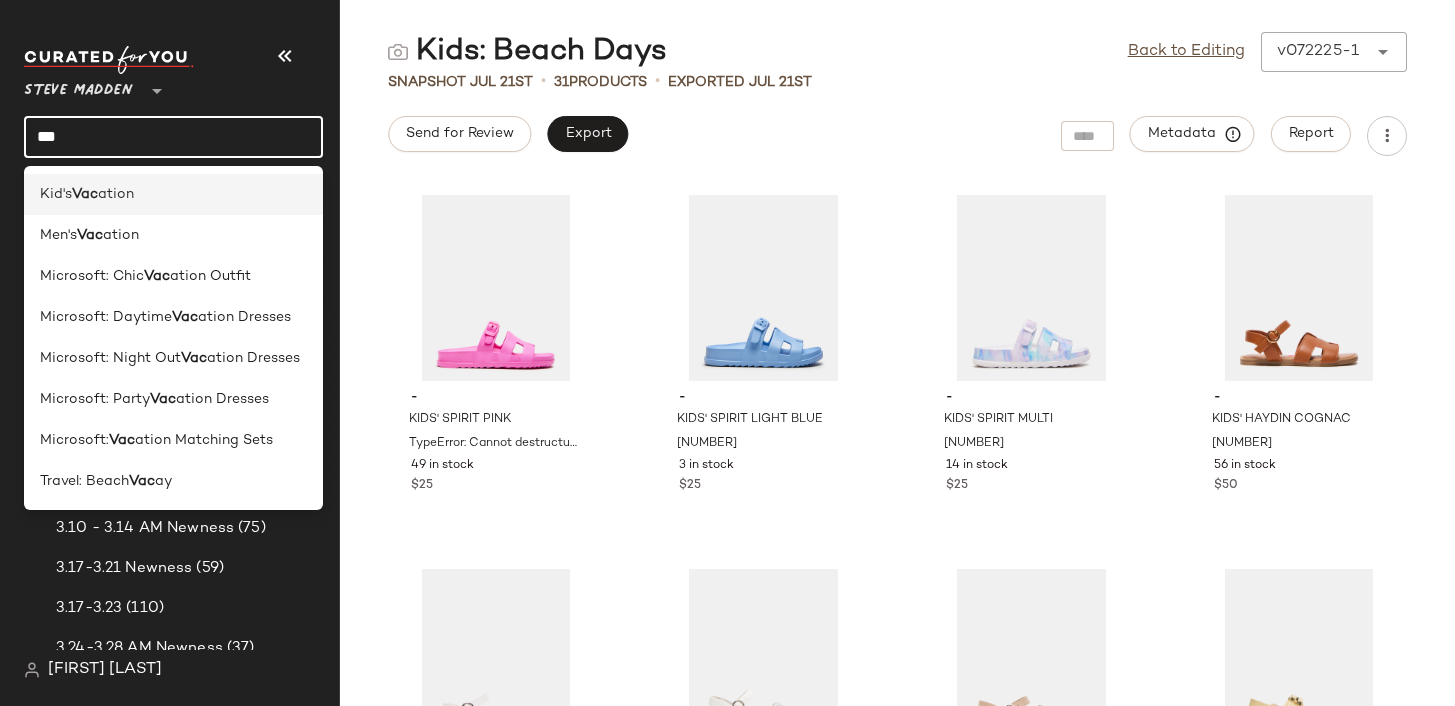 type on "***" 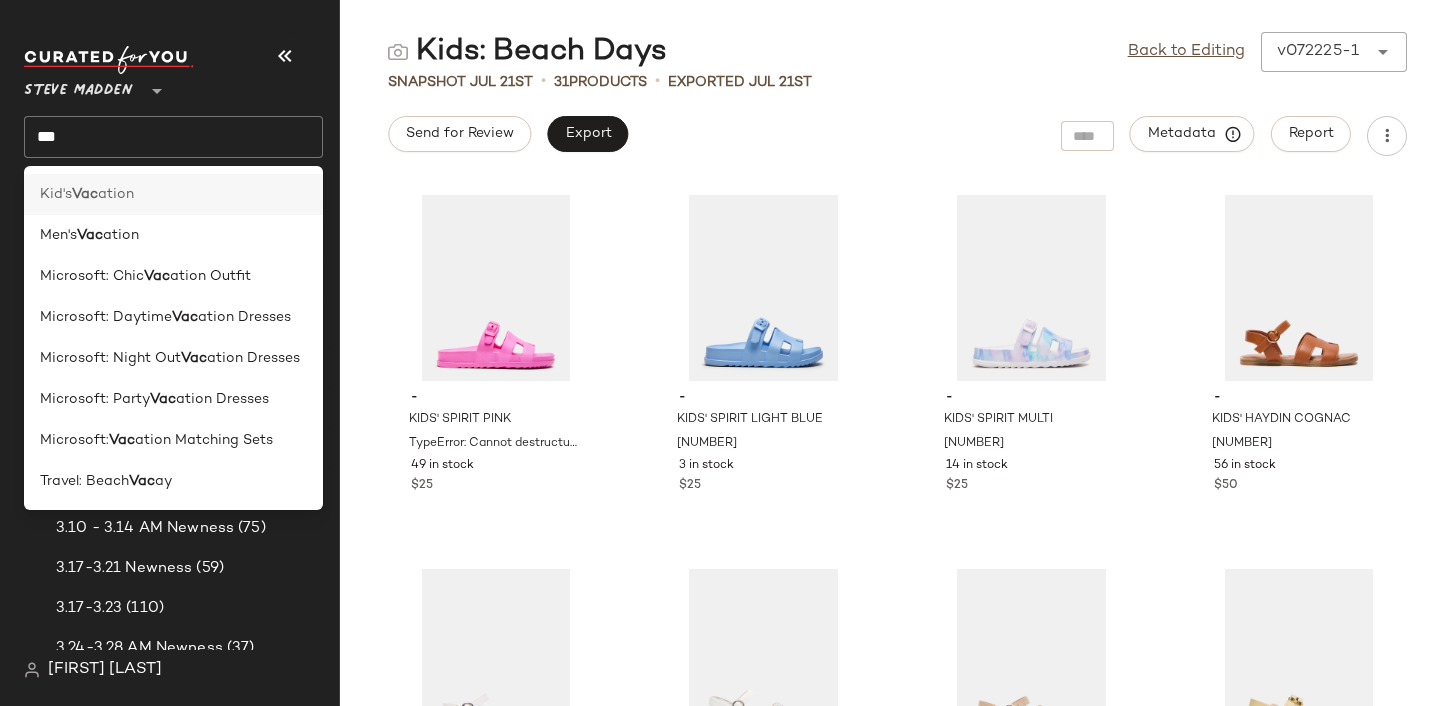 click on "Kid's" at bounding box center [56, 194] 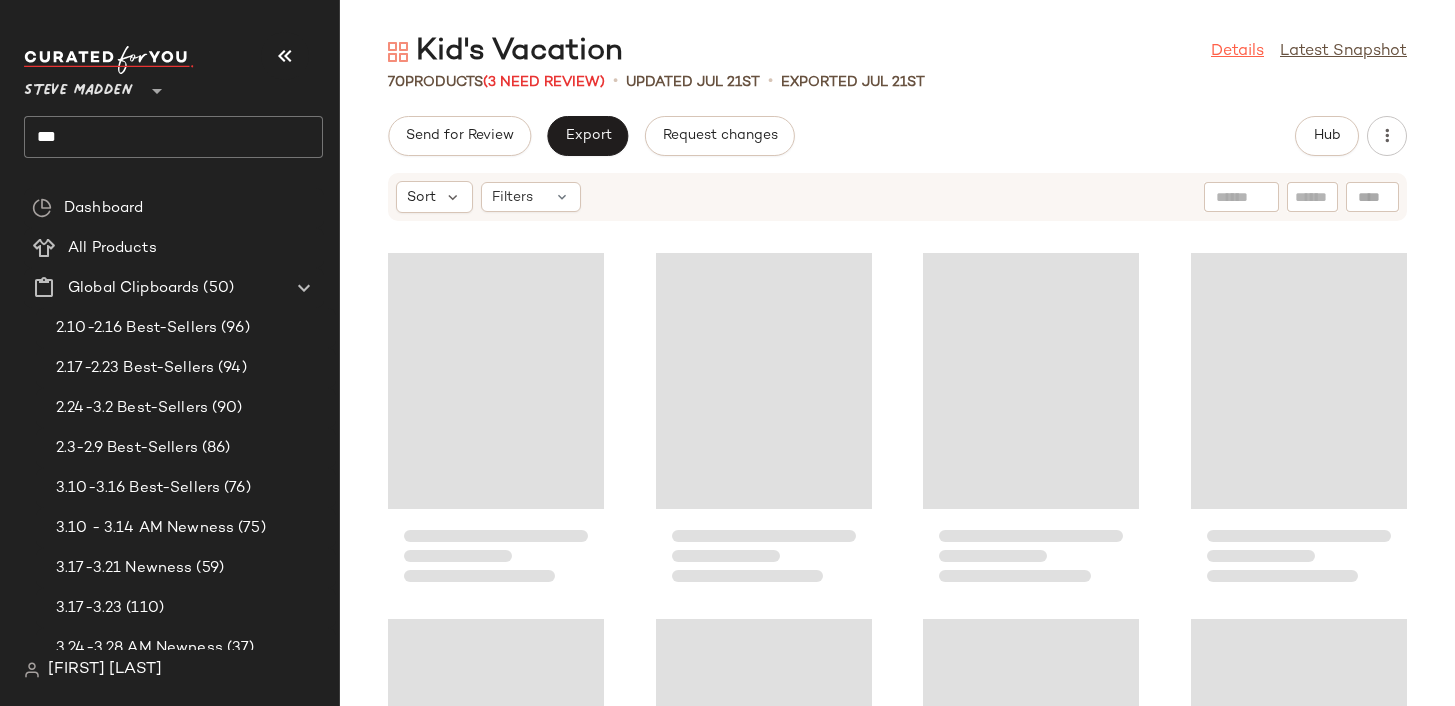 click on "Details" at bounding box center (1237, 52) 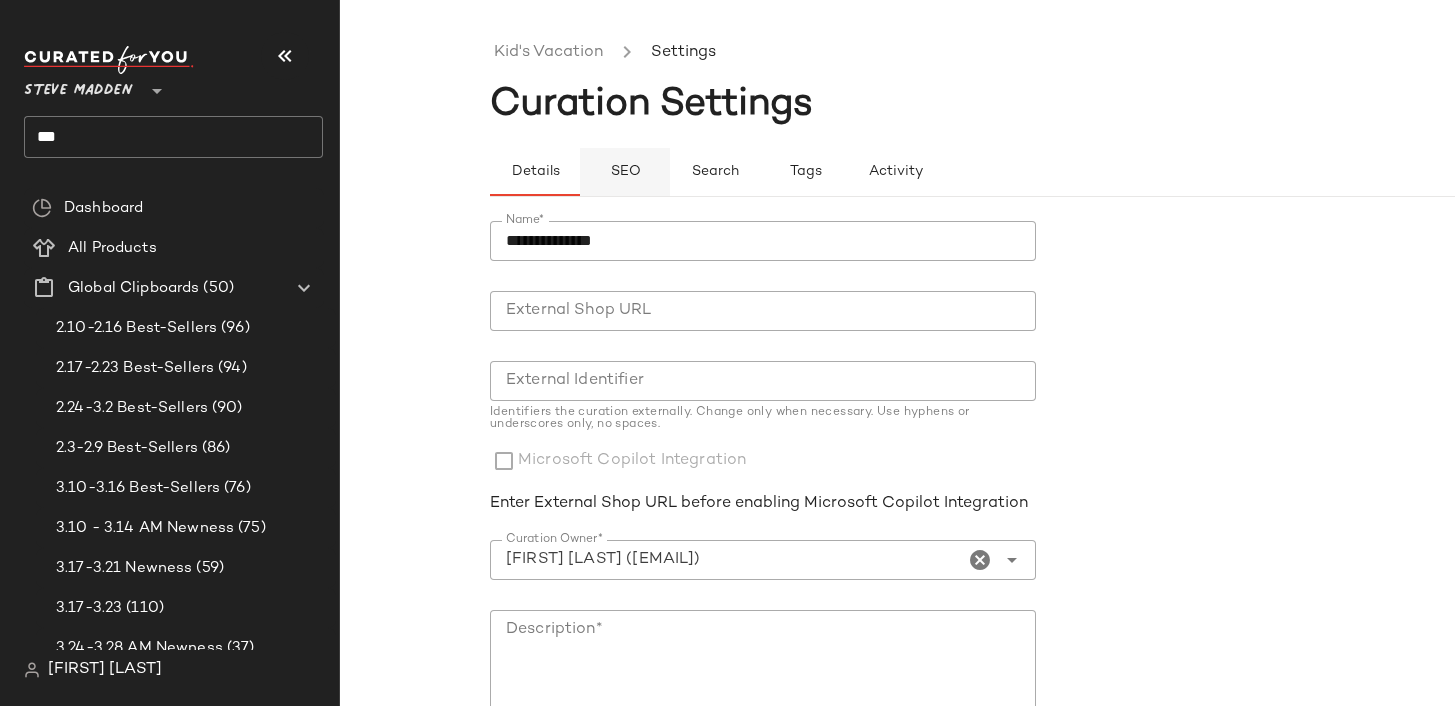click on "SEO" 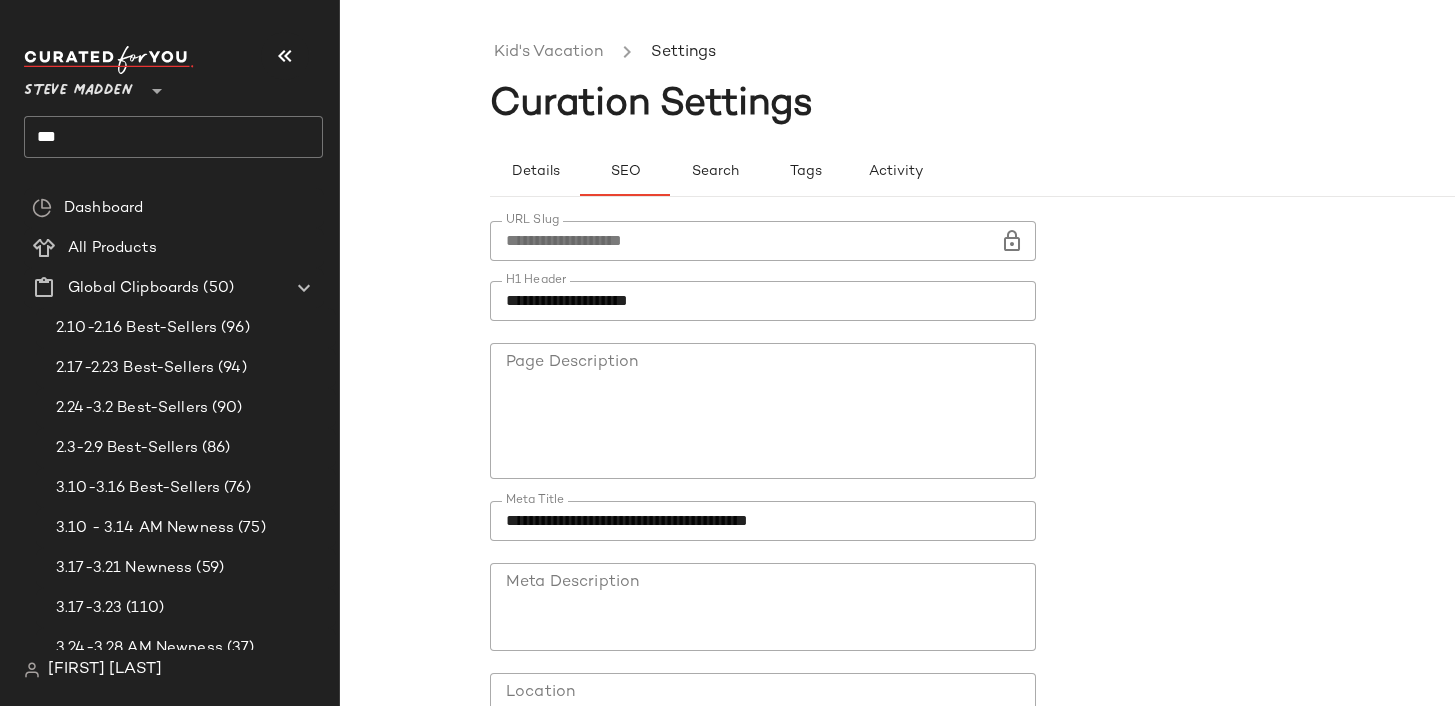 click on "**********" 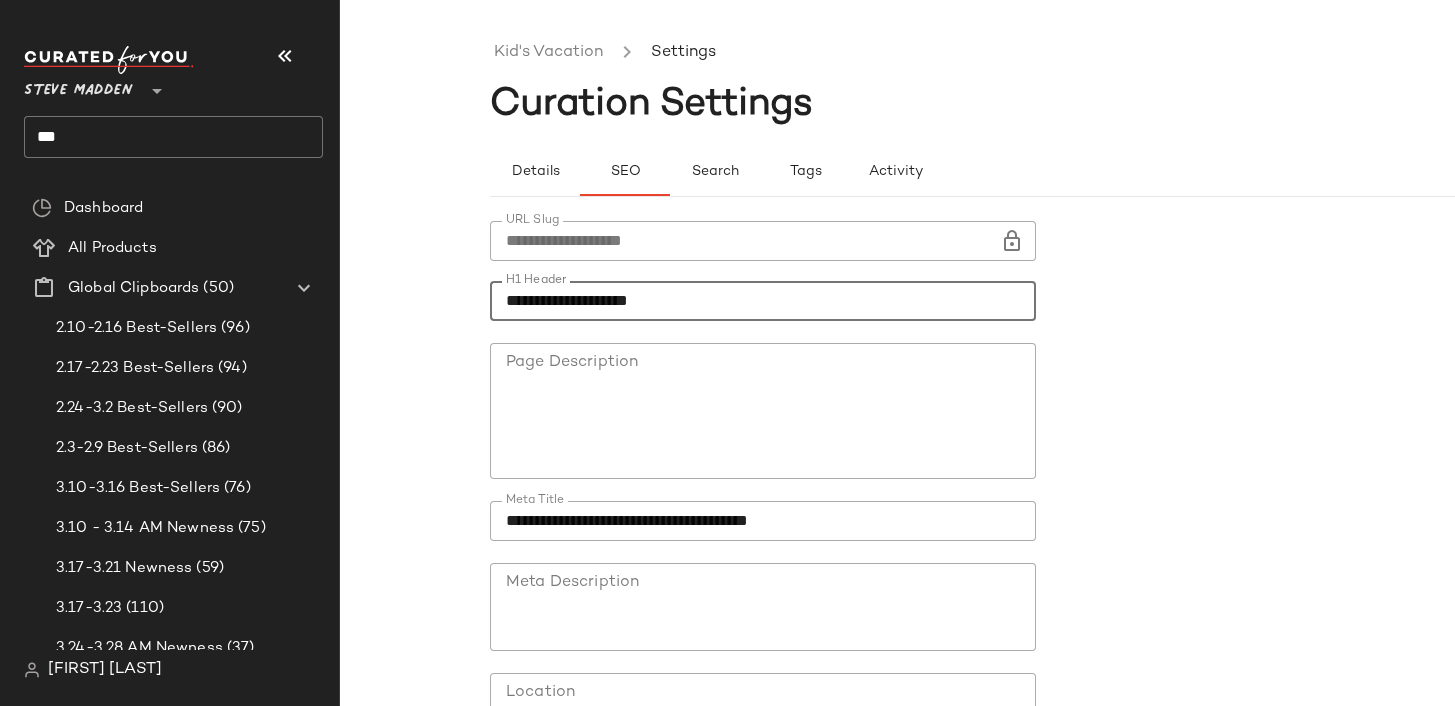 type on "**********" 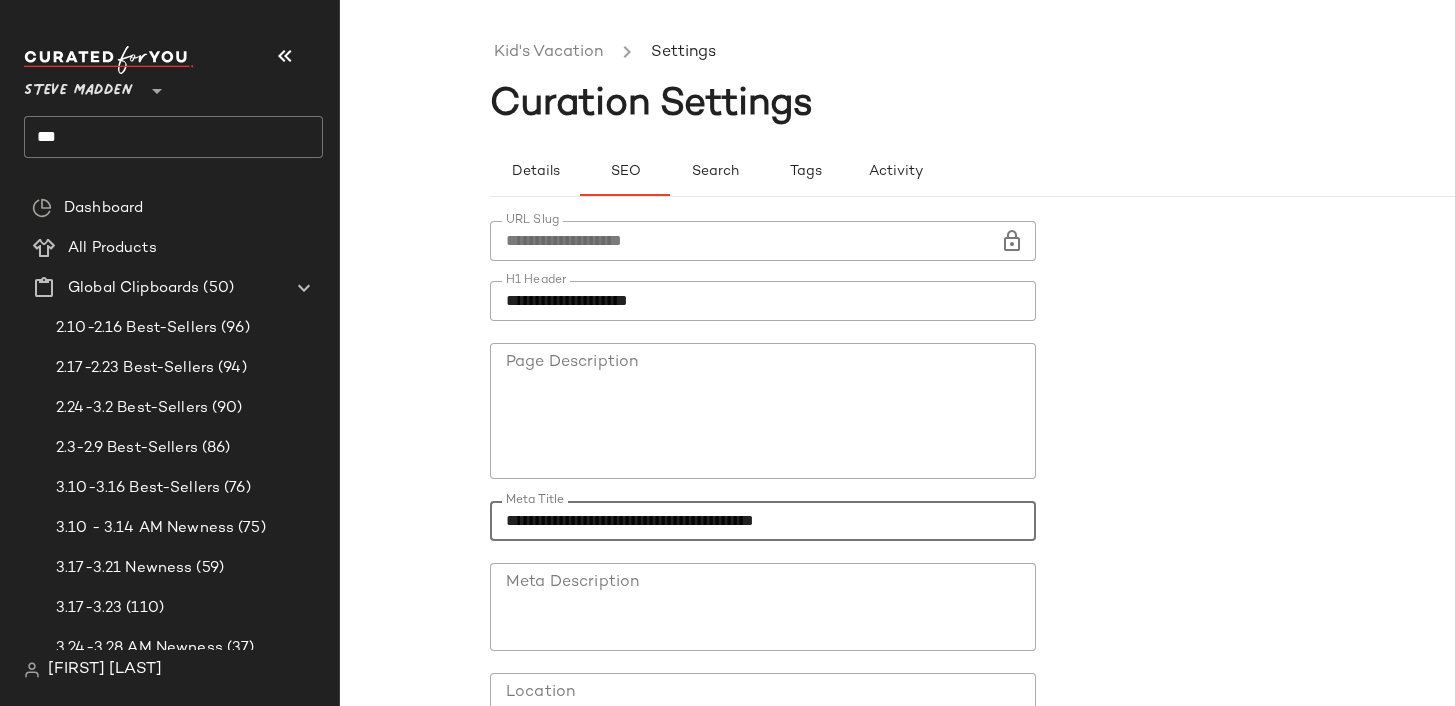 type on "**********" 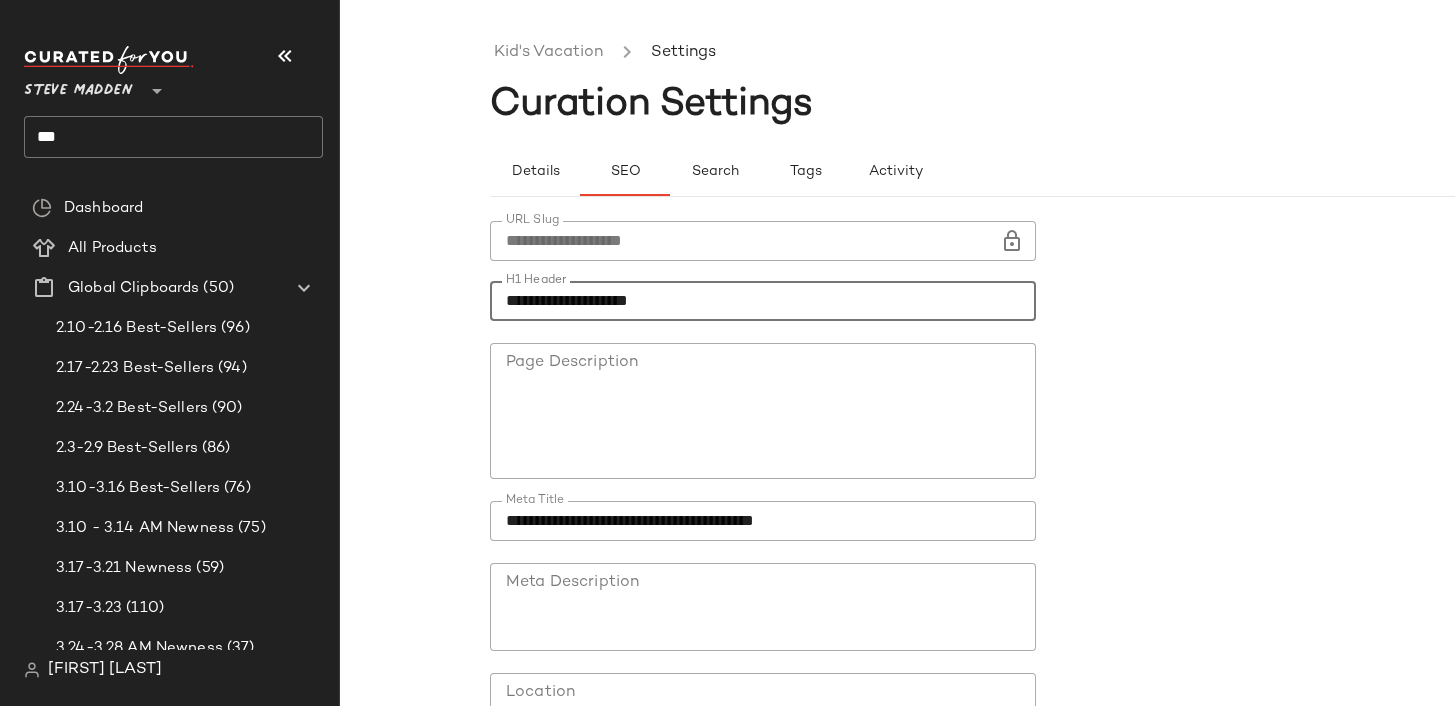click on "**********" 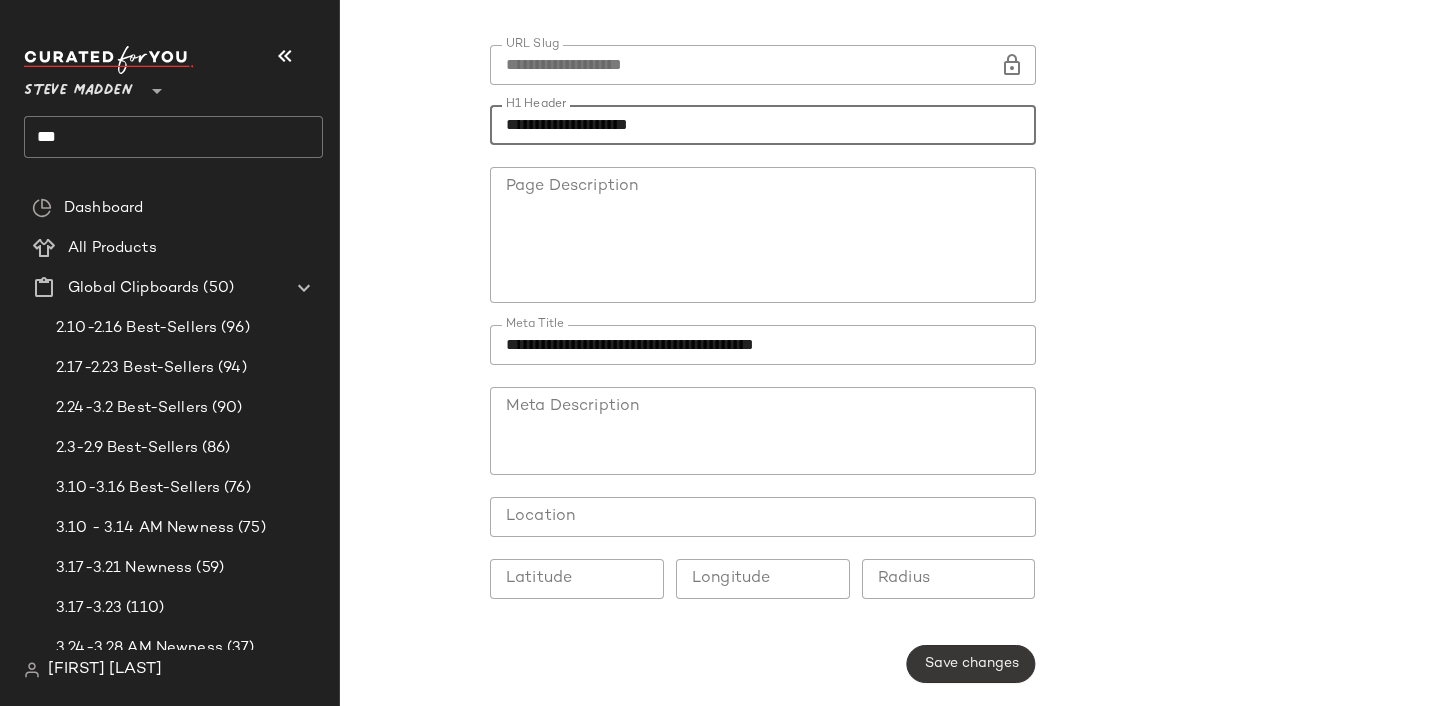 click on "Save changes" 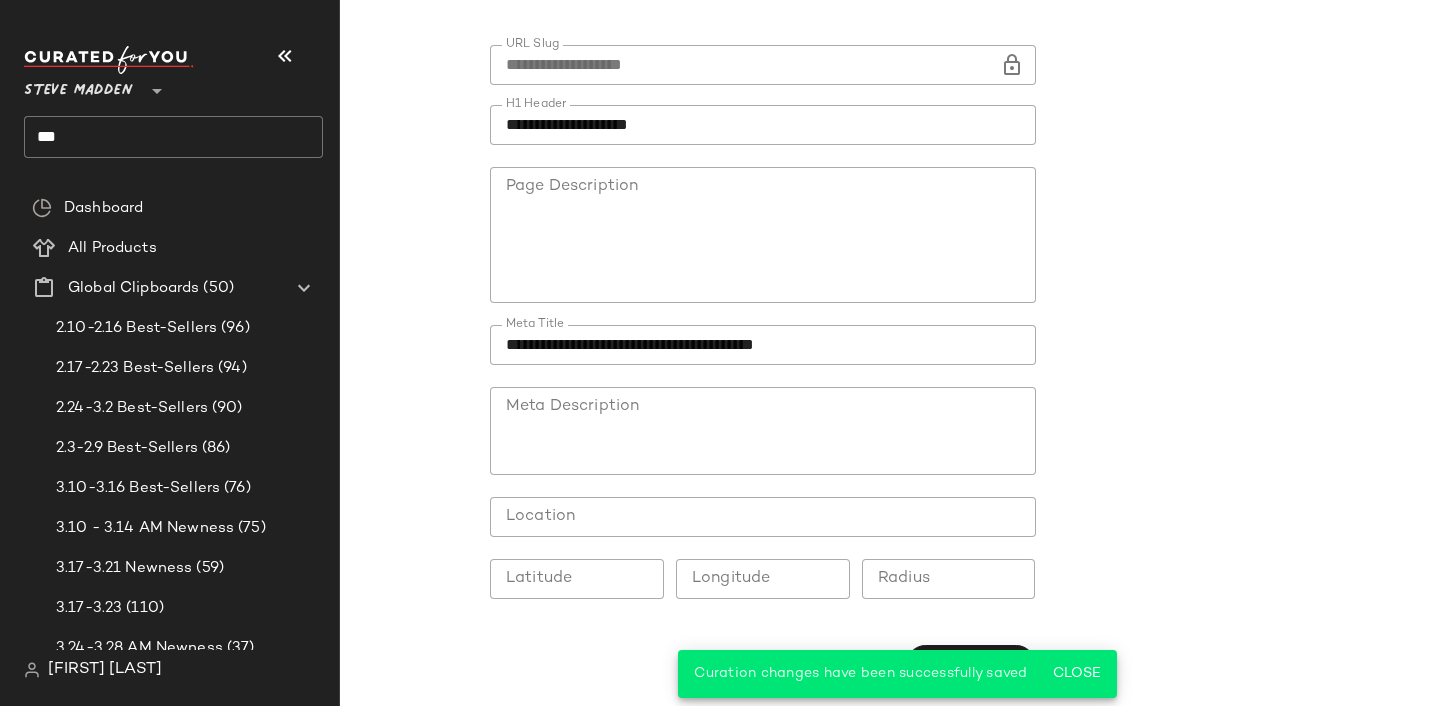 scroll, scrollTop: 0, scrollLeft: 0, axis: both 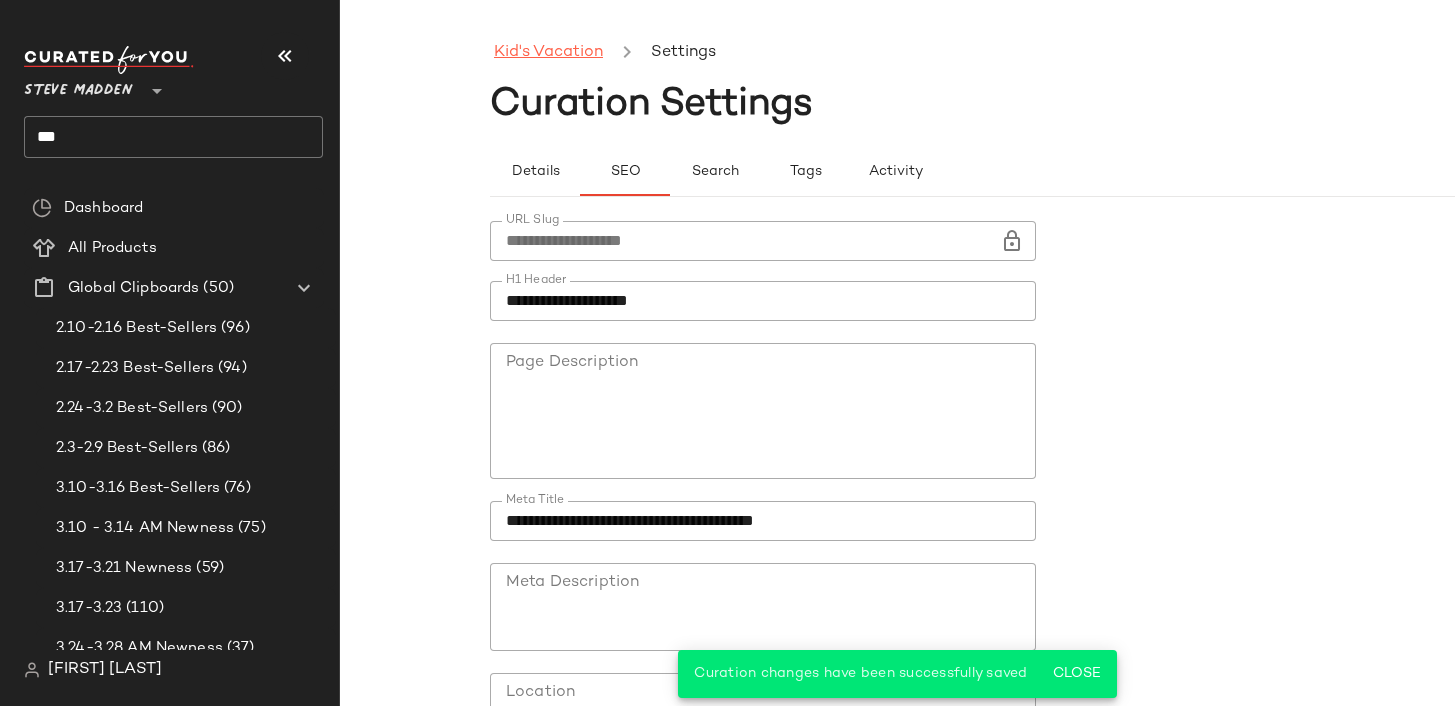 click on "Kid's Vacation" at bounding box center (548, 53) 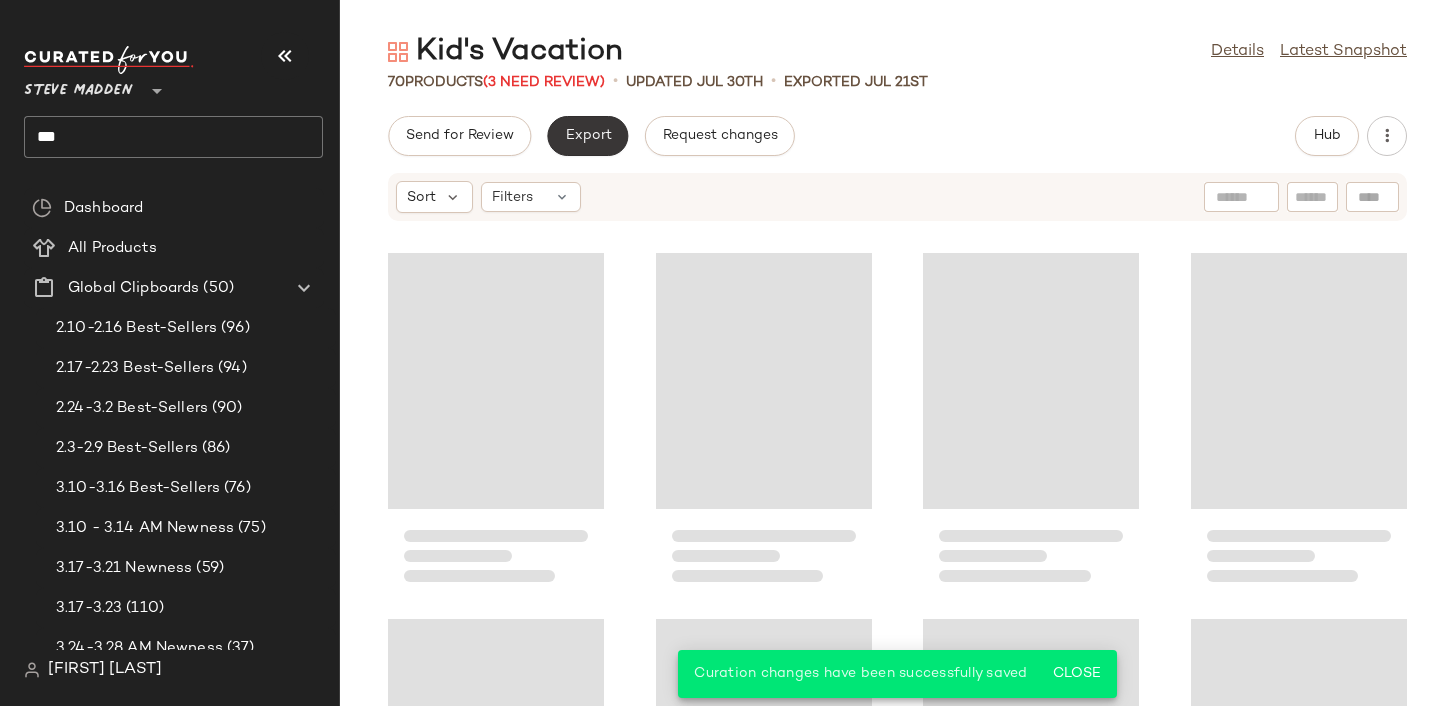 click on "Export" 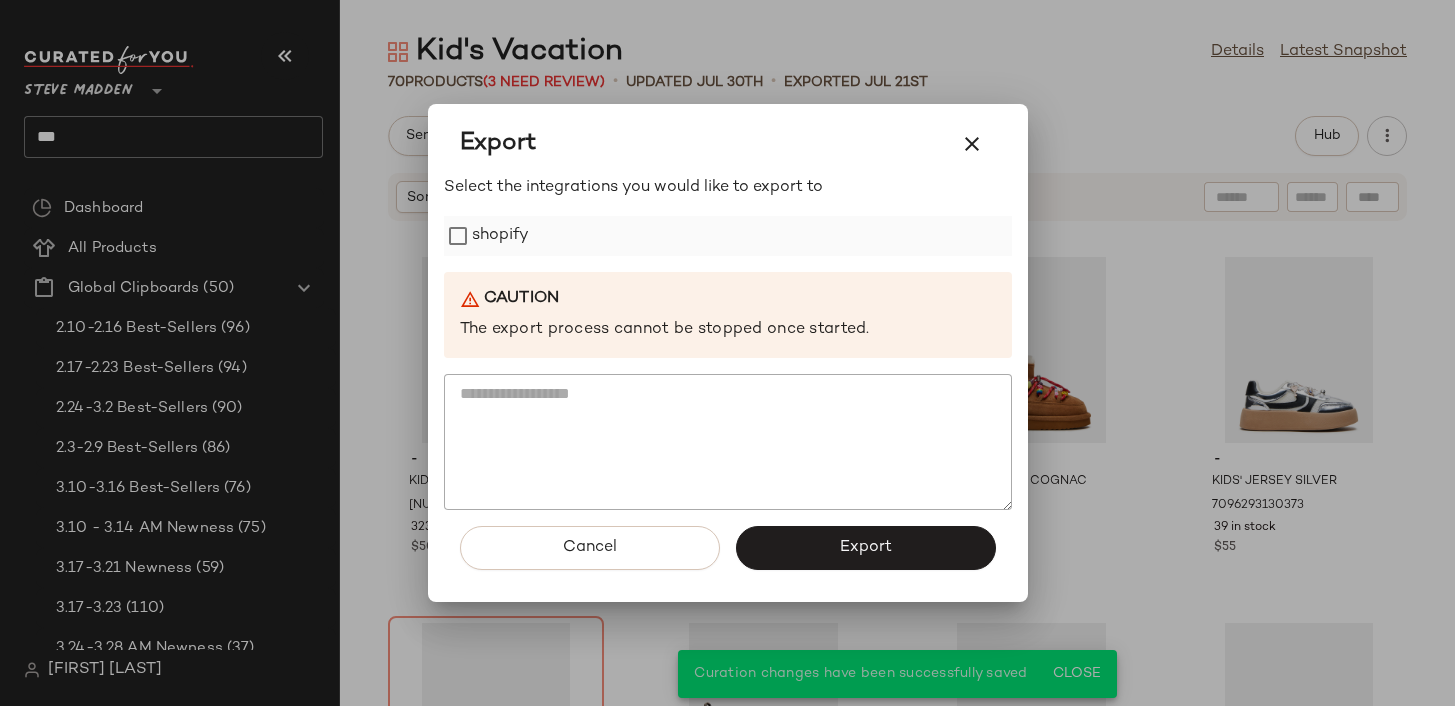 click on "shopify" at bounding box center [501, 236] 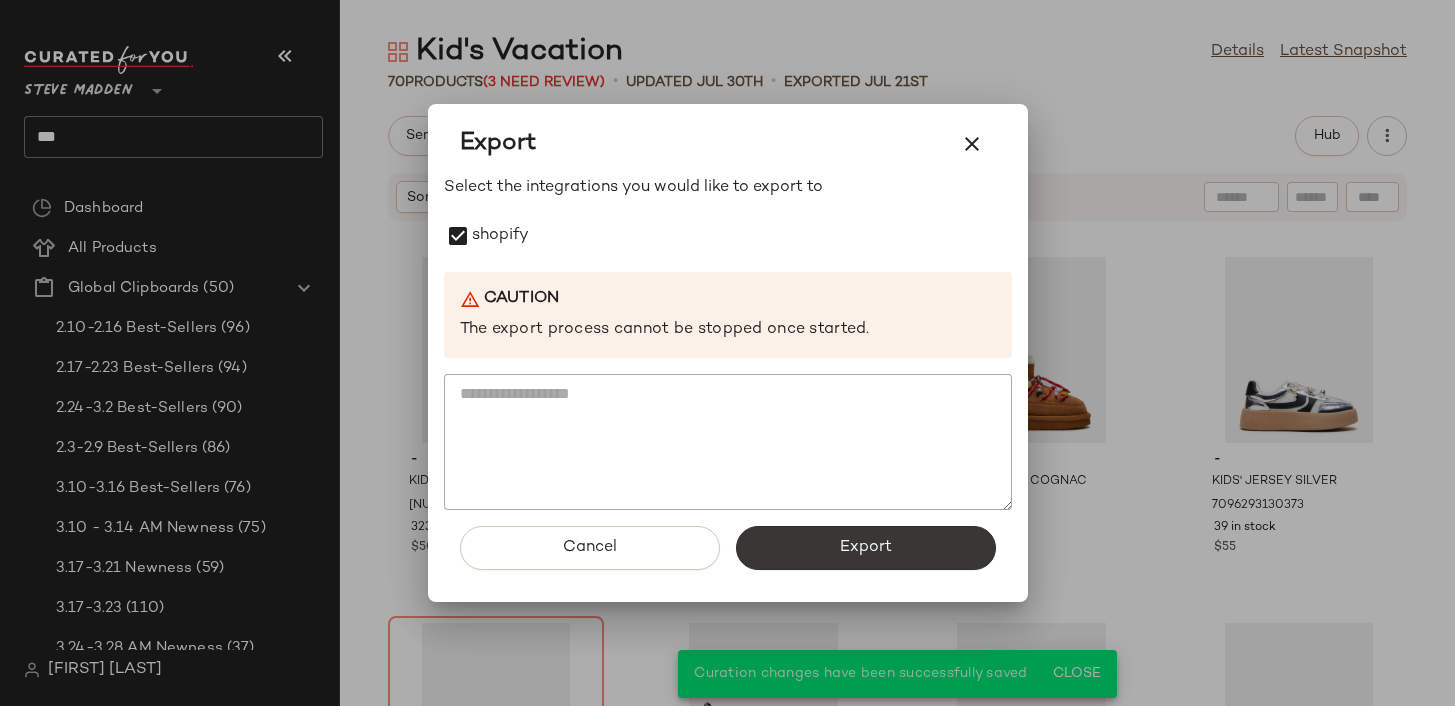 click on "Export" at bounding box center (866, 548) 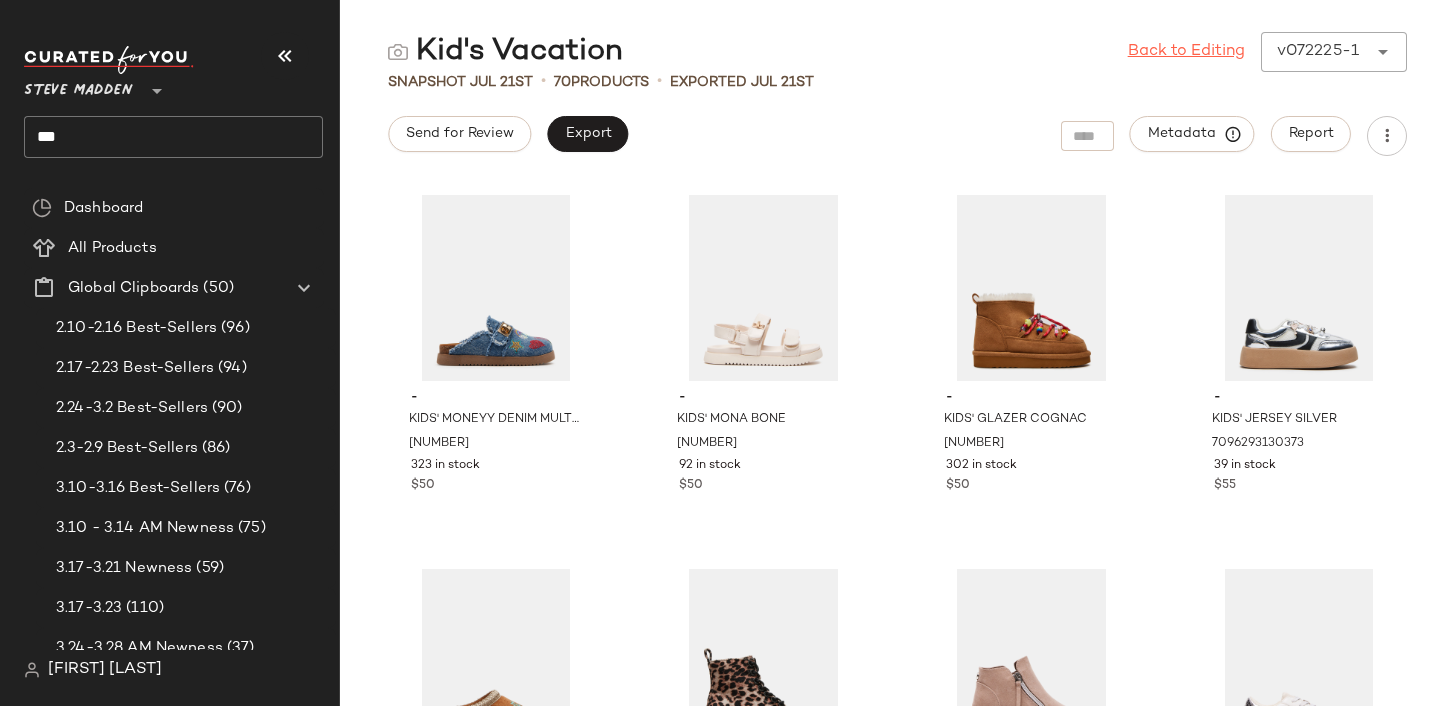 click on "Back to Editing" at bounding box center [1186, 52] 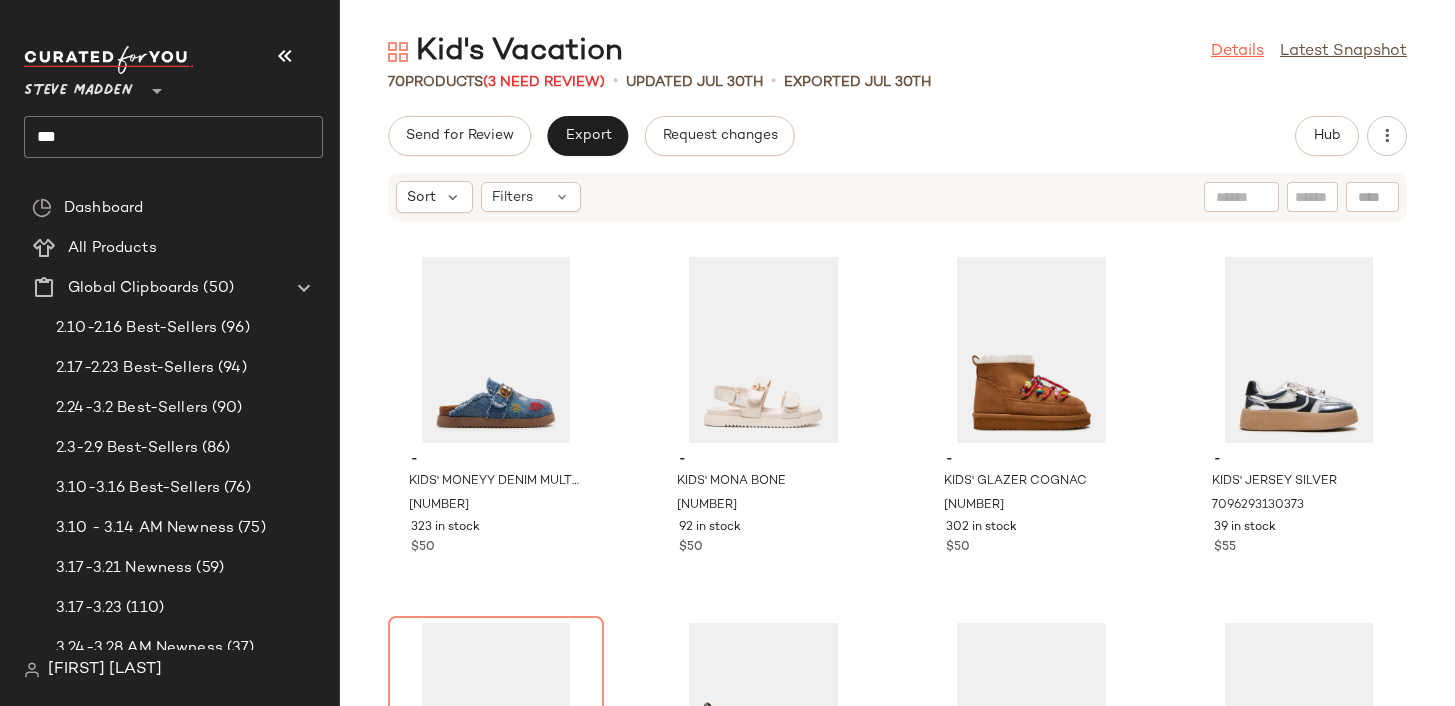 click on "Details" at bounding box center [1237, 52] 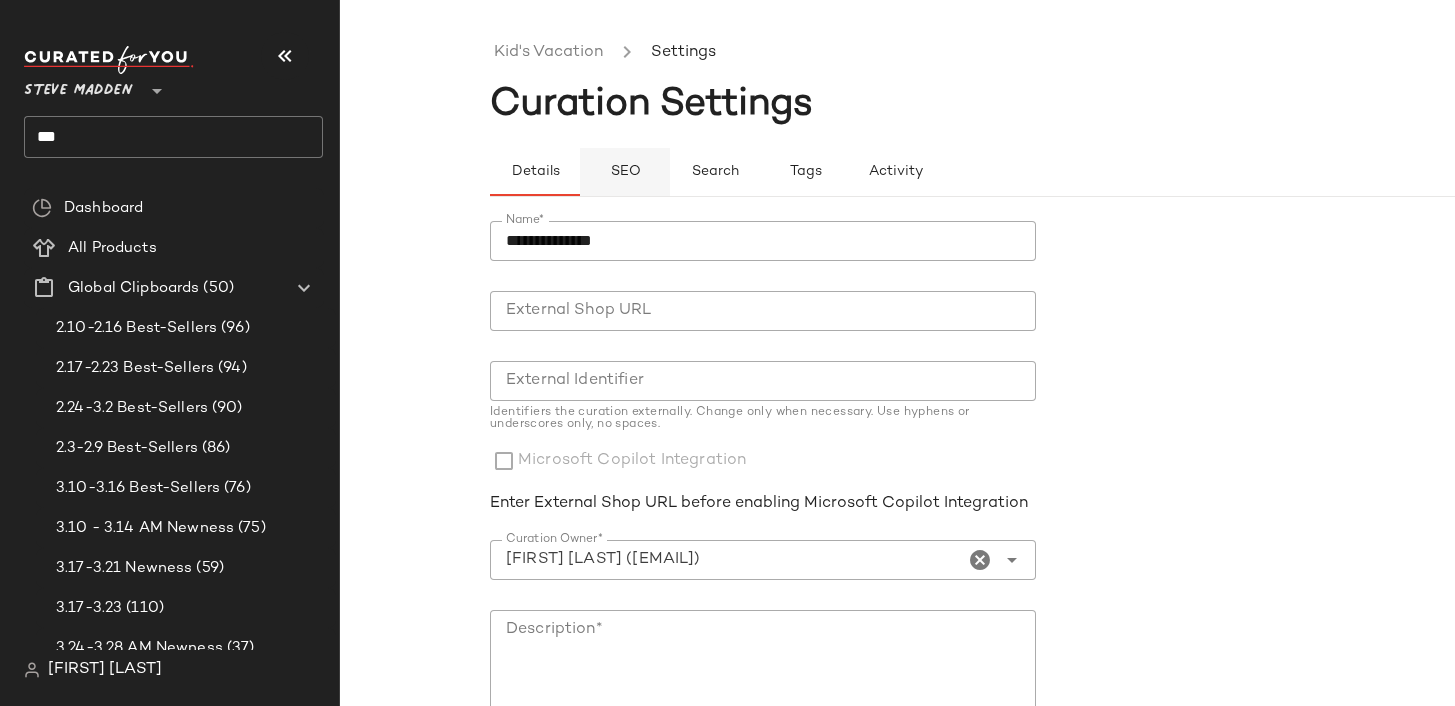 click on "SEO" 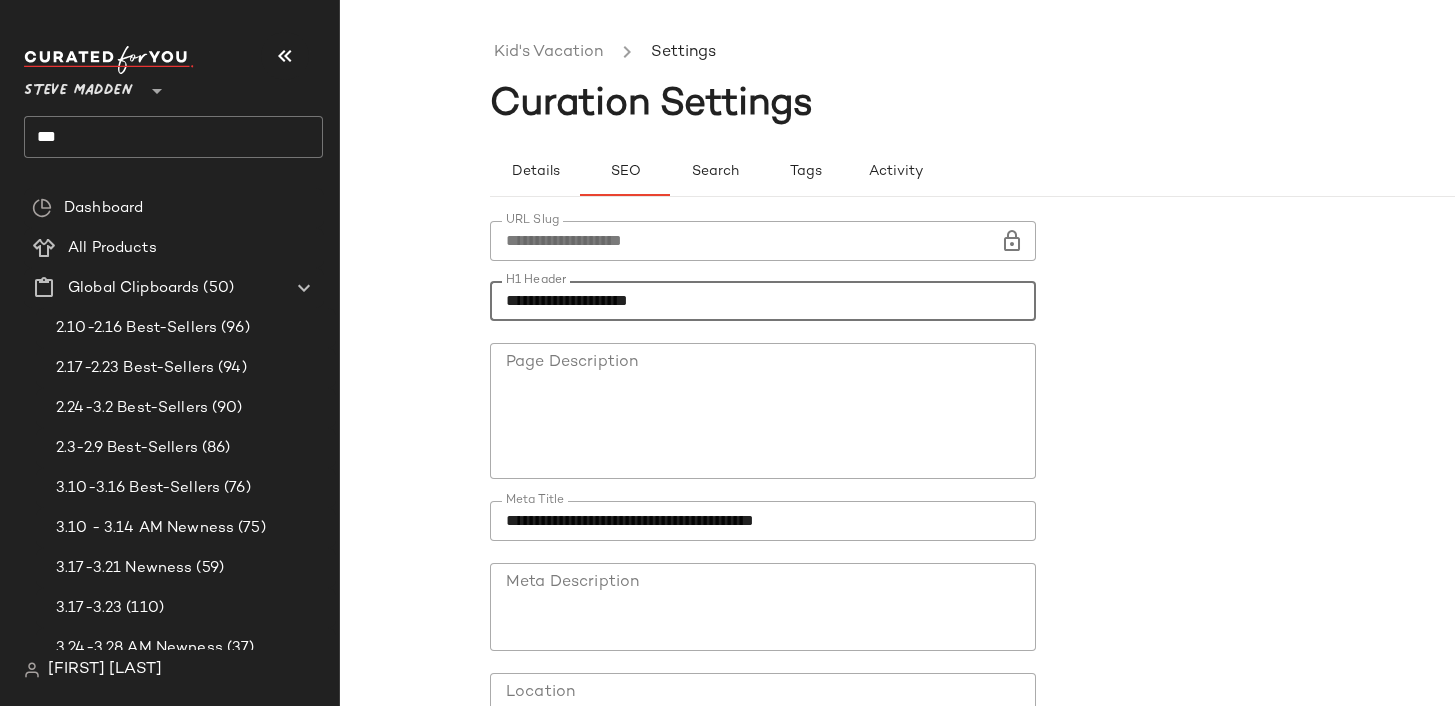 click on "**********" 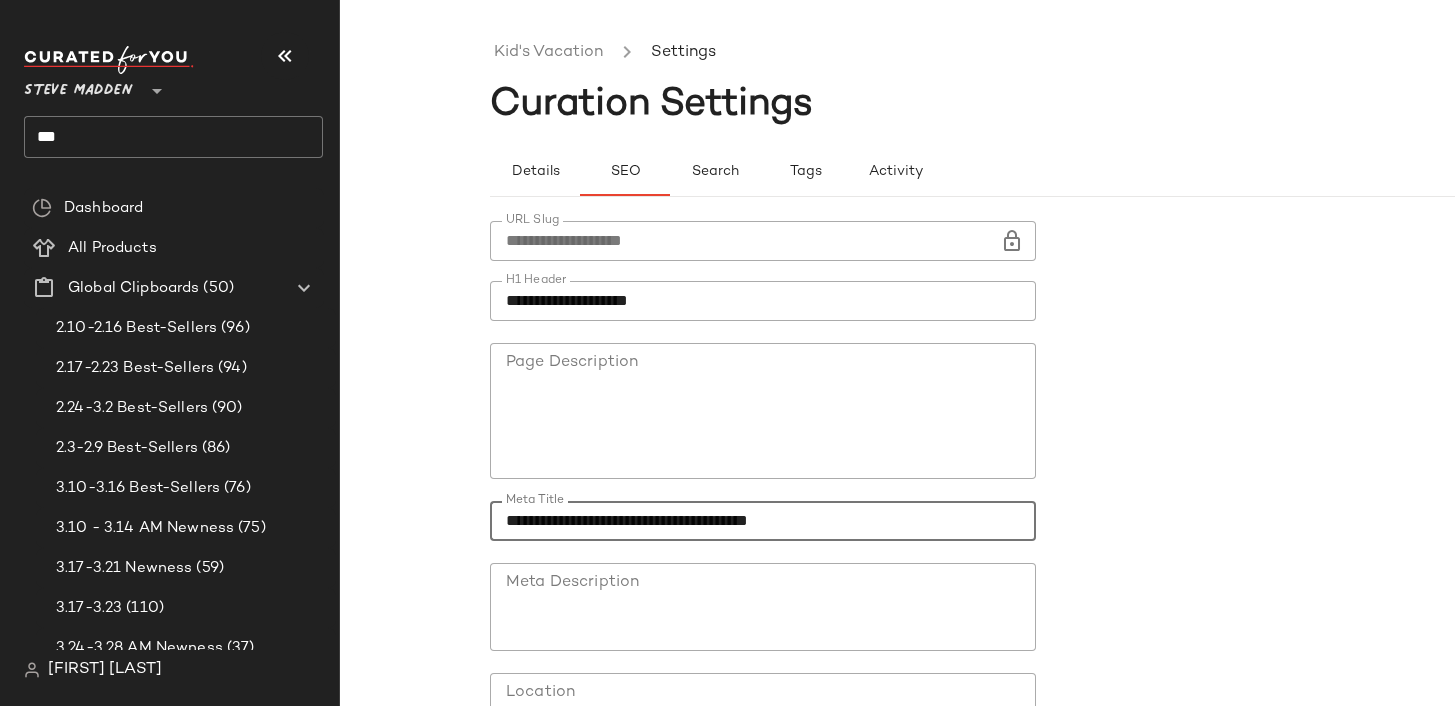 scroll, scrollTop: 176, scrollLeft: 0, axis: vertical 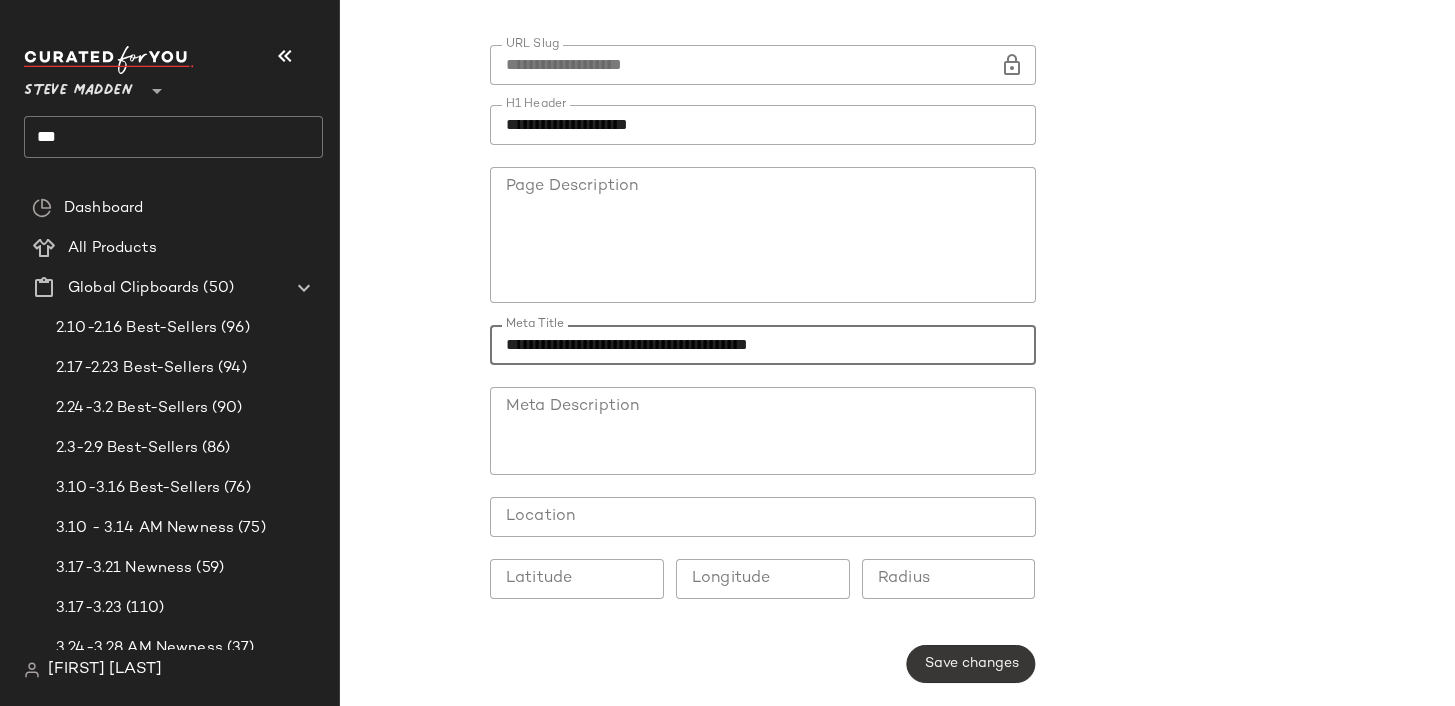 type on "**********" 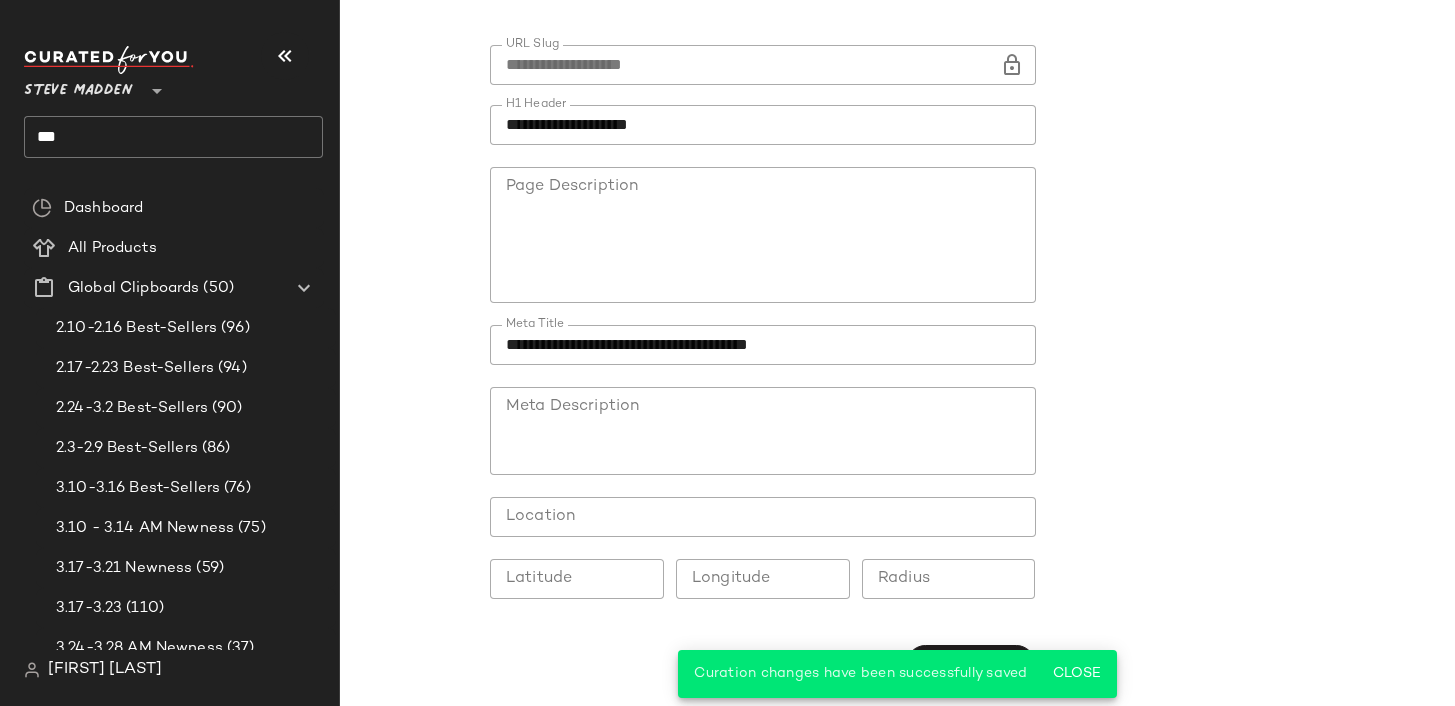 scroll, scrollTop: 0, scrollLeft: 0, axis: both 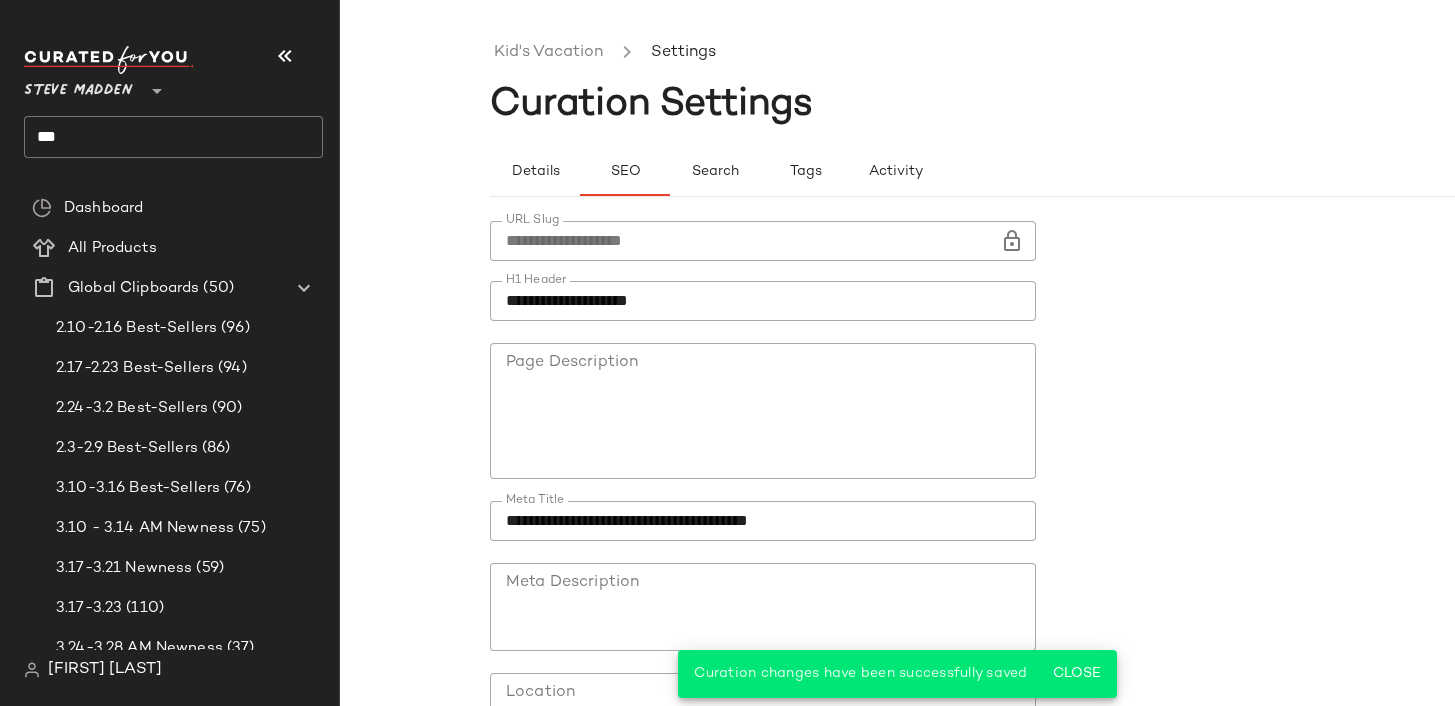 click on "***" 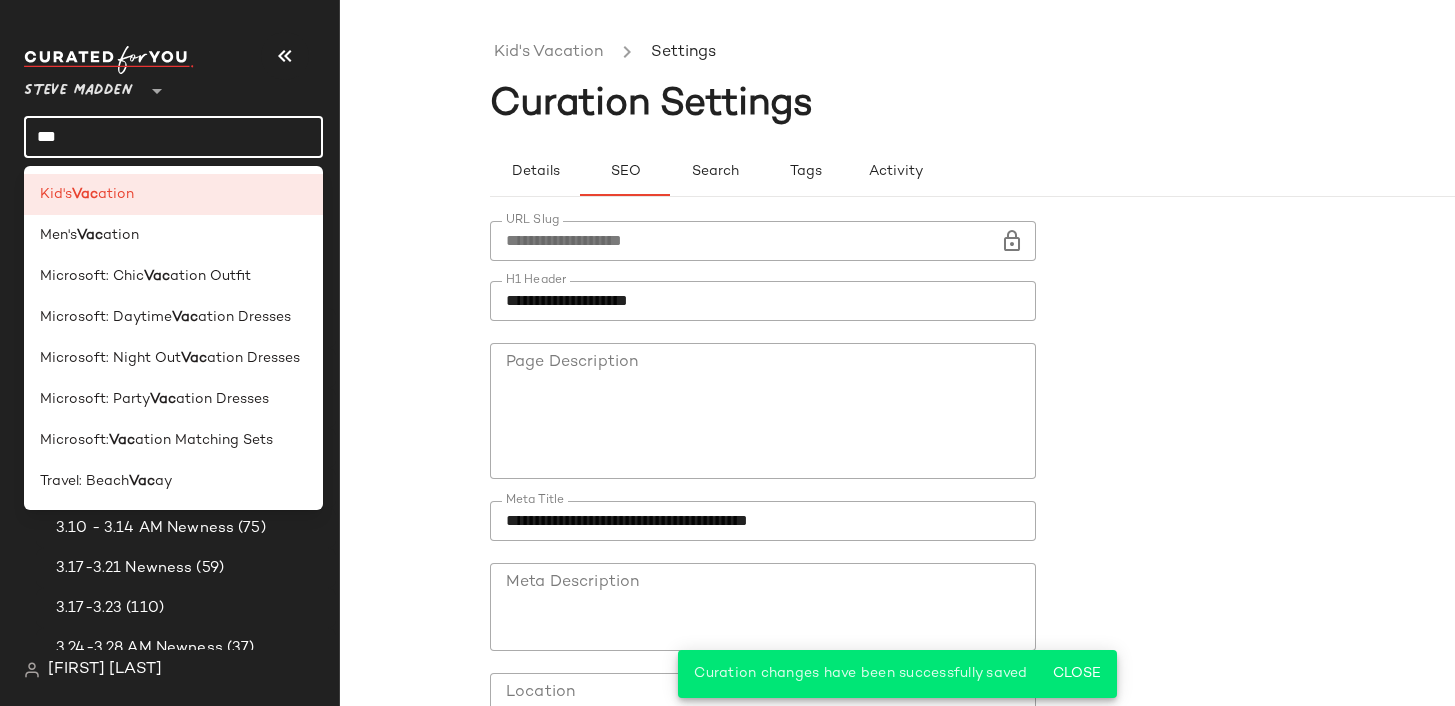 click on "***" 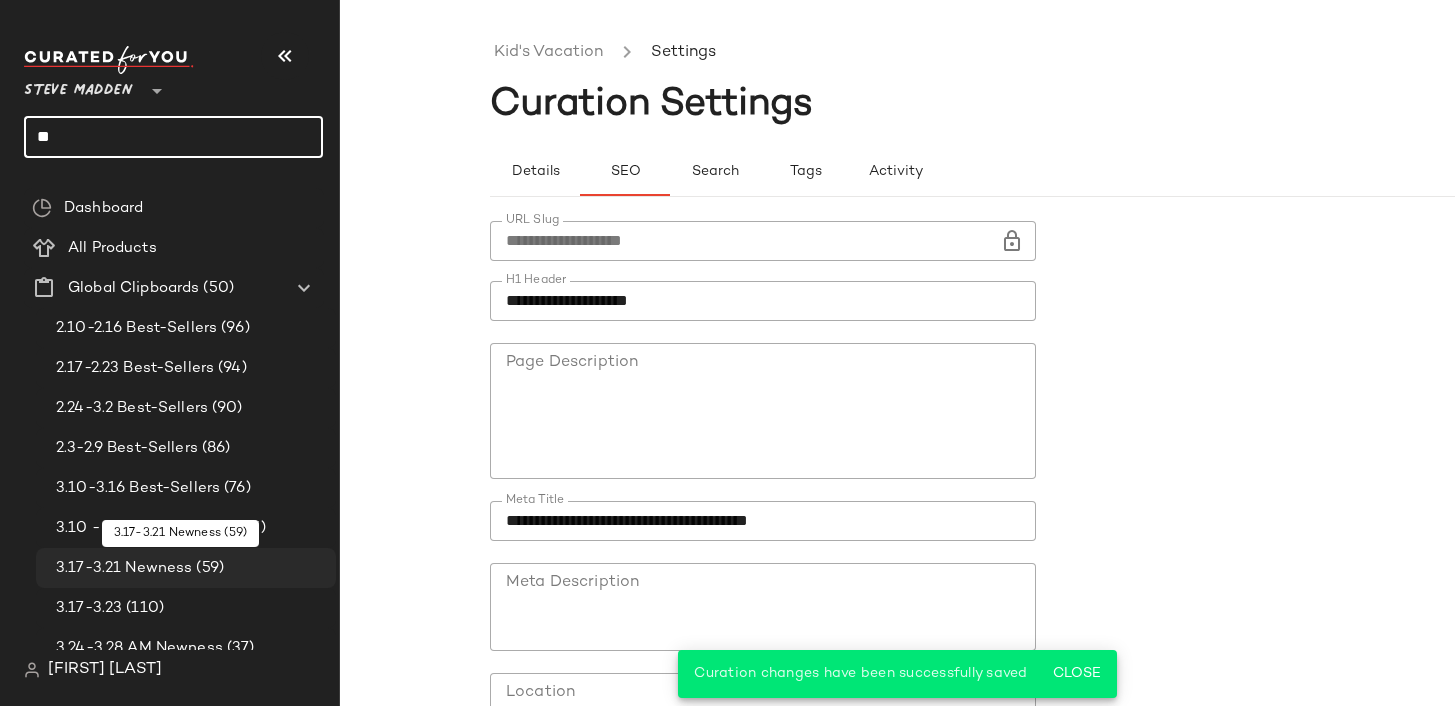 type on "*" 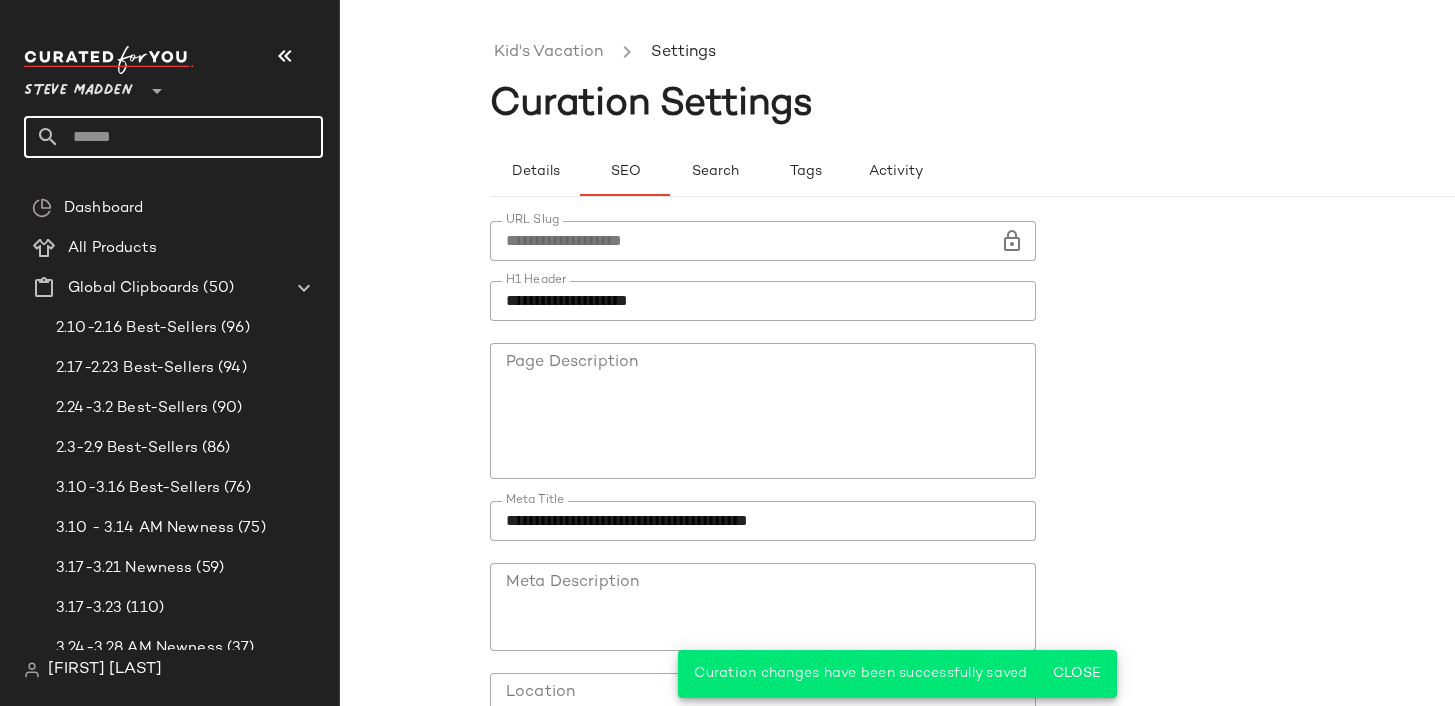 type 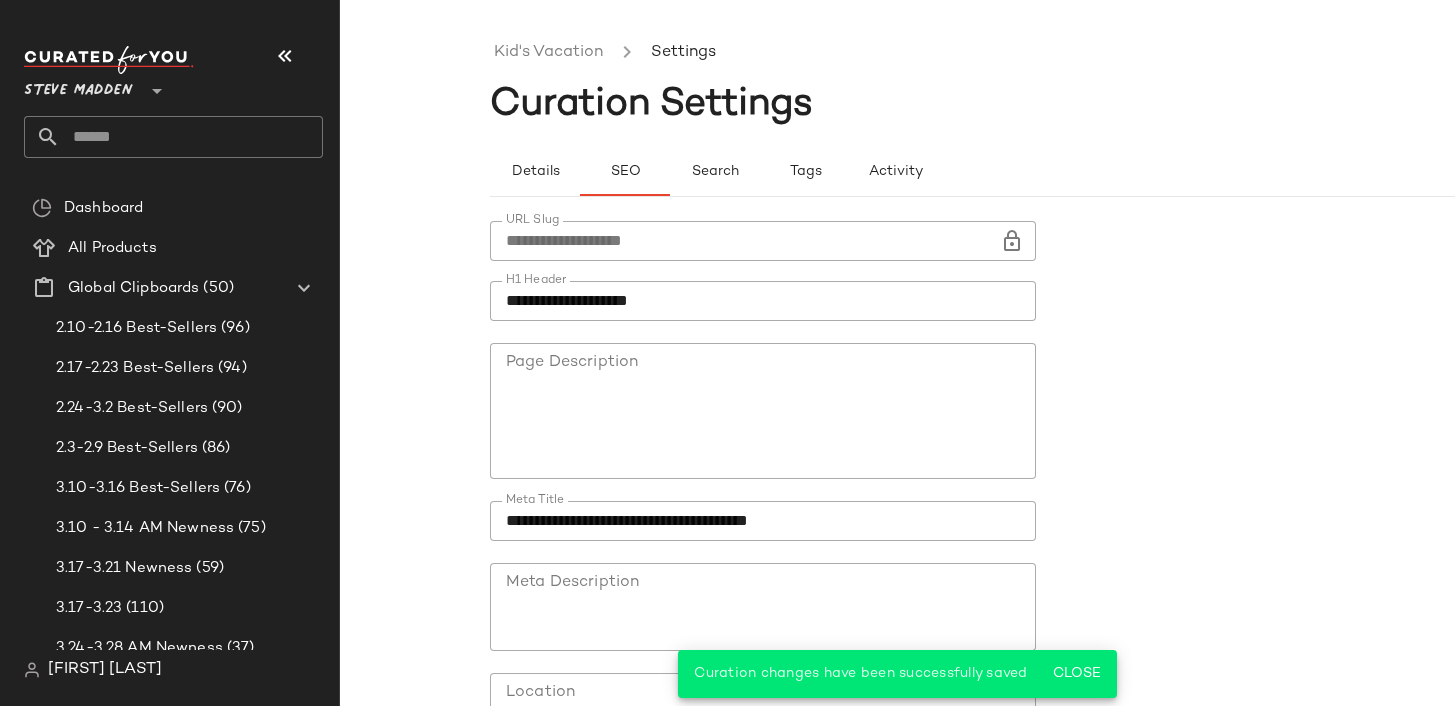 click on "**********" 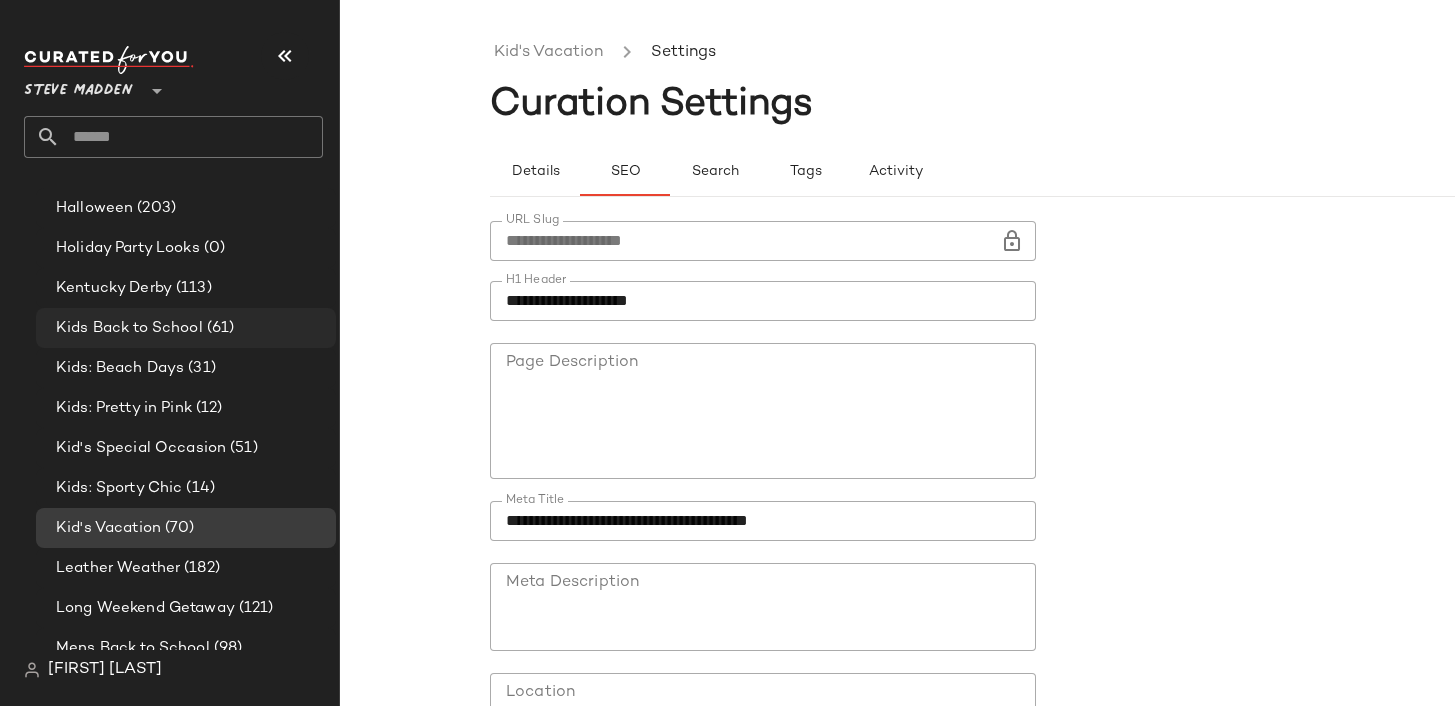 scroll, scrollTop: 5116, scrollLeft: 0, axis: vertical 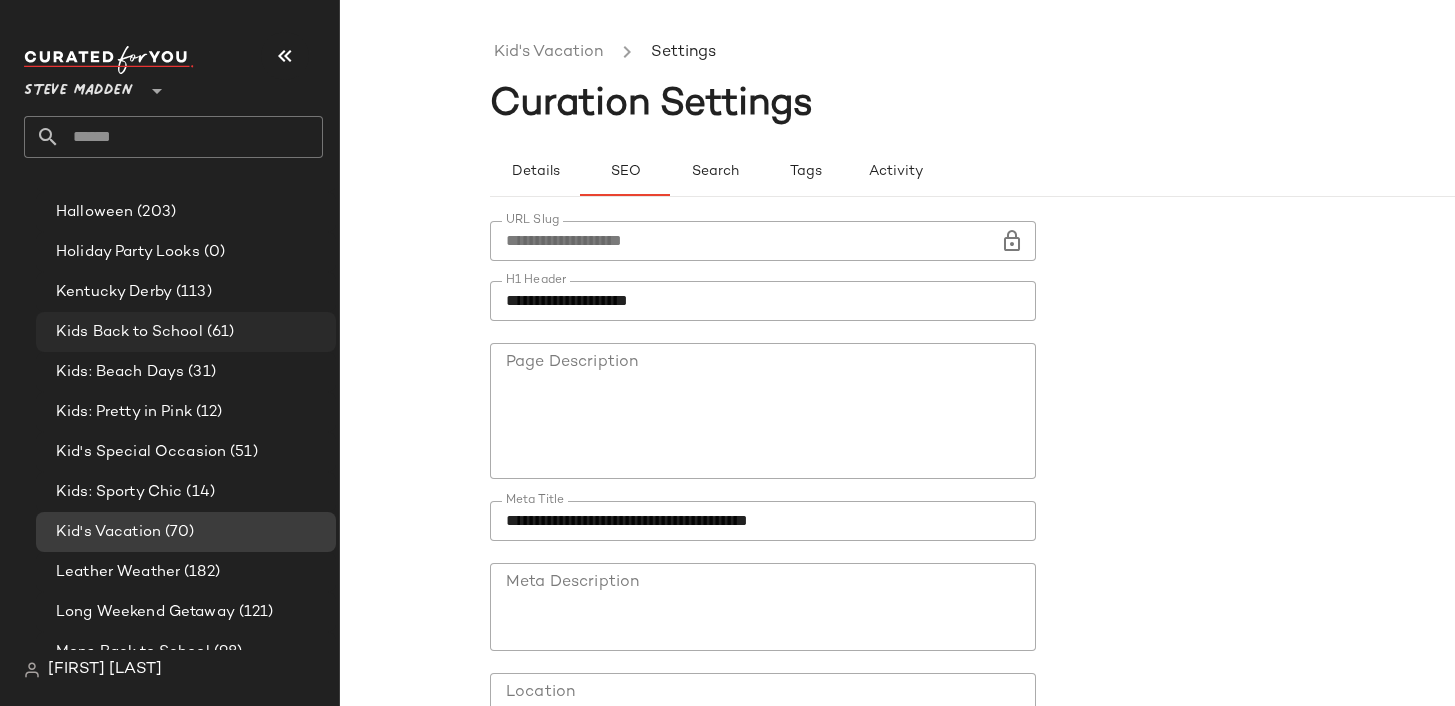 click on "(61)" at bounding box center (219, 332) 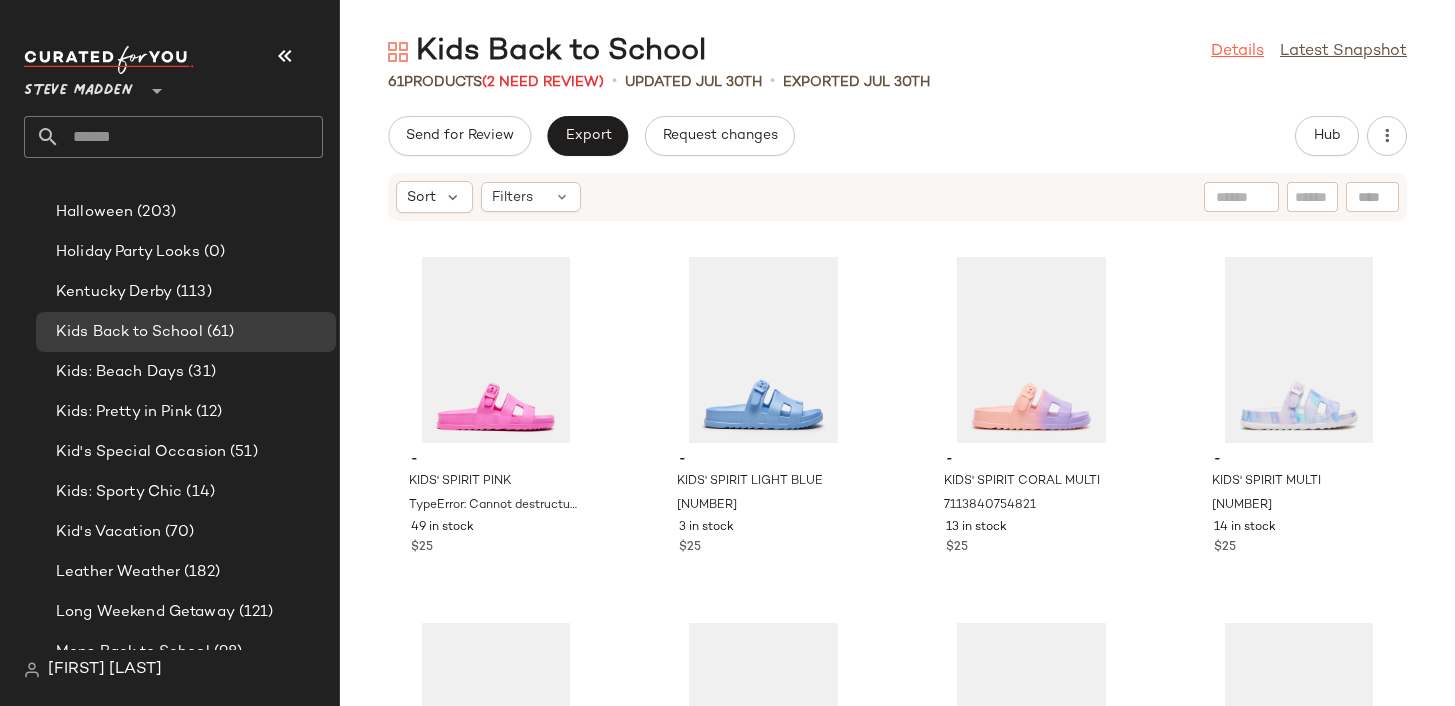 click on "Details" at bounding box center [1237, 52] 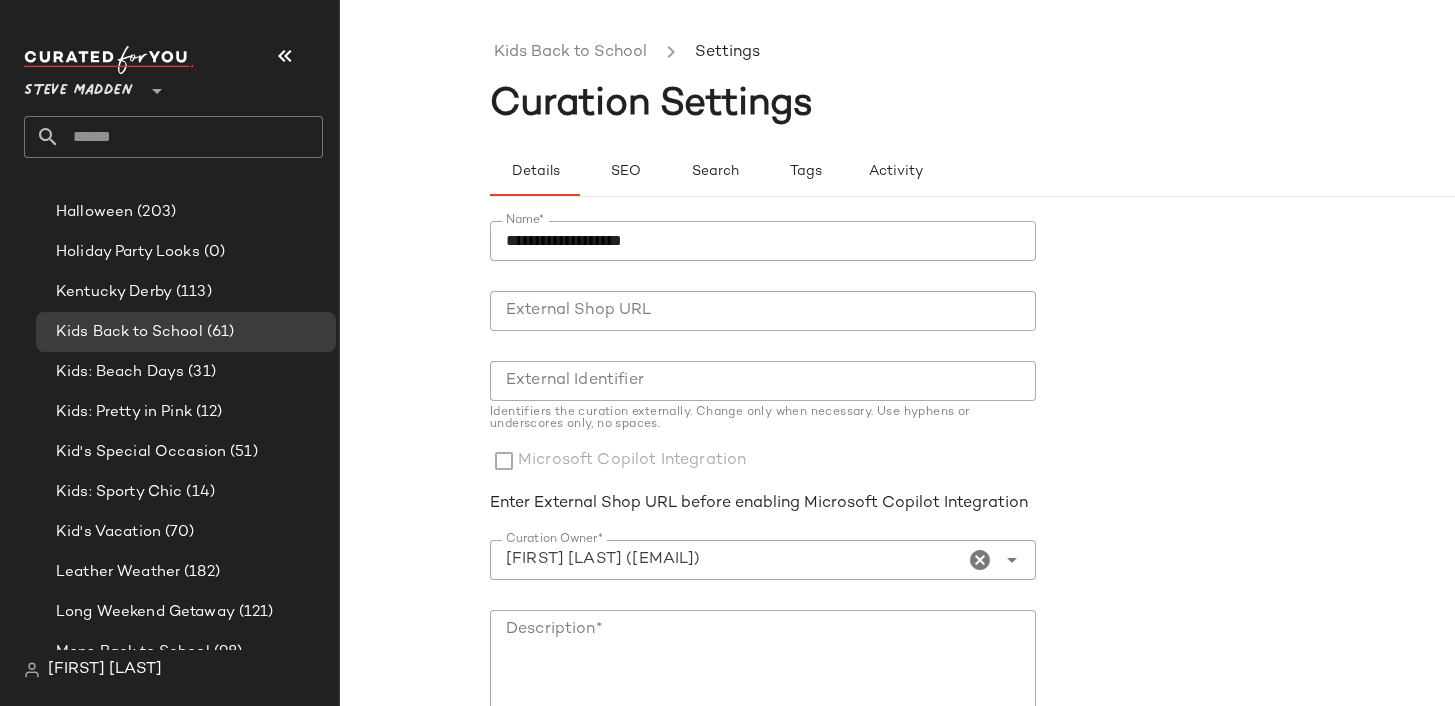 click on "**********" 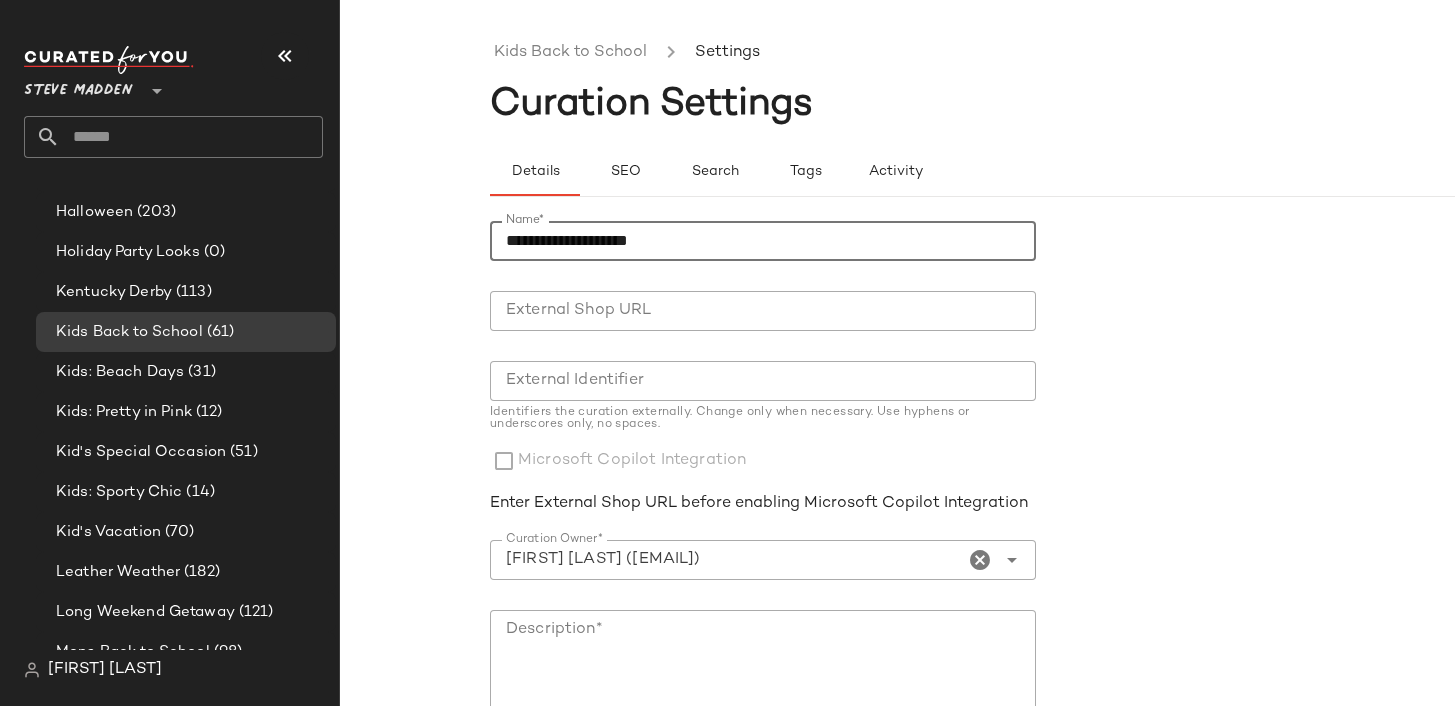 scroll, scrollTop: 303, scrollLeft: 0, axis: vertical 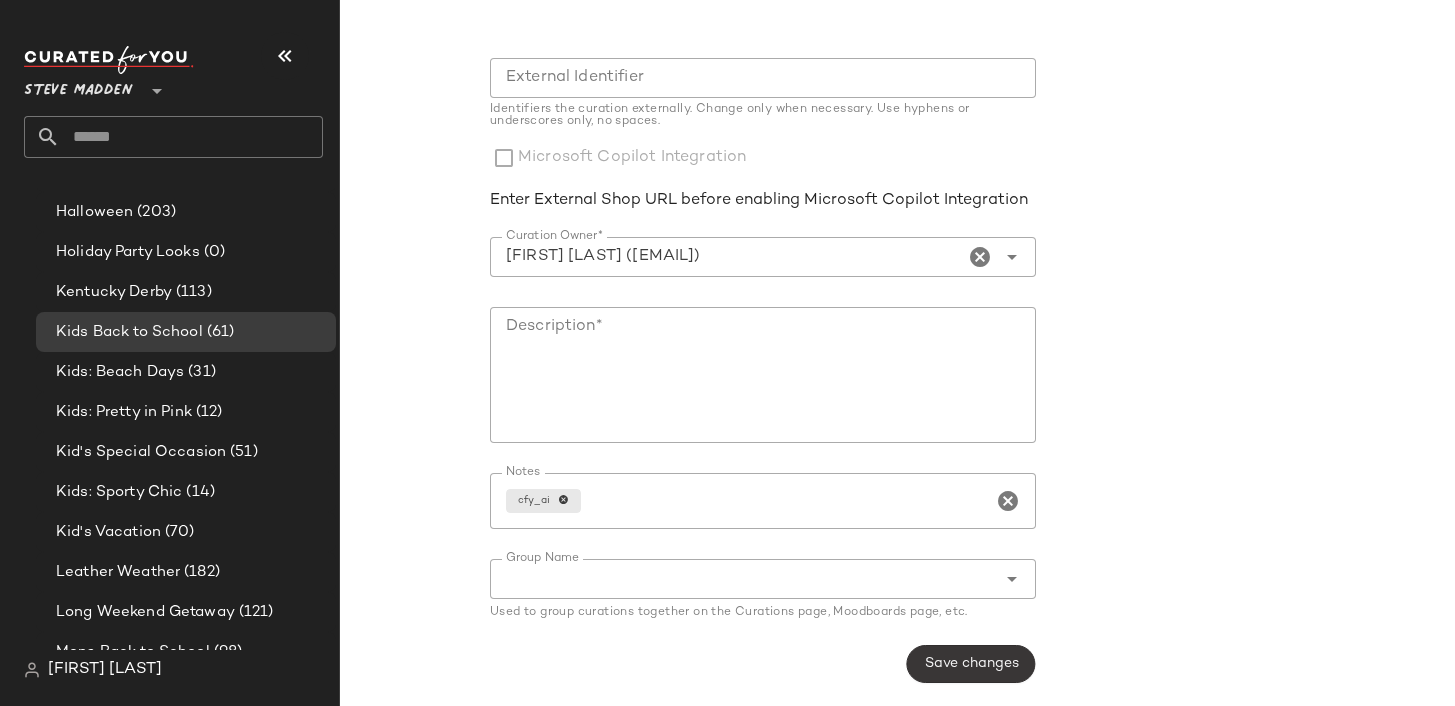 type on "**********" 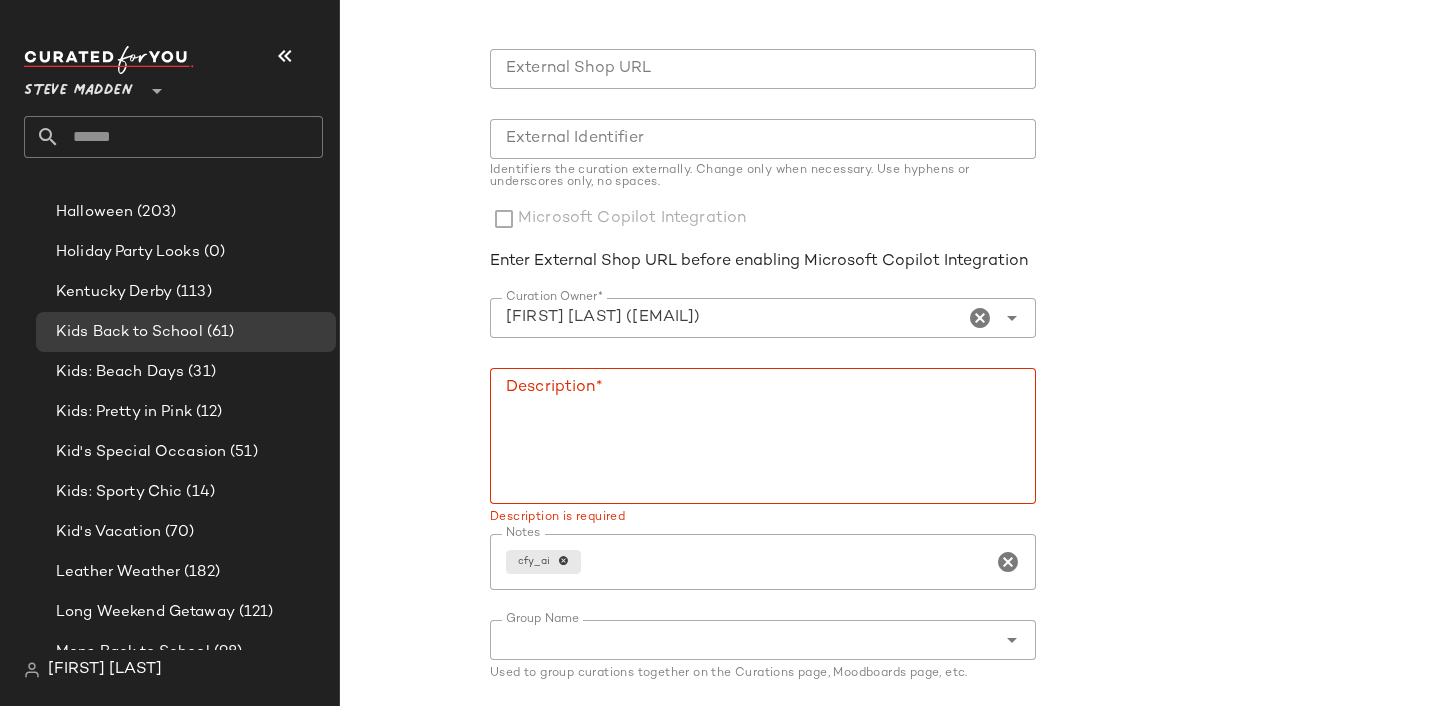 scroll, scrollTop: 303, scrollLeft: 0, axis: vertical 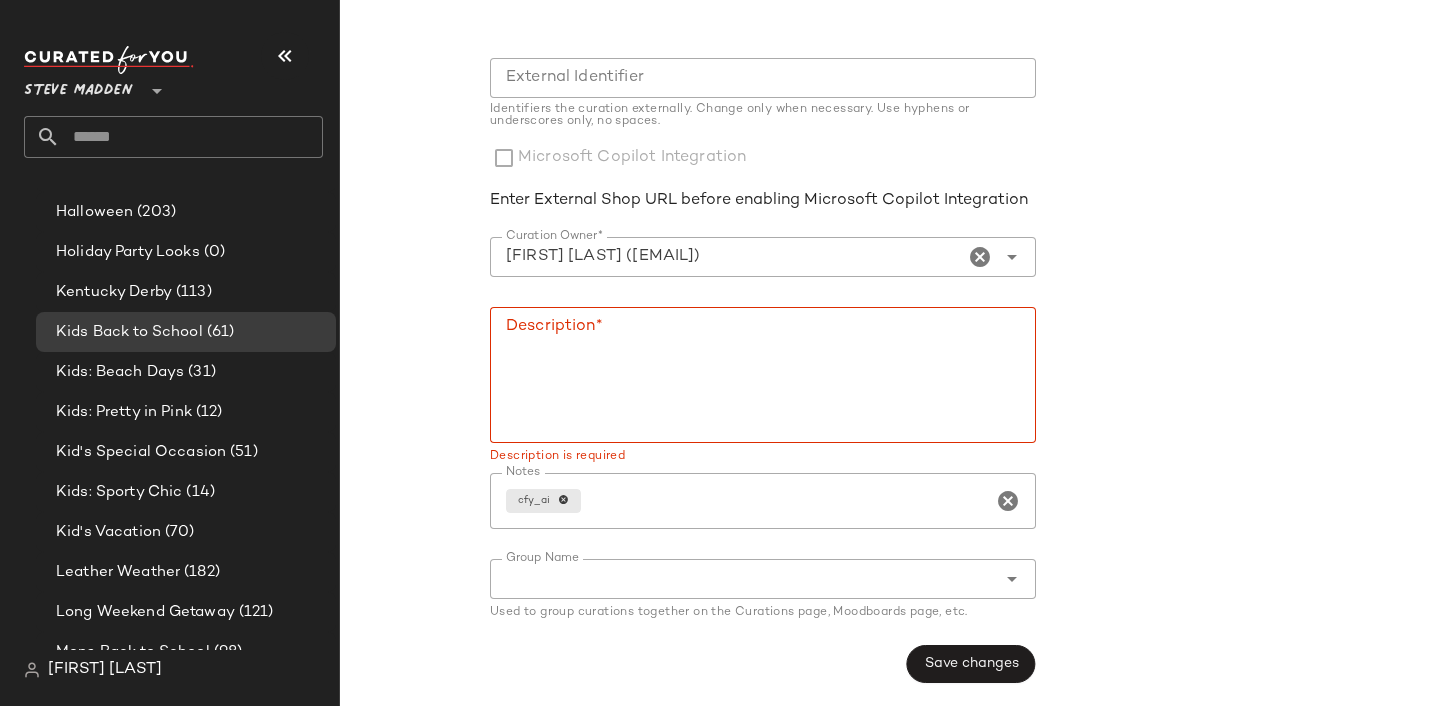 click on "Description*" 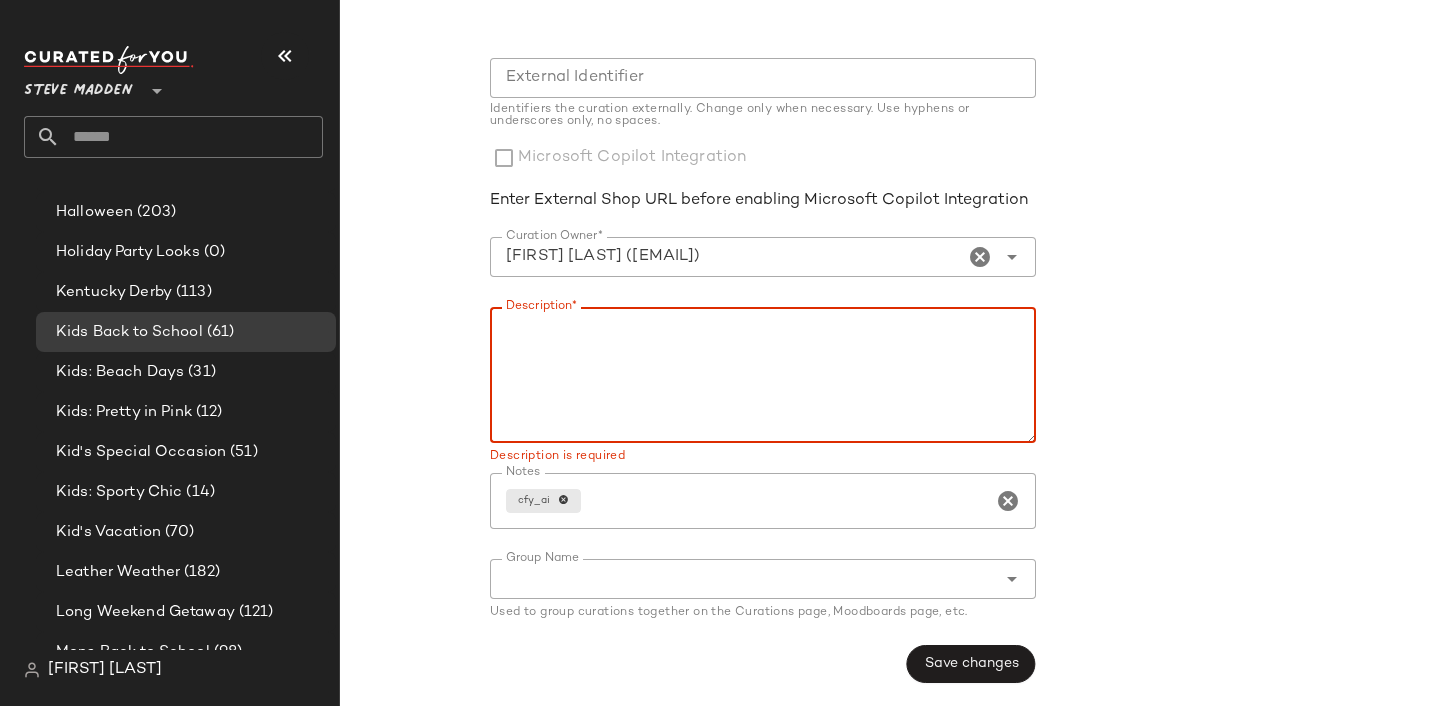 type on "*" 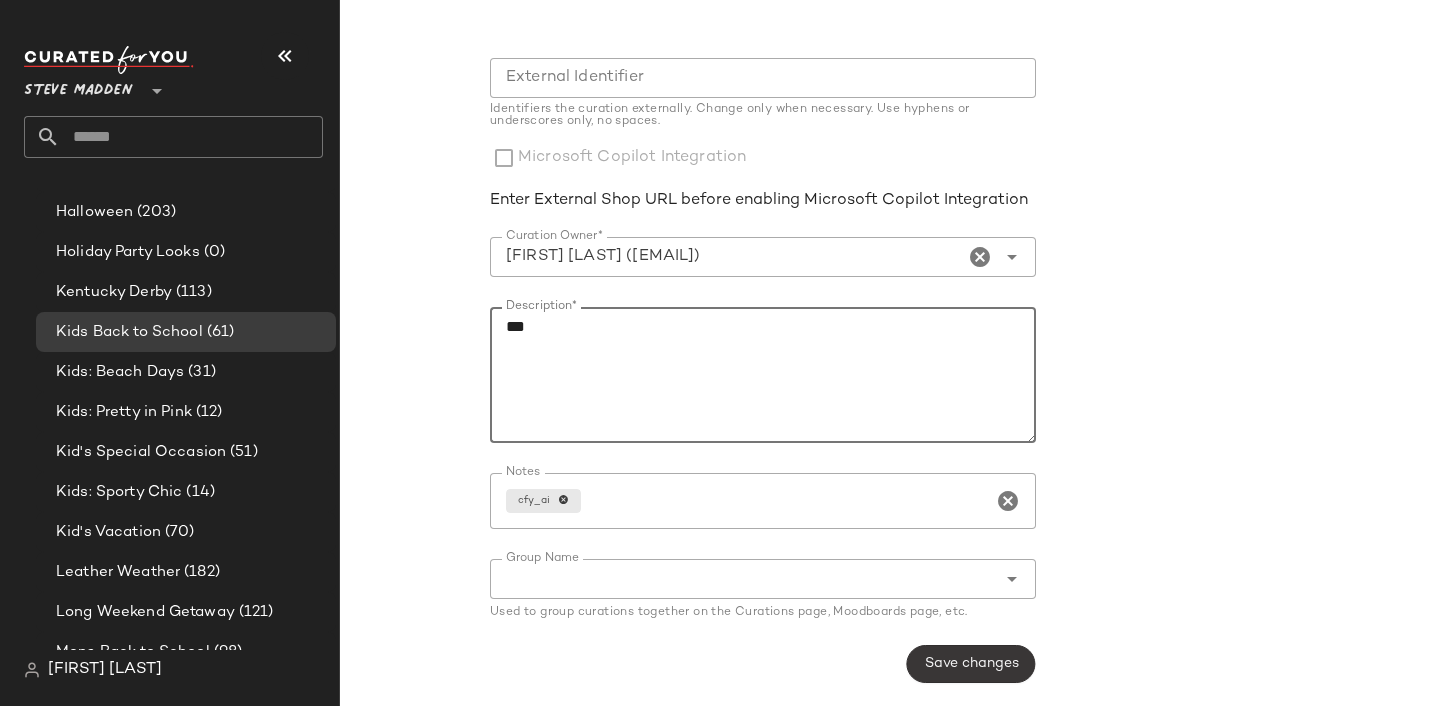 type on "***" 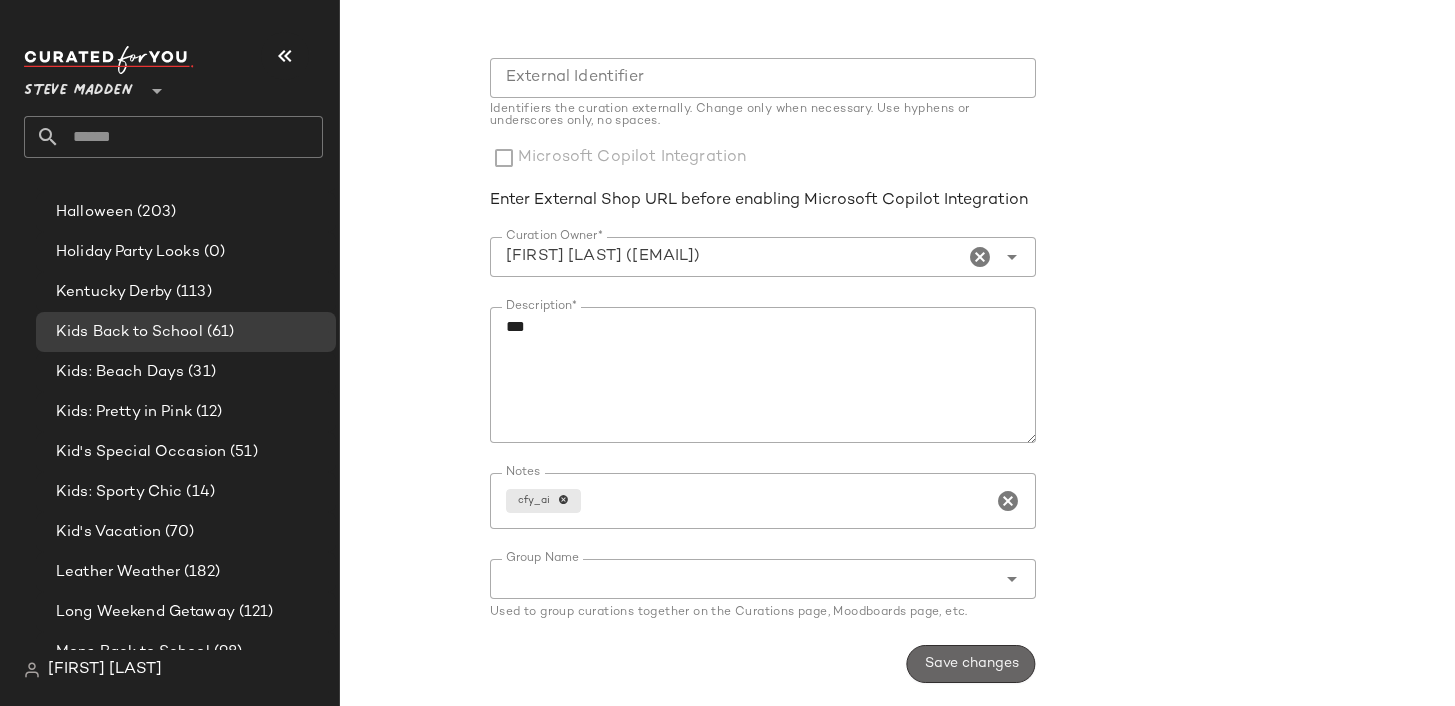 click on "Save changes" at bounding box center [970, 664] 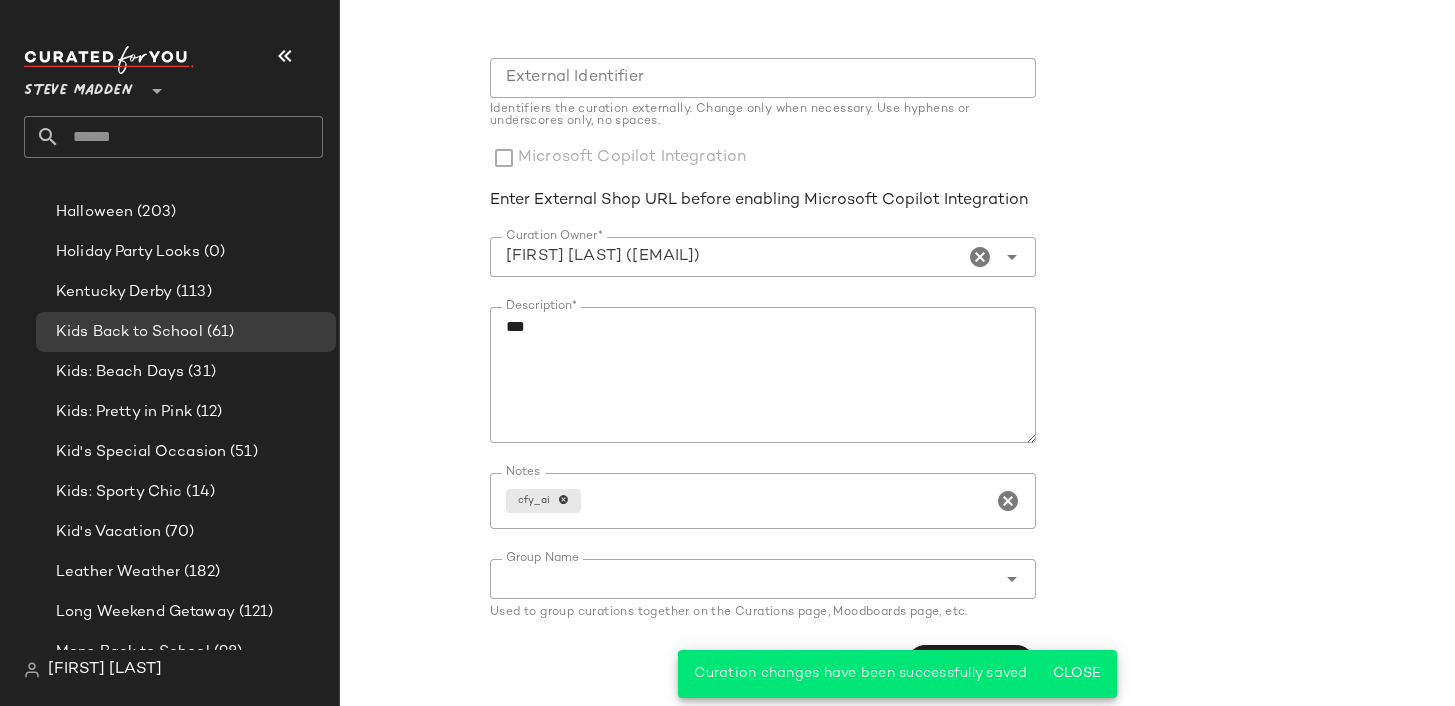 scroll, scrollTop: 0, scrollLeft: 0, axis: both 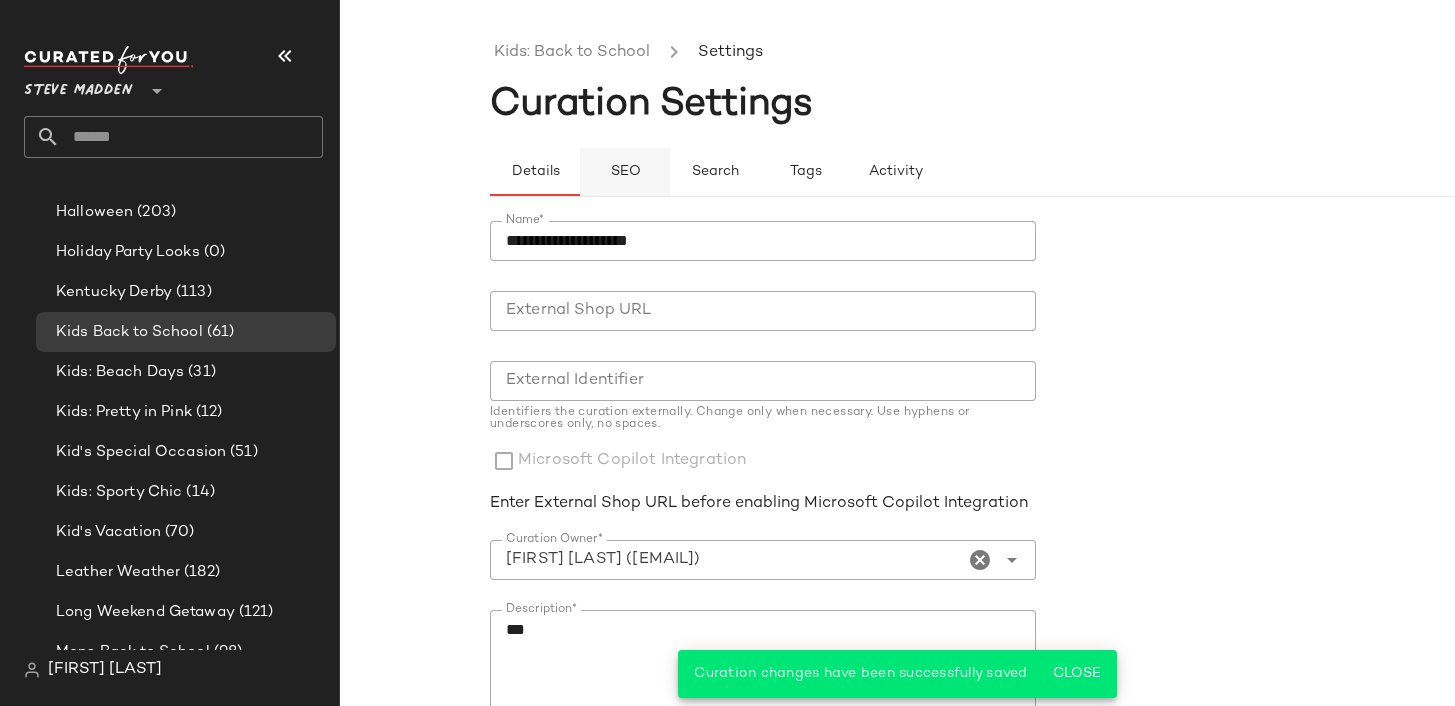 click on "SEO" 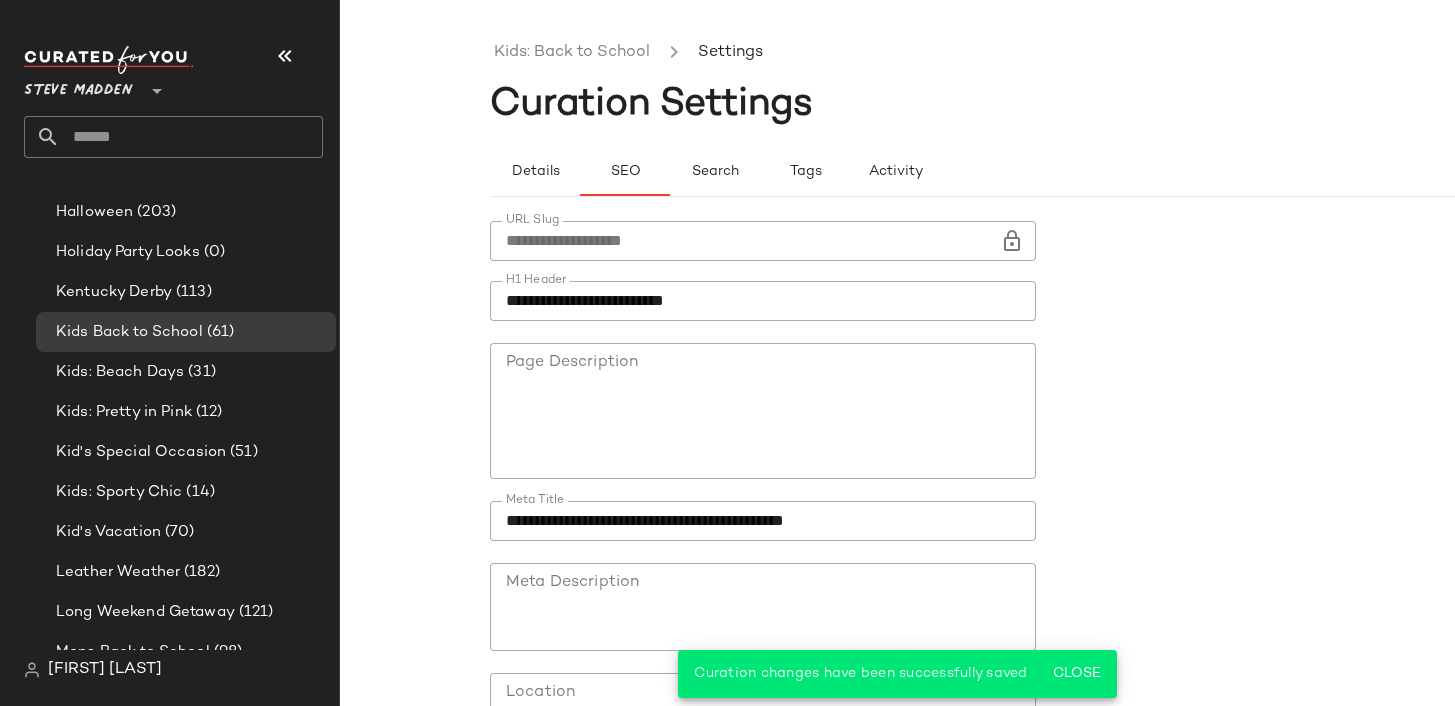 click on "**********" 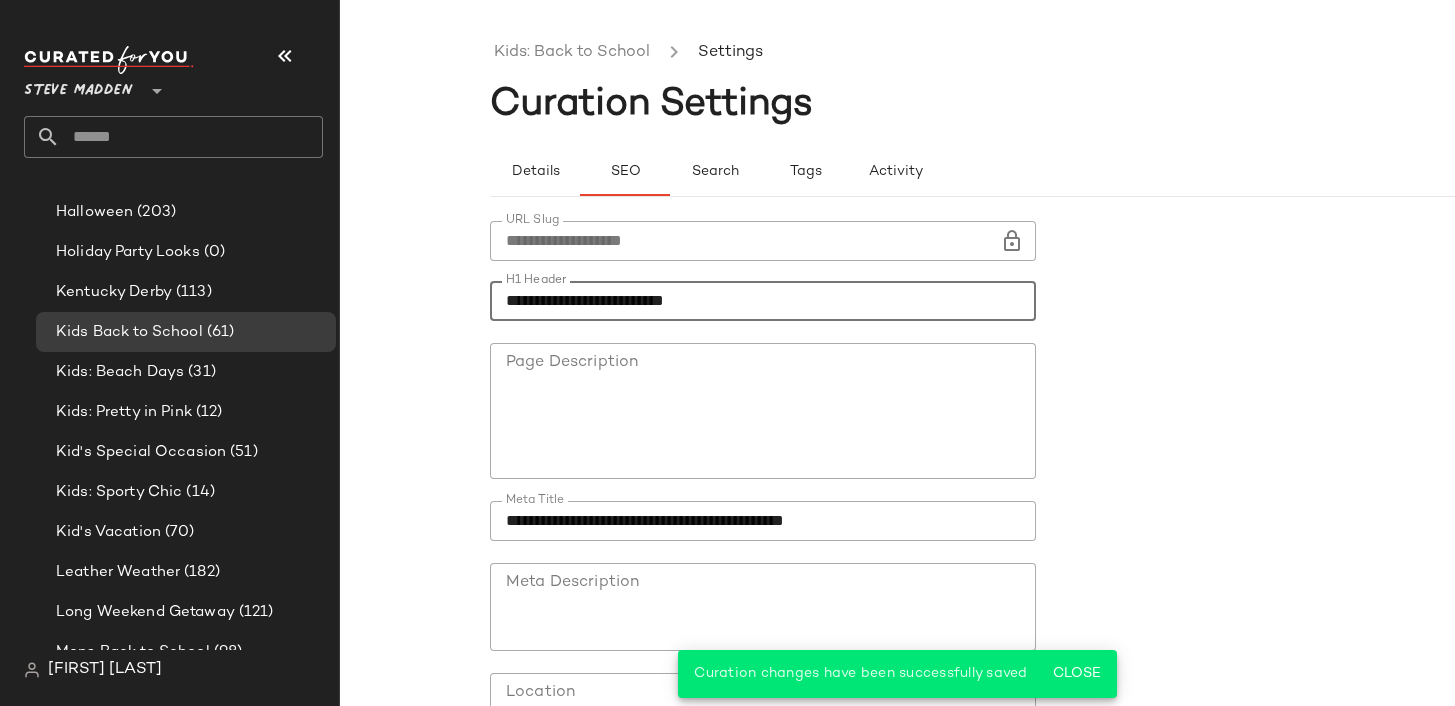 type on "**********" 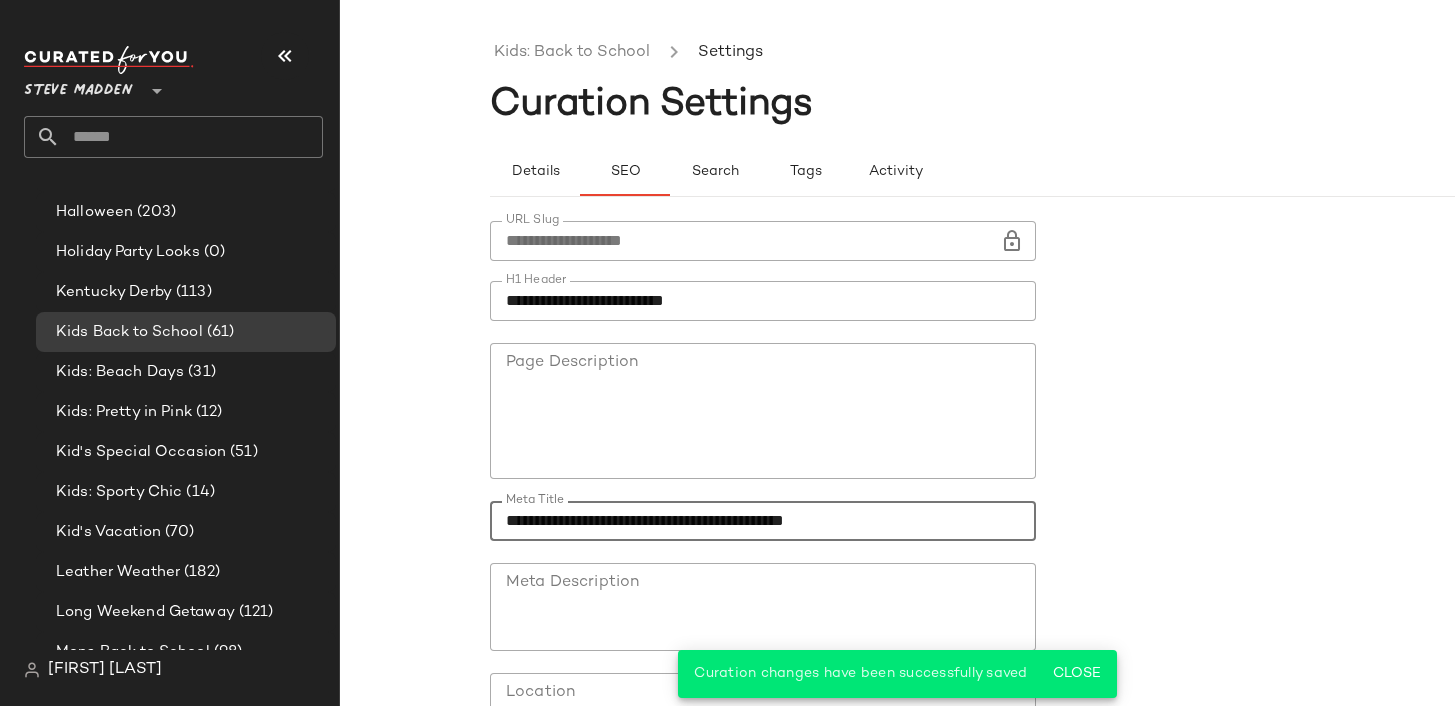 click on "**********" 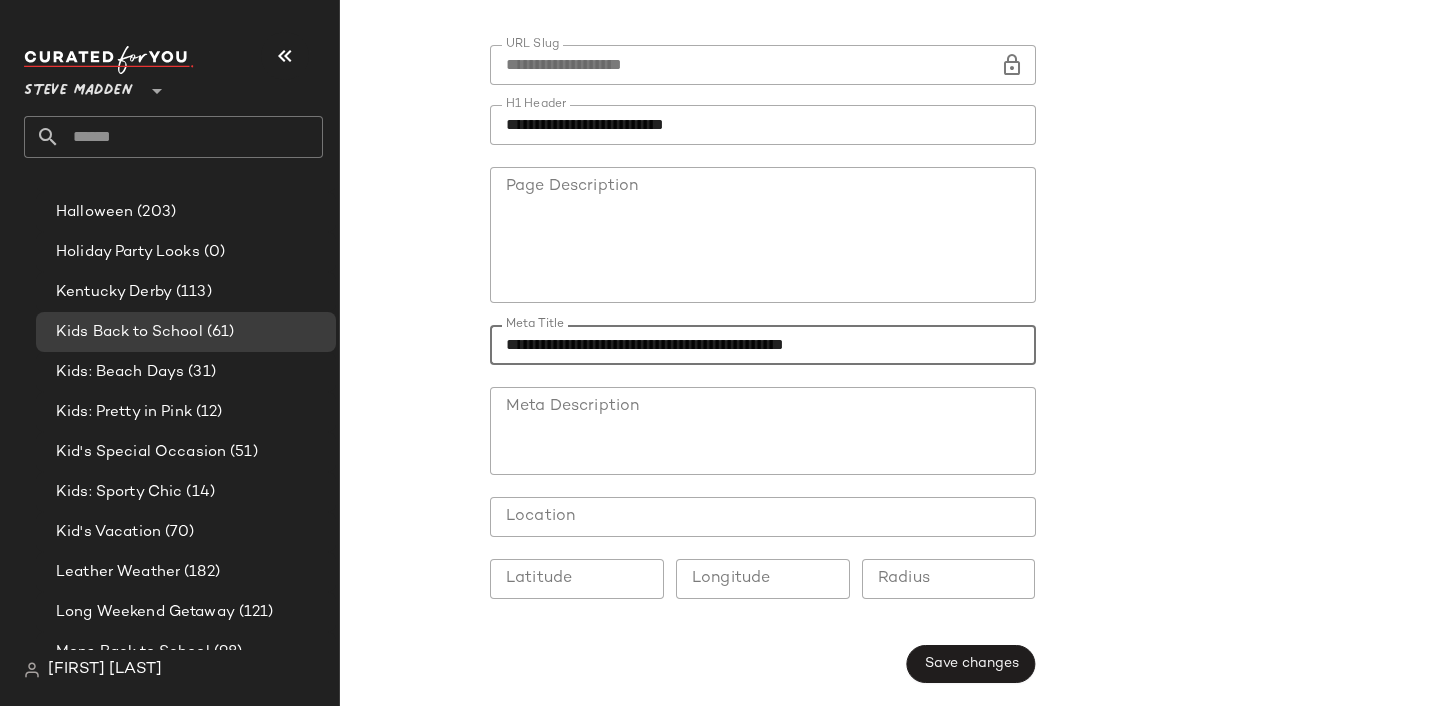 type on "**********" 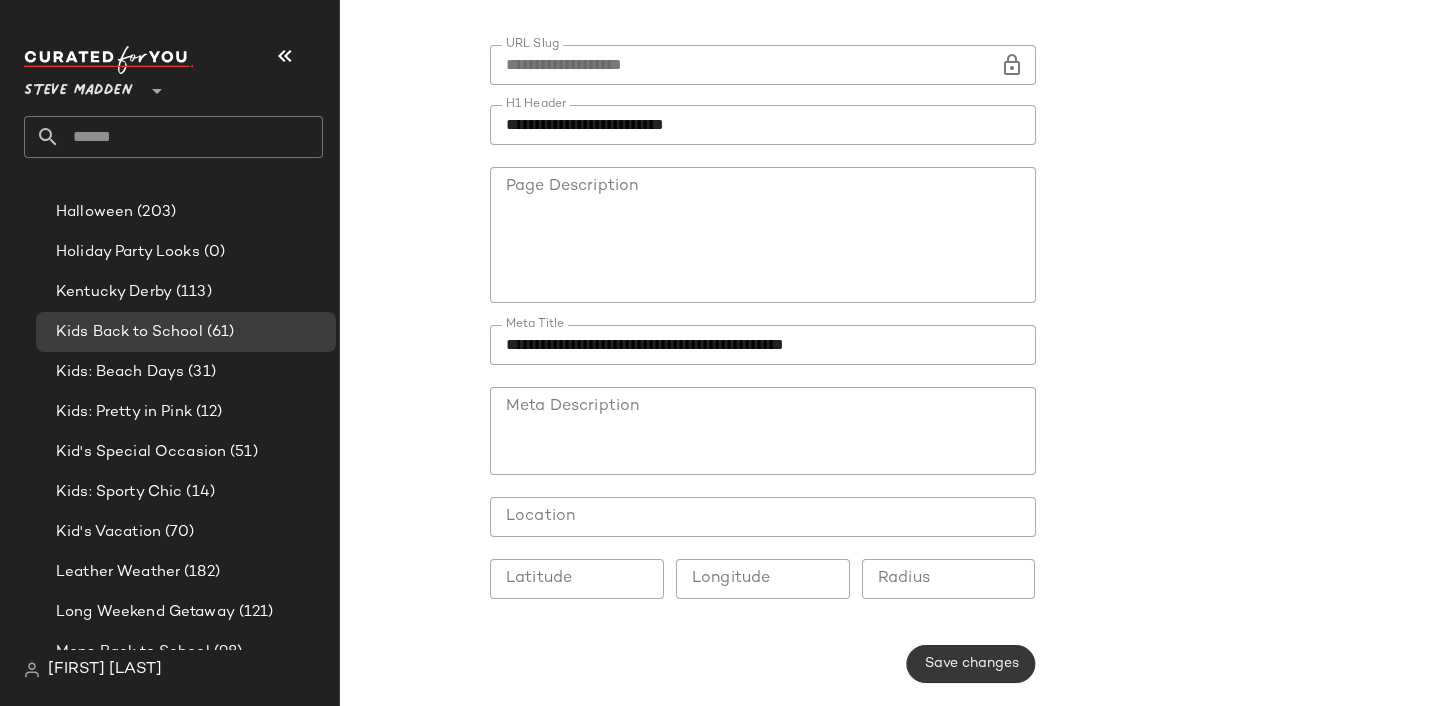 click on "Save changes" 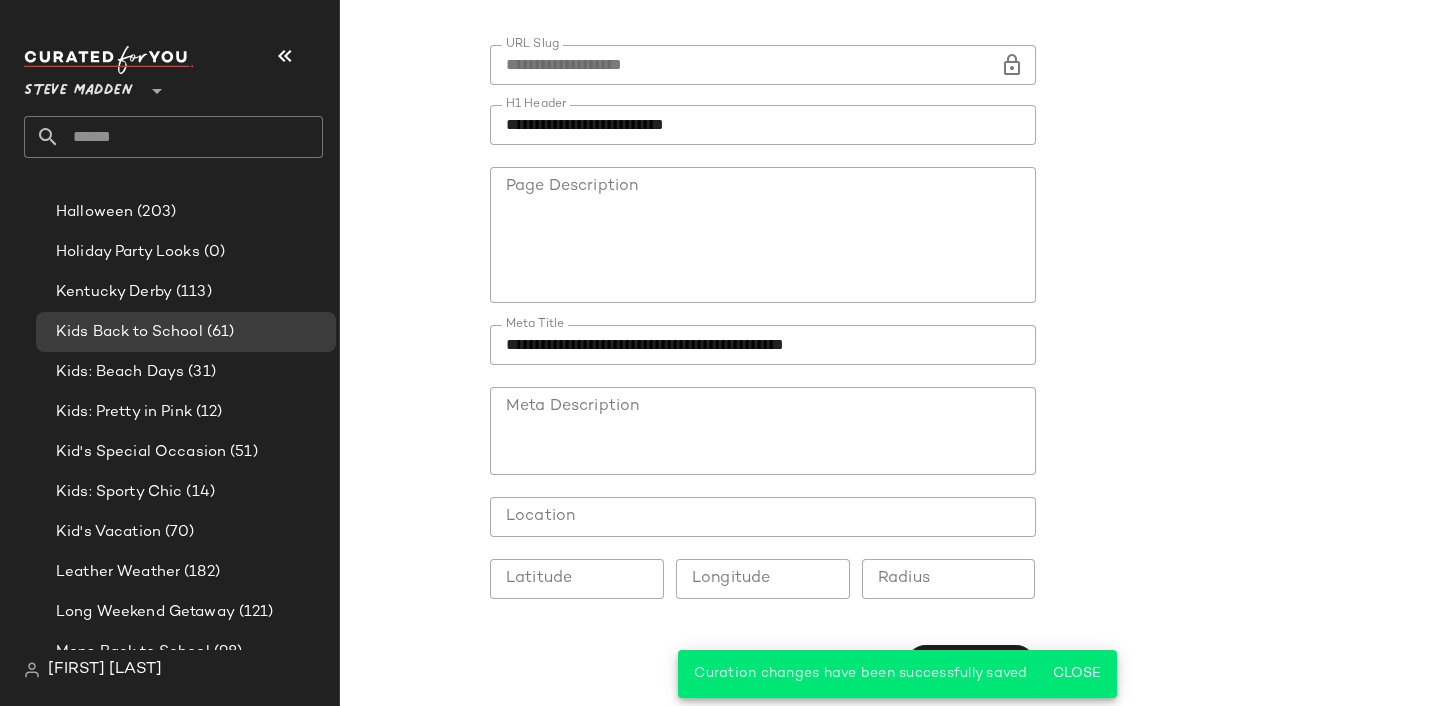 scroll, scrollTop: 0, scrollLeft: 0, axis: both 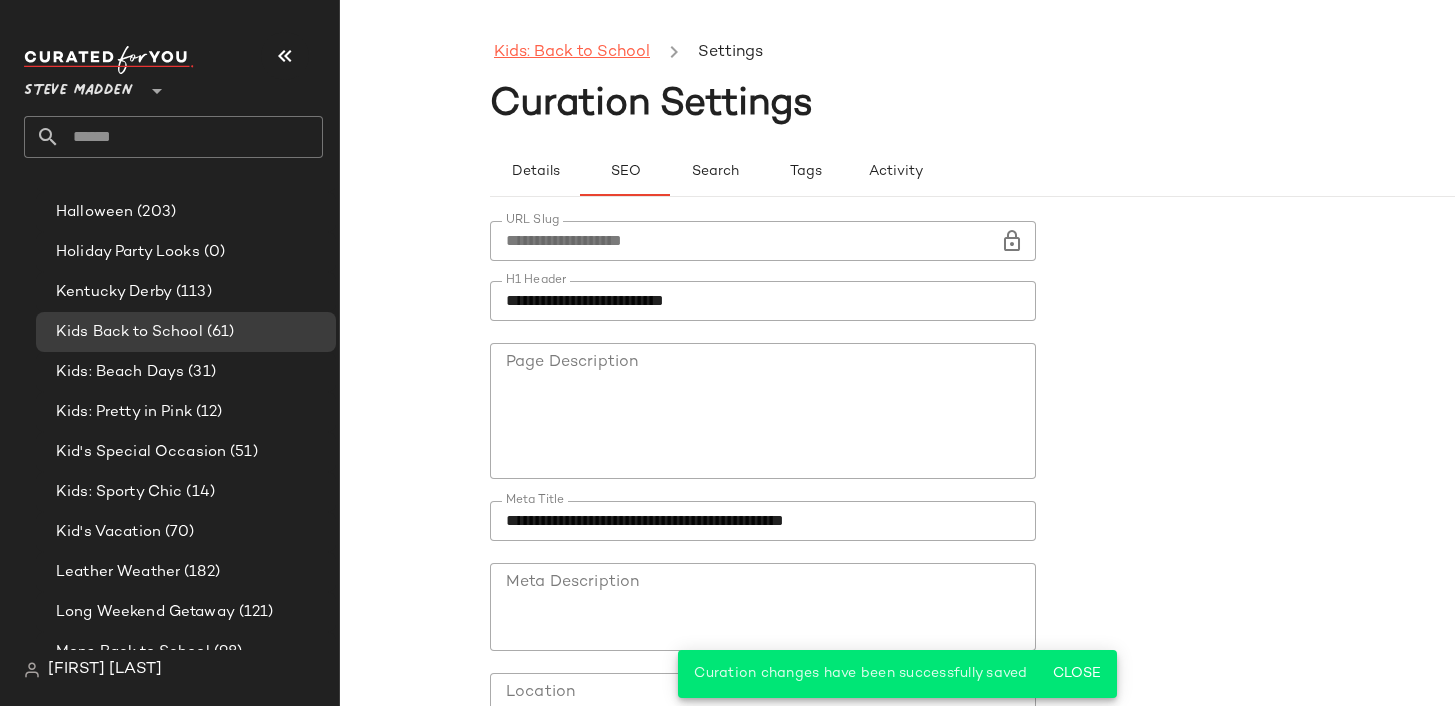 click on "Kids: Back to School" at bounding box center [572, 53] 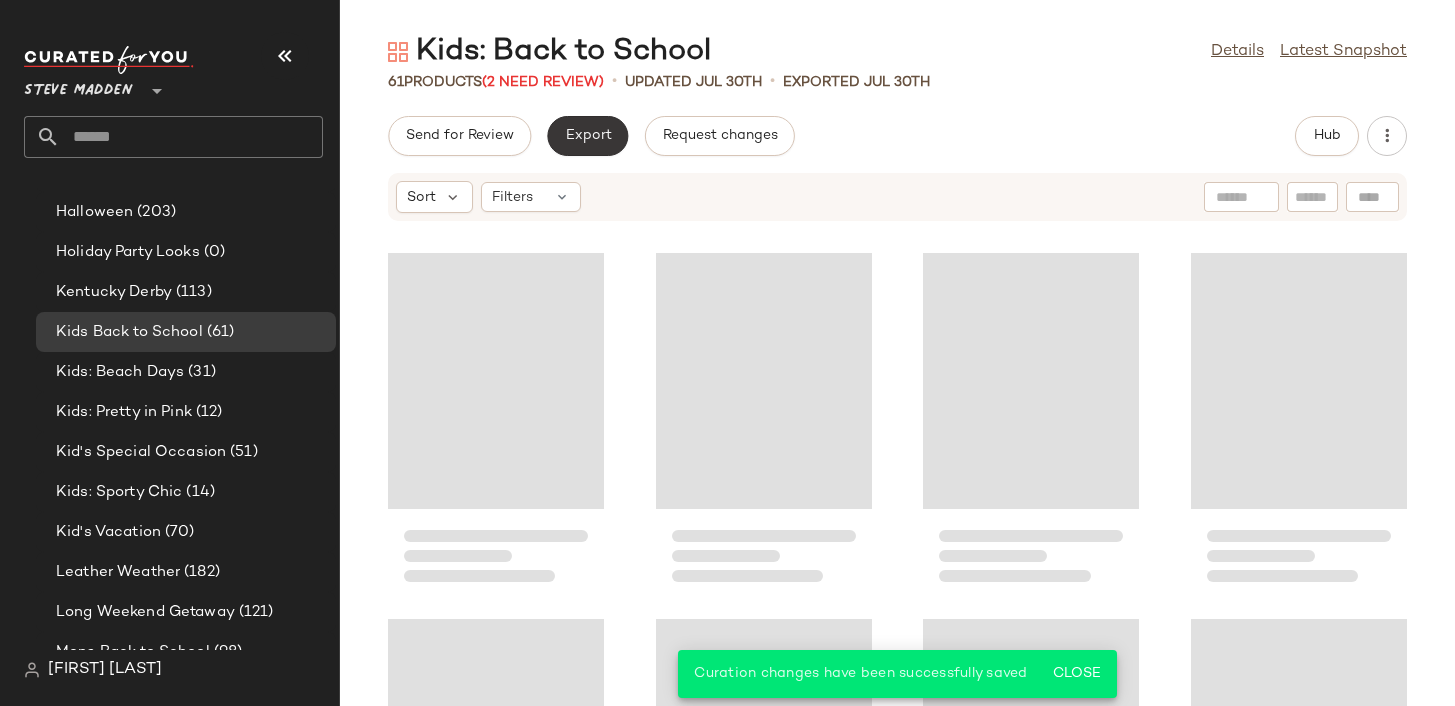 click on "Export" 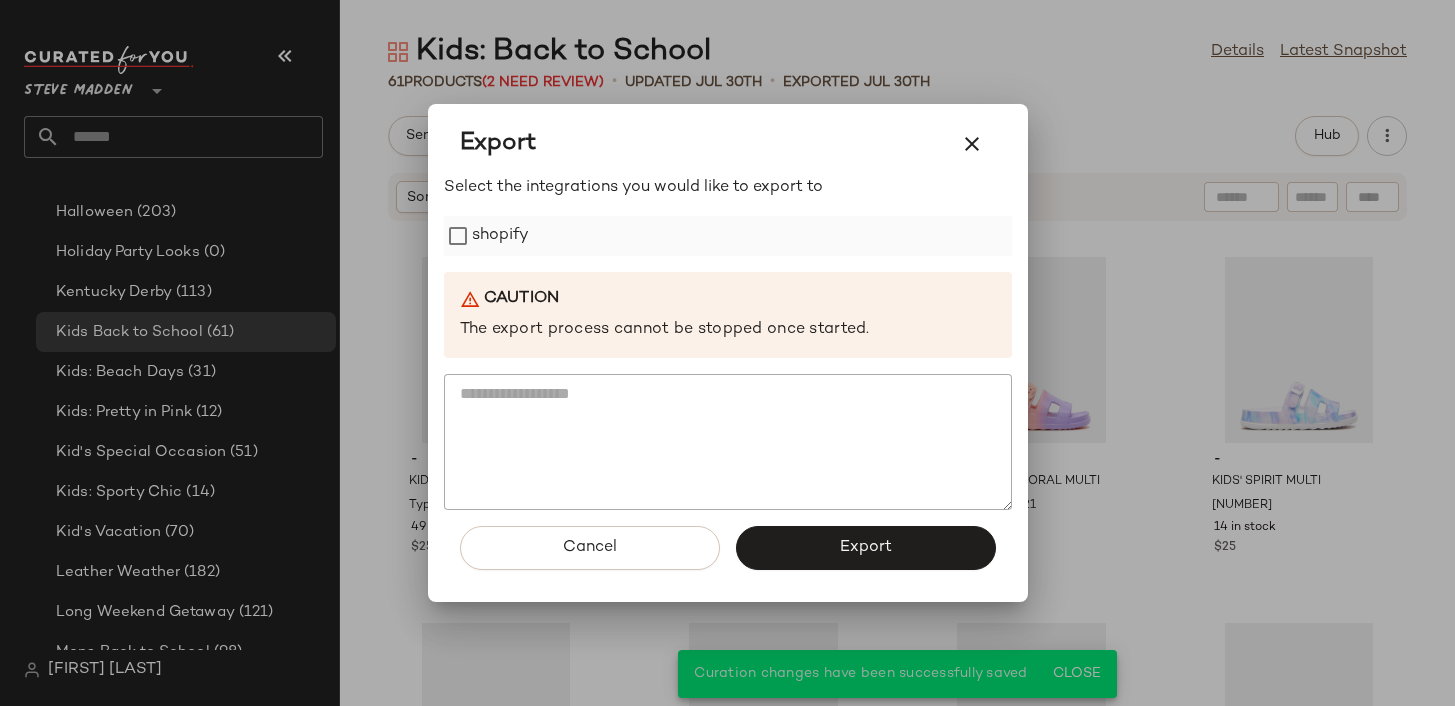 click on "shopify" at bounding box center [501, 236] 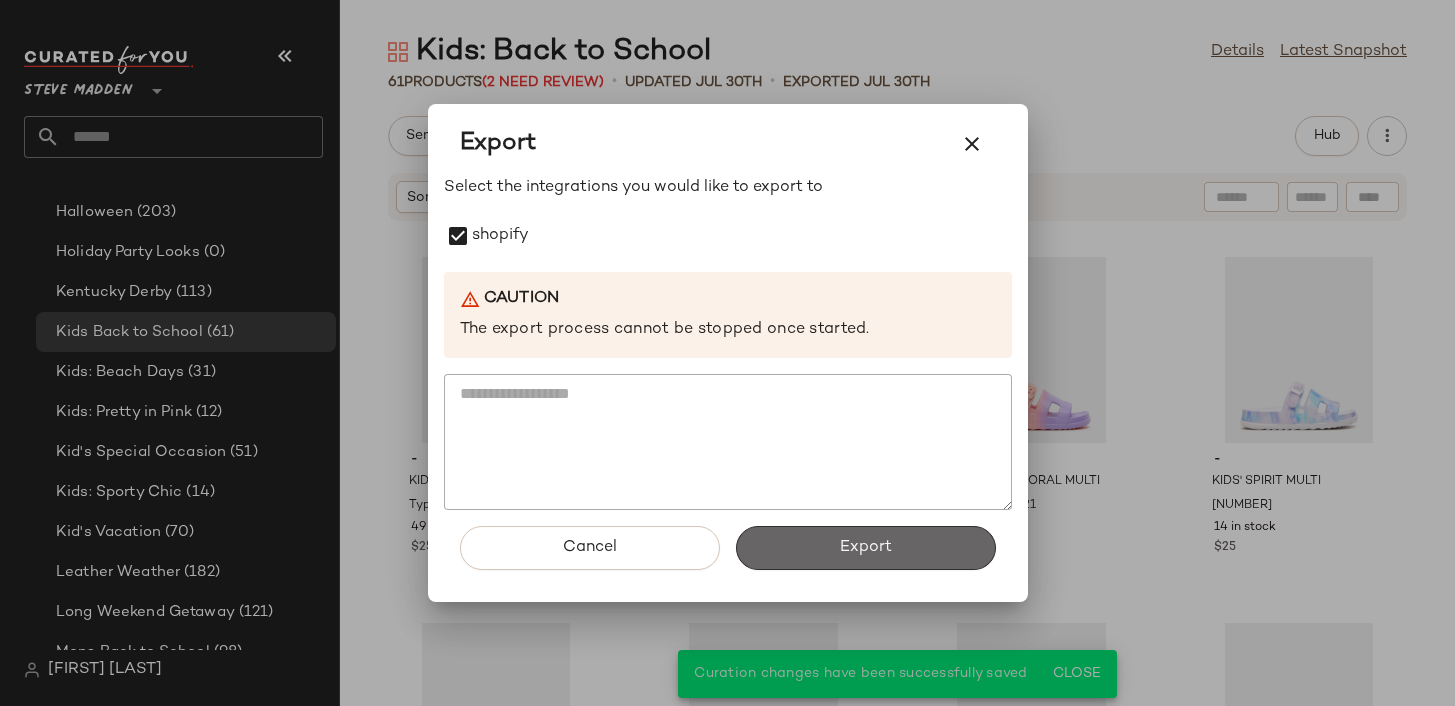 click on "Export" at bounding box center [866, 548] 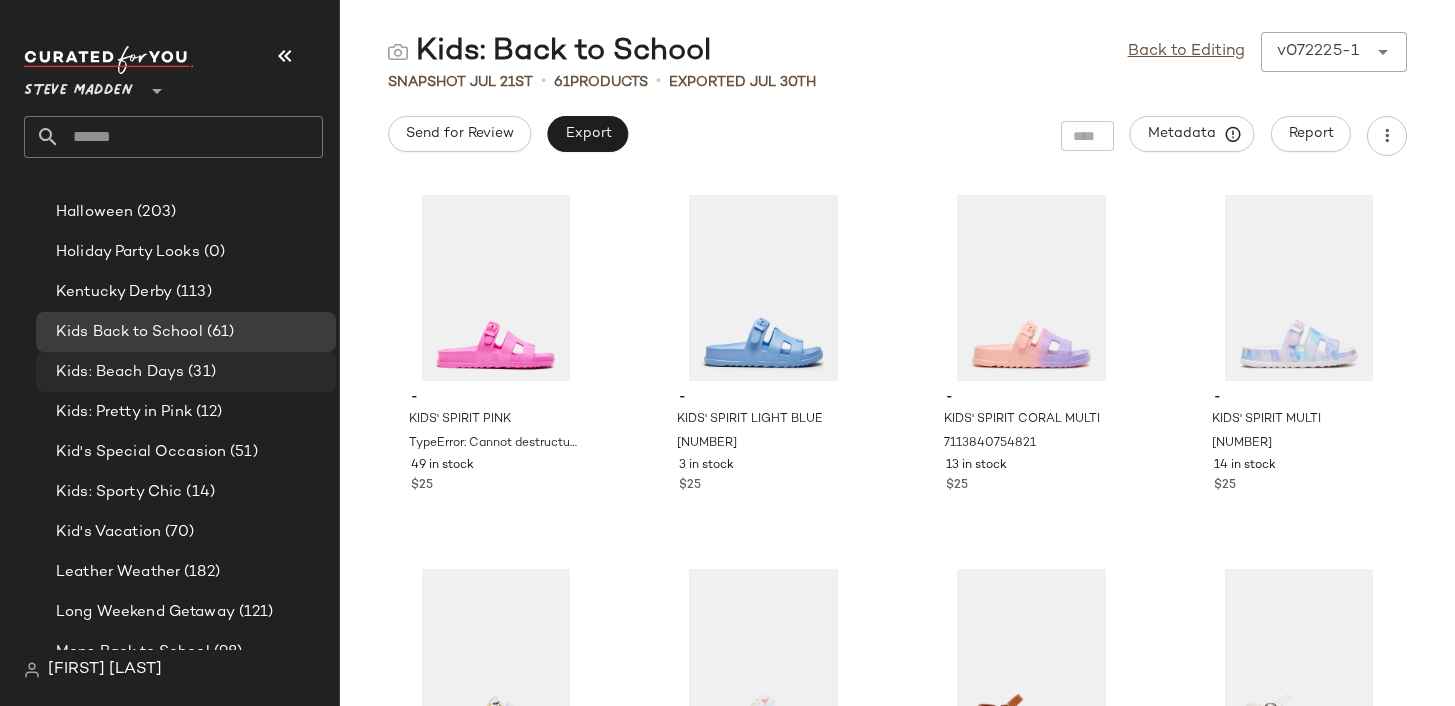 click on "Kids: Beach Days (31)" 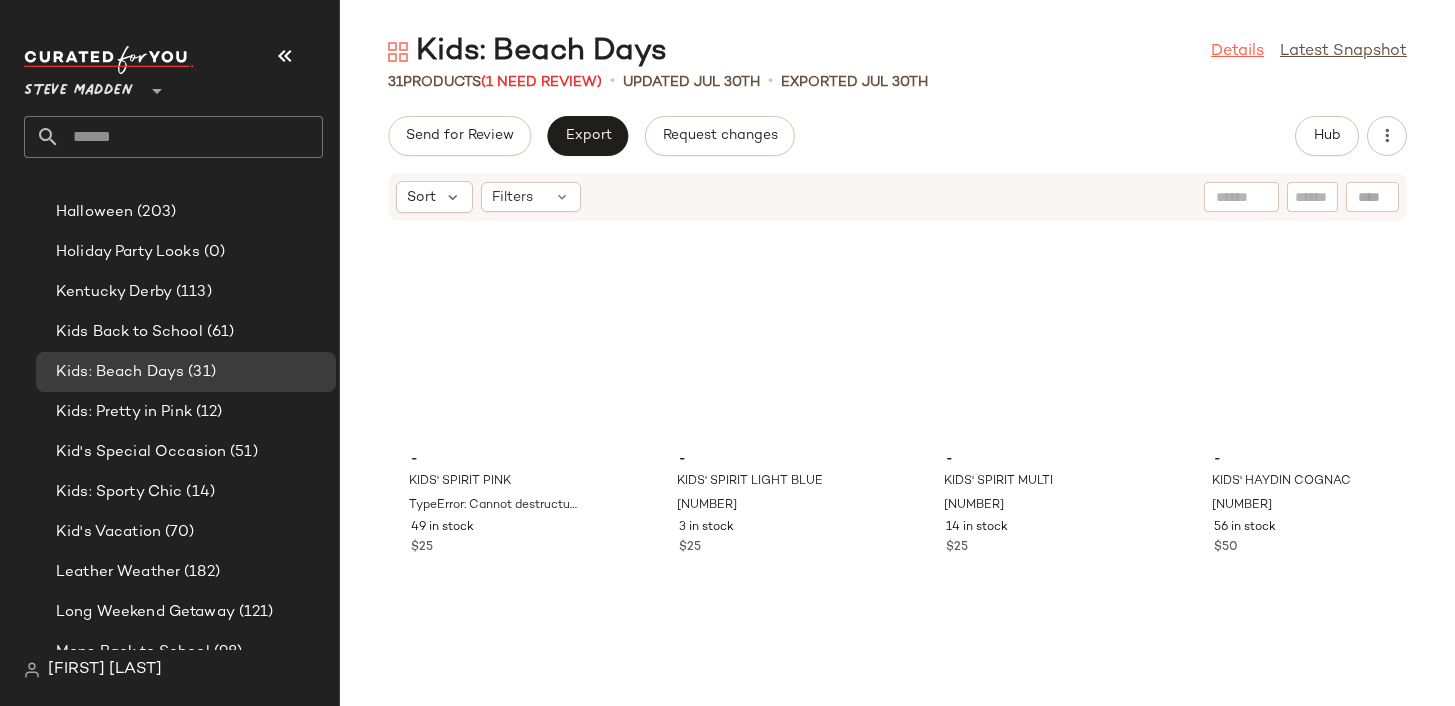 click on "Details" at bounding box center [1237, 52] 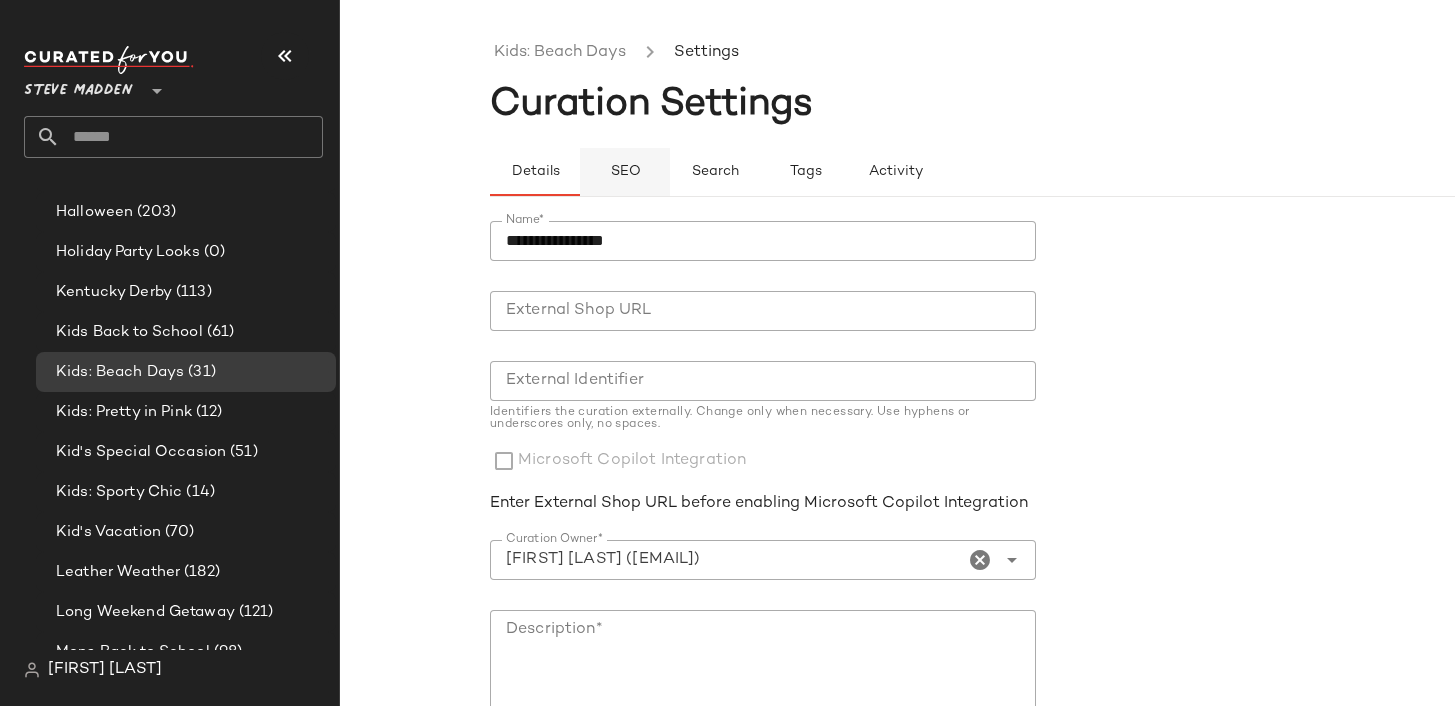 click on "SEO" 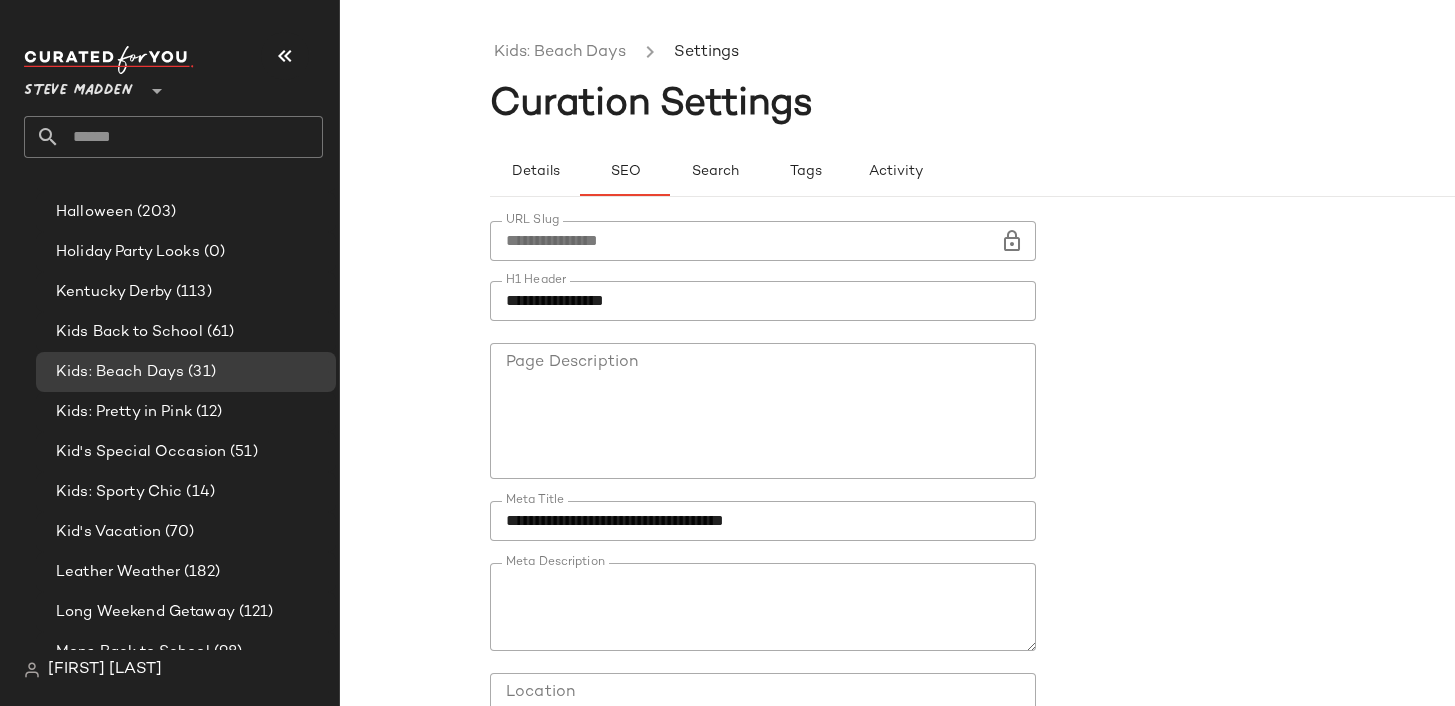 click on "**********" 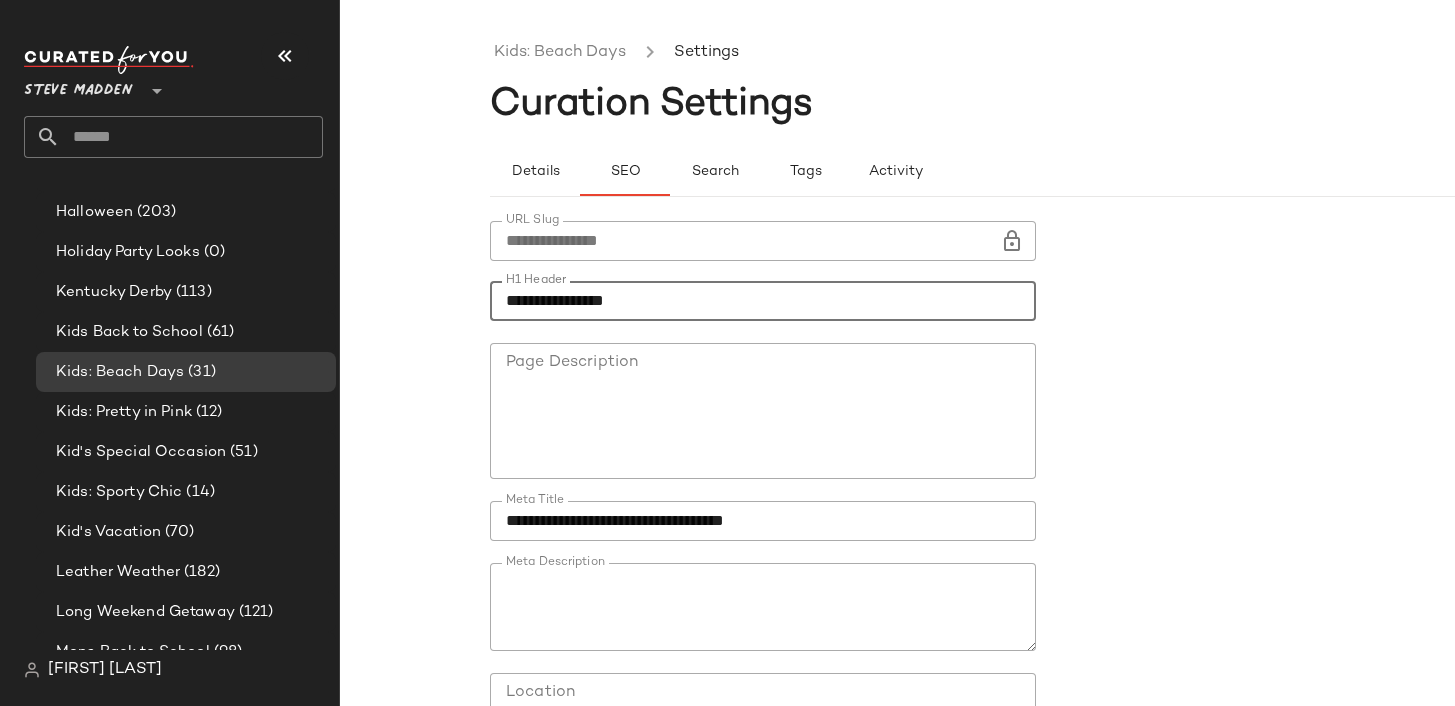 type on "**********" 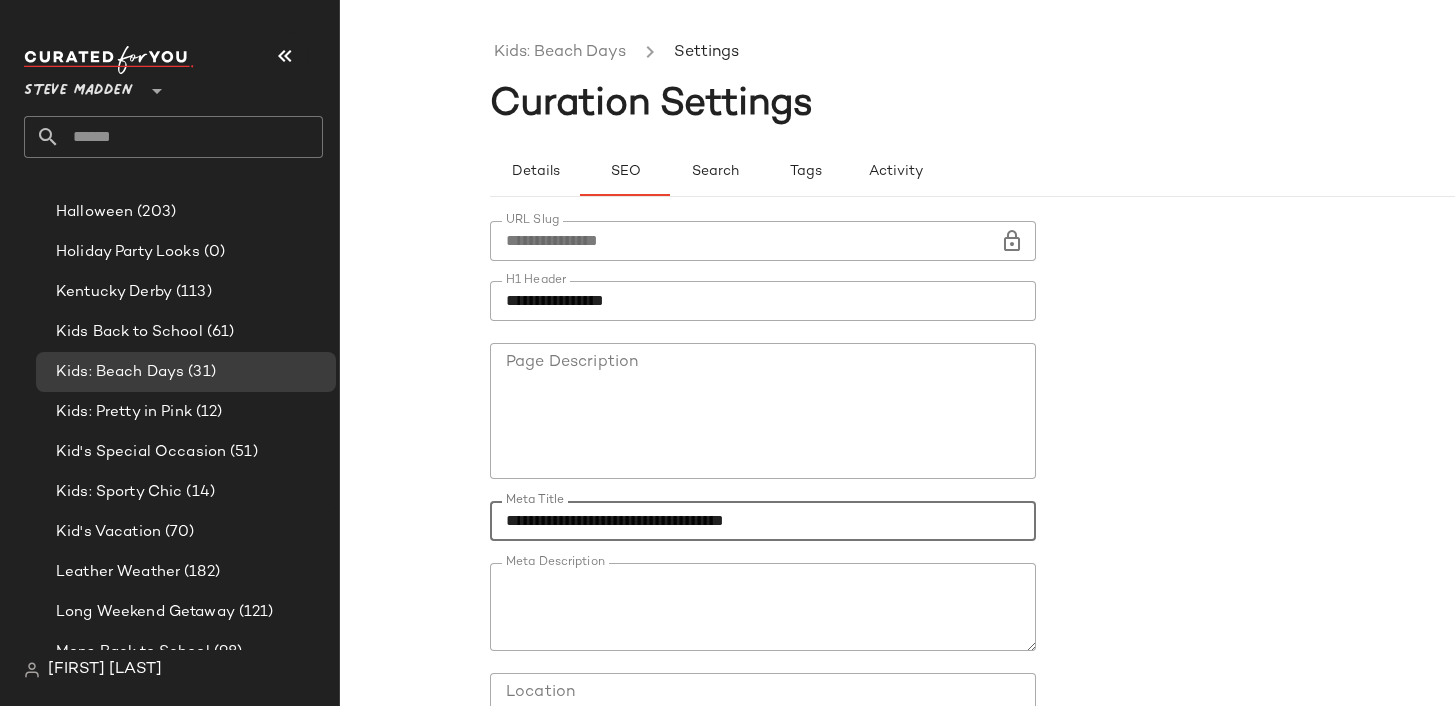 scroll, scrollTop: 176, scrollLeft: 0, axis: vertical 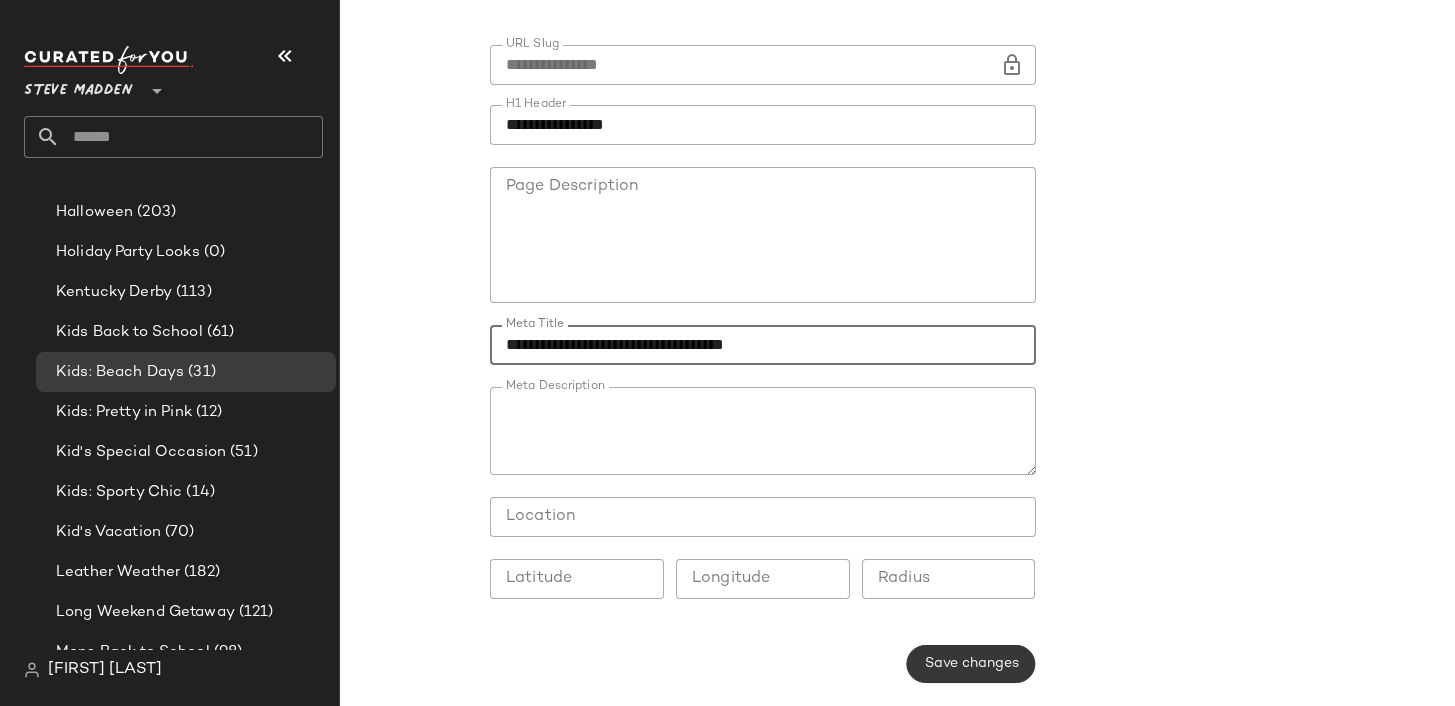 type on "**********" 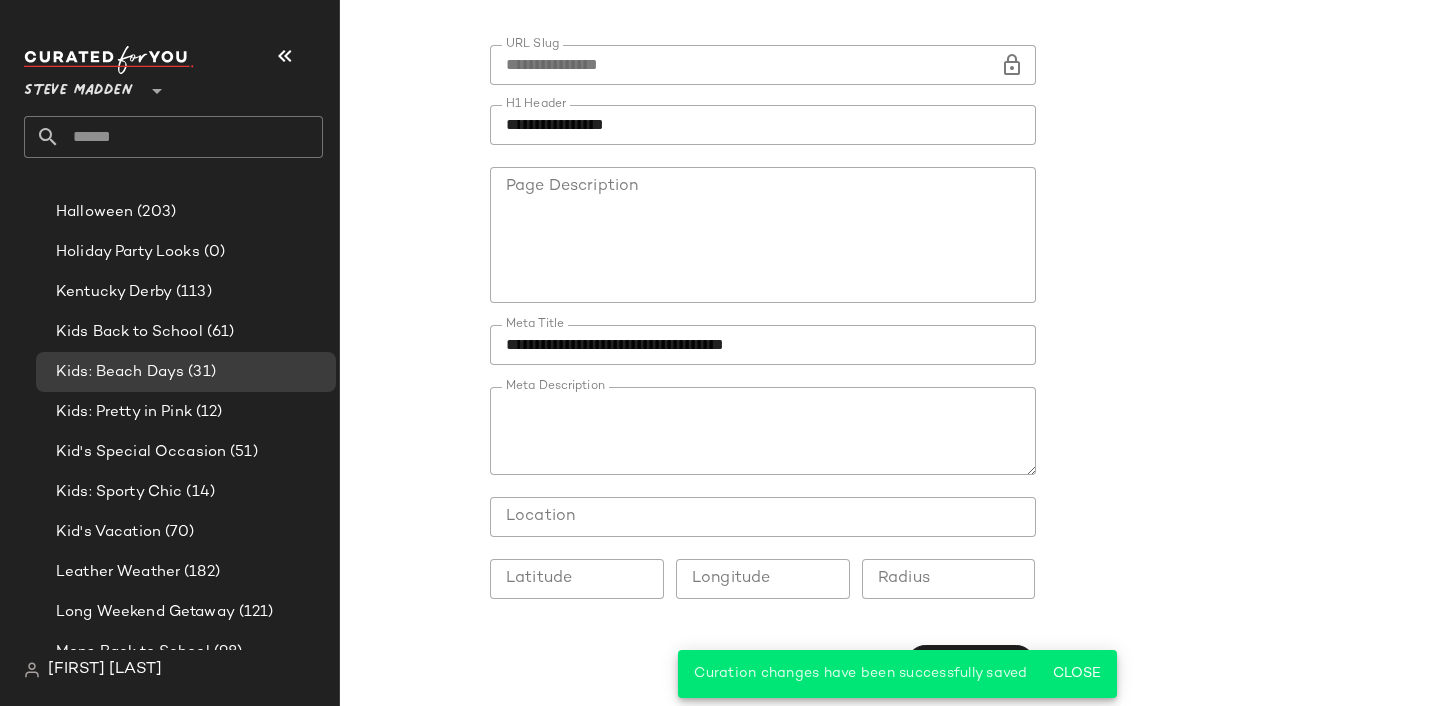 click on "**********" at bounding box center [763, 333] 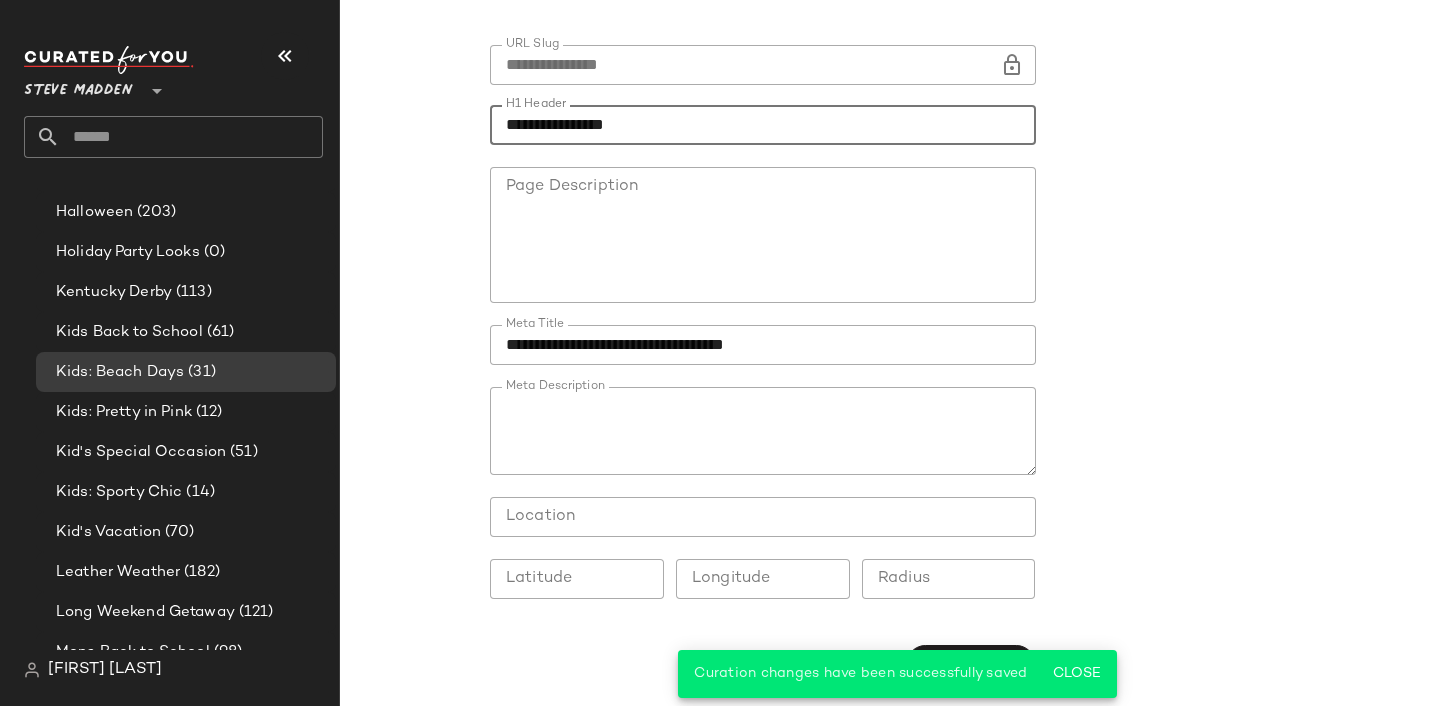 click on "**********" 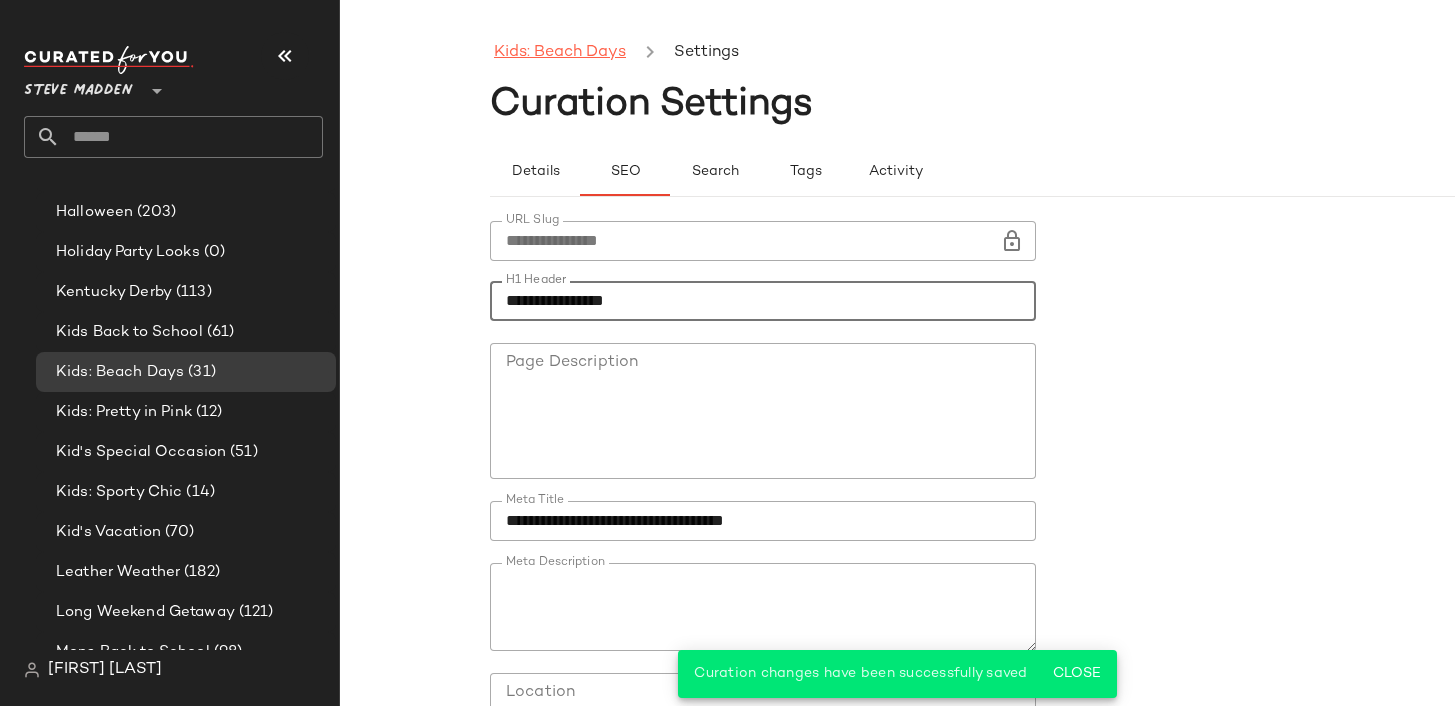 click on "Kids: Beach Days" at bounding box center (560, 53) 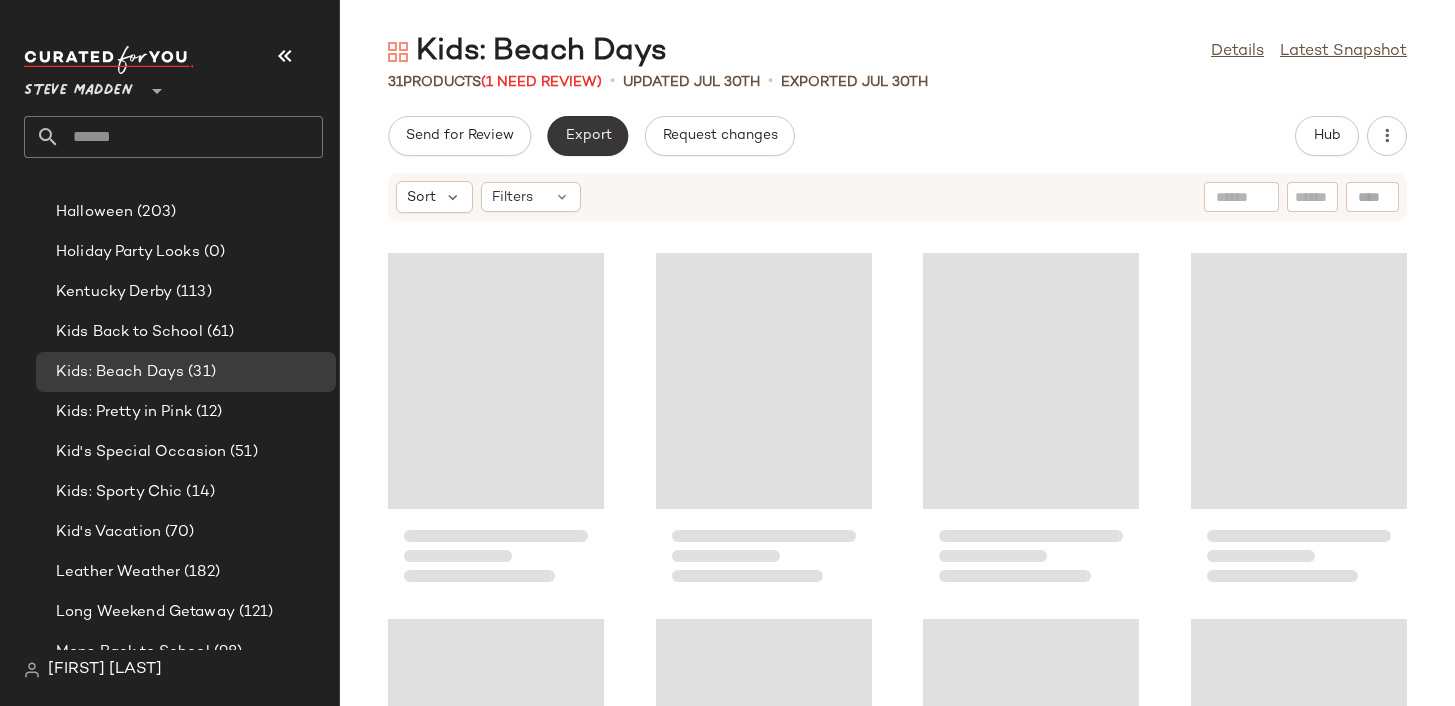 click on "Export" 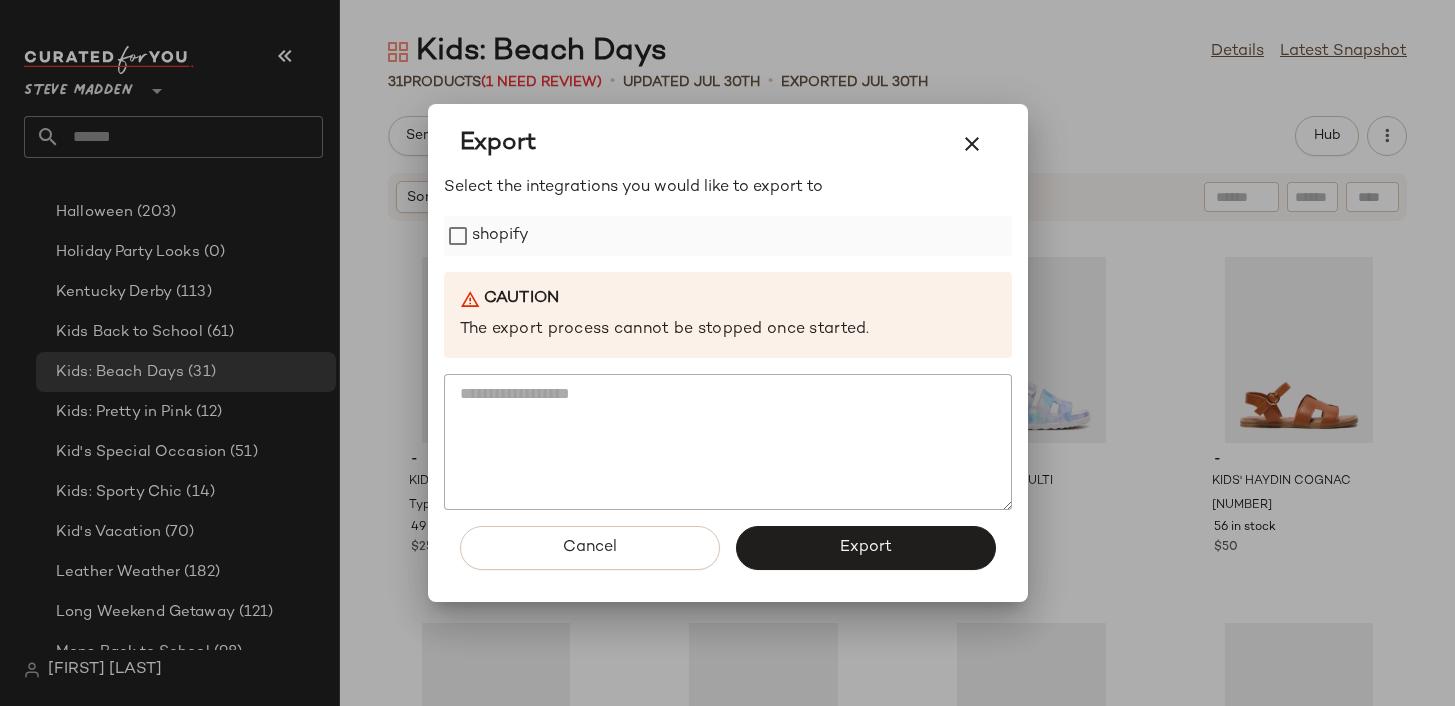 click on "shopify" 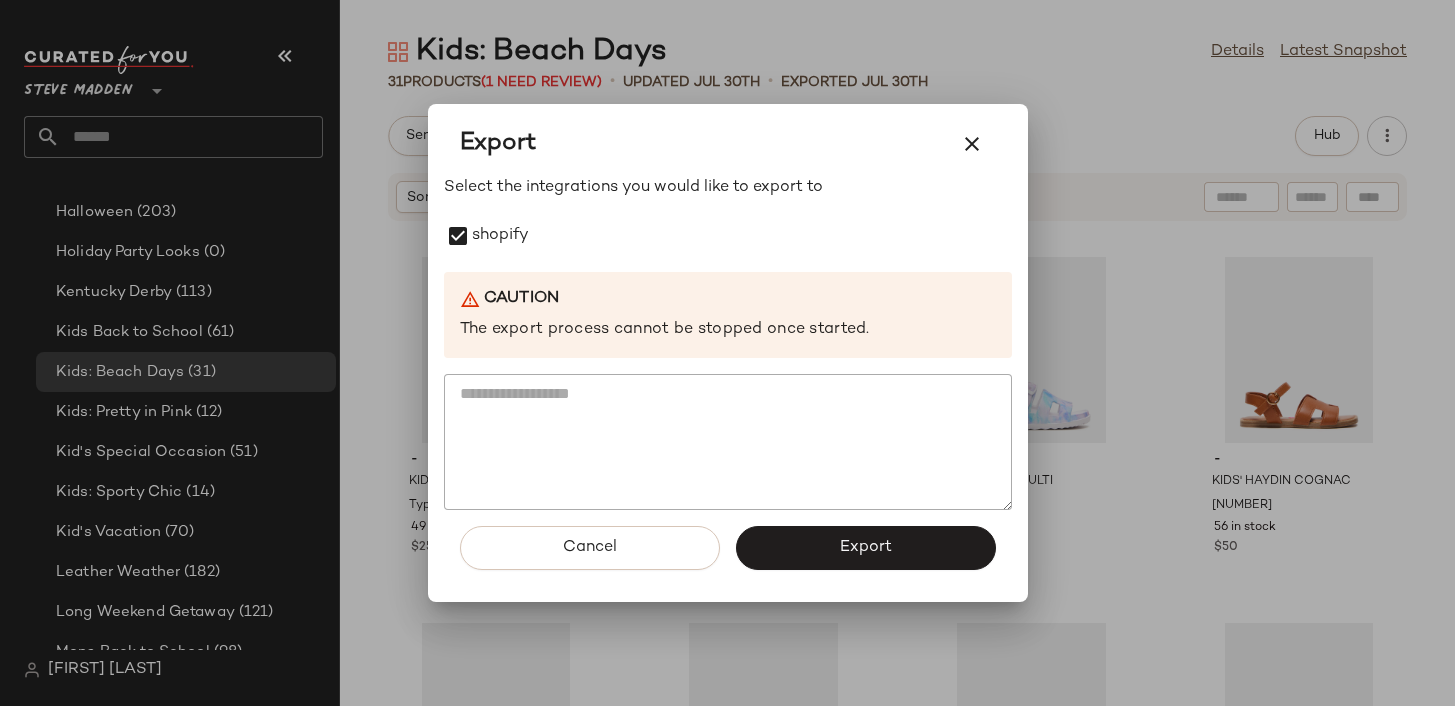 click on "Export" at bounding box center (866, 548) 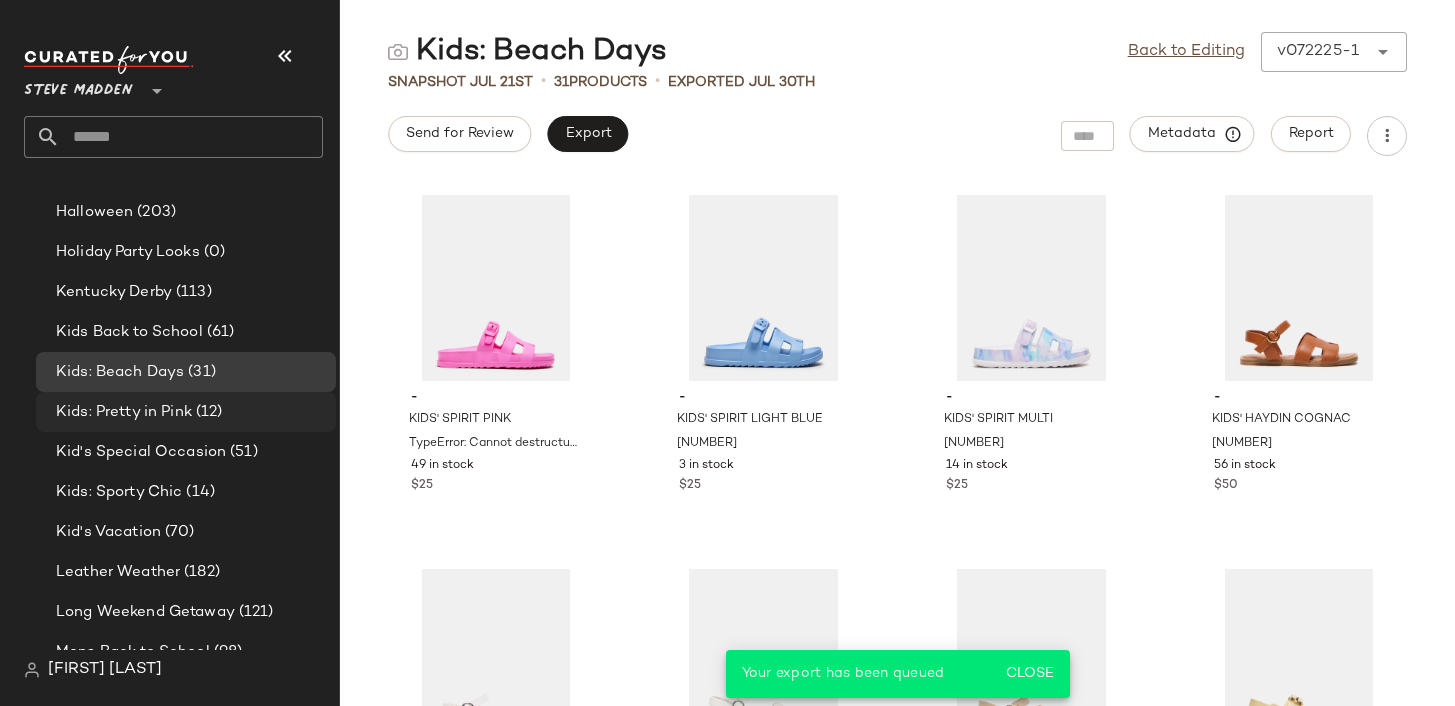 click on "(12)" at bounding box center (207, 412) 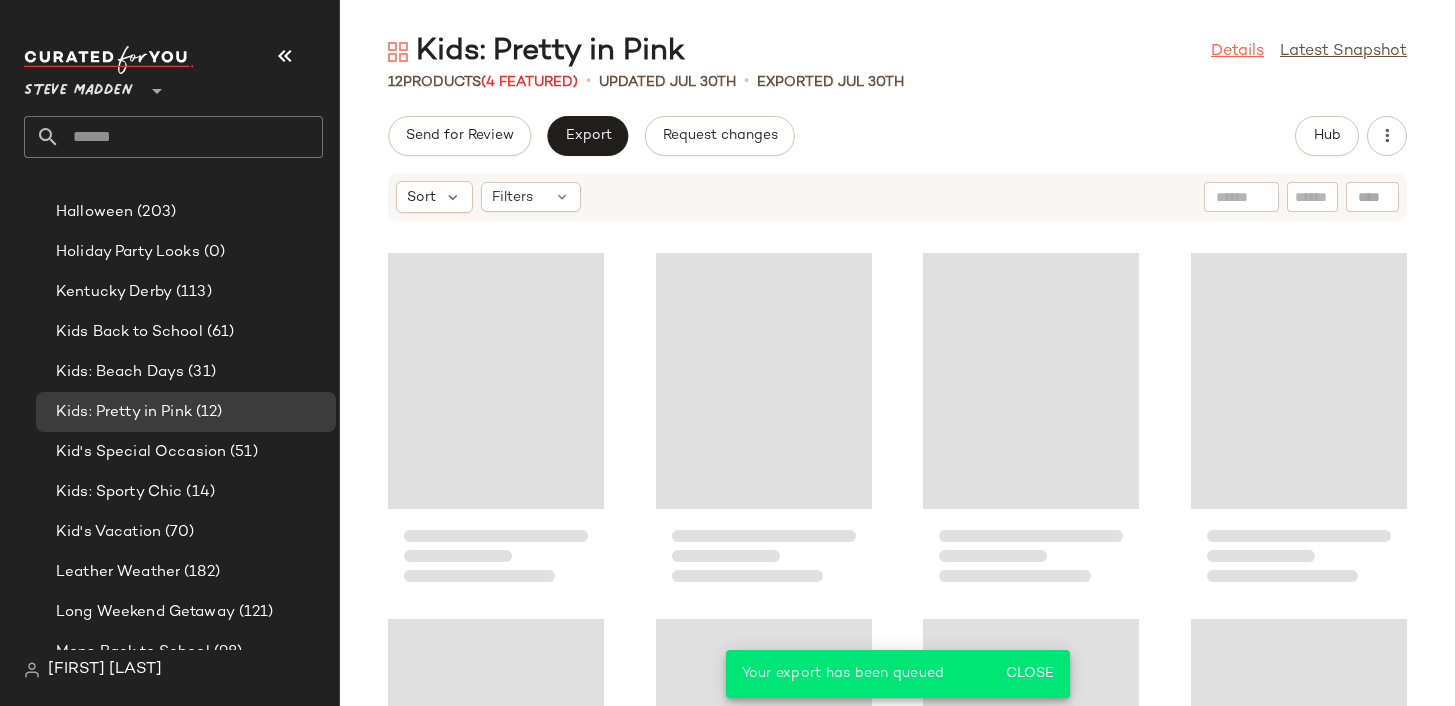 click on "Details" at bounding box center [1237, 52] 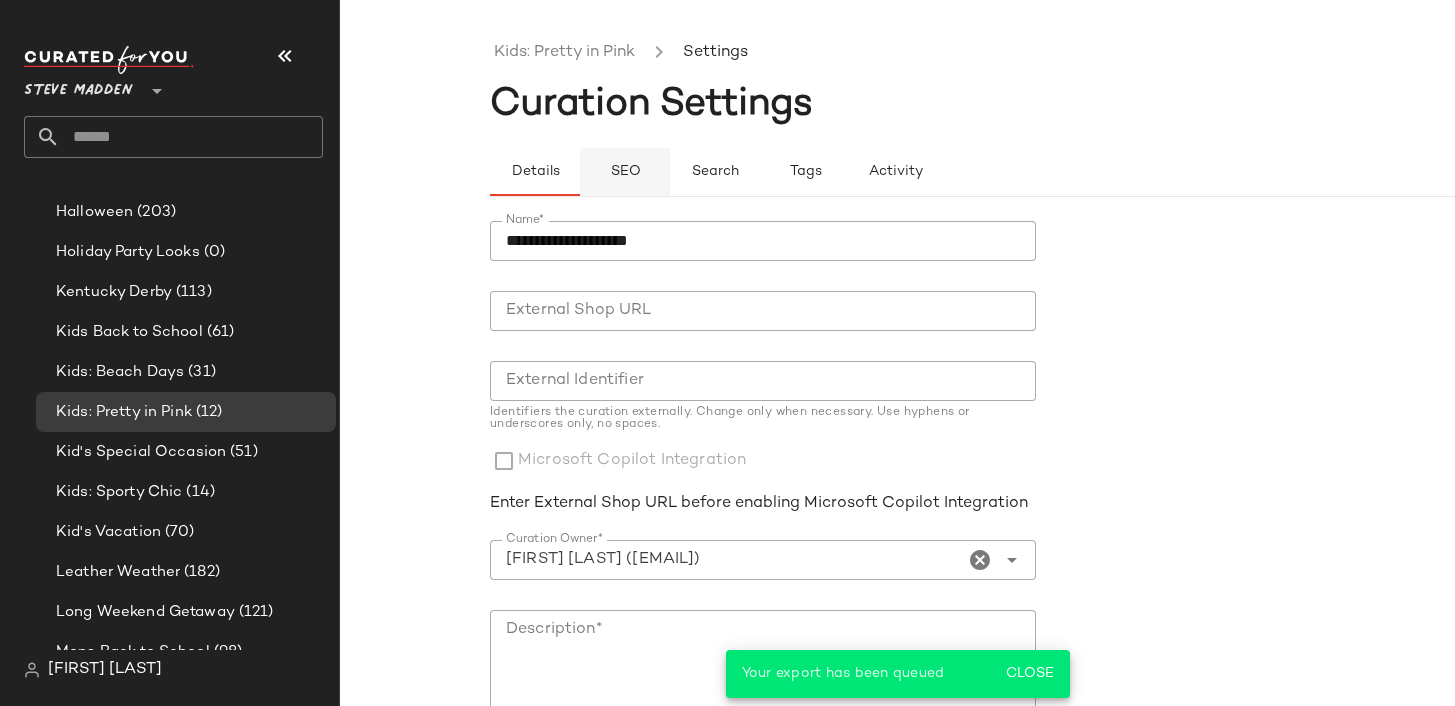 click on "SEO" 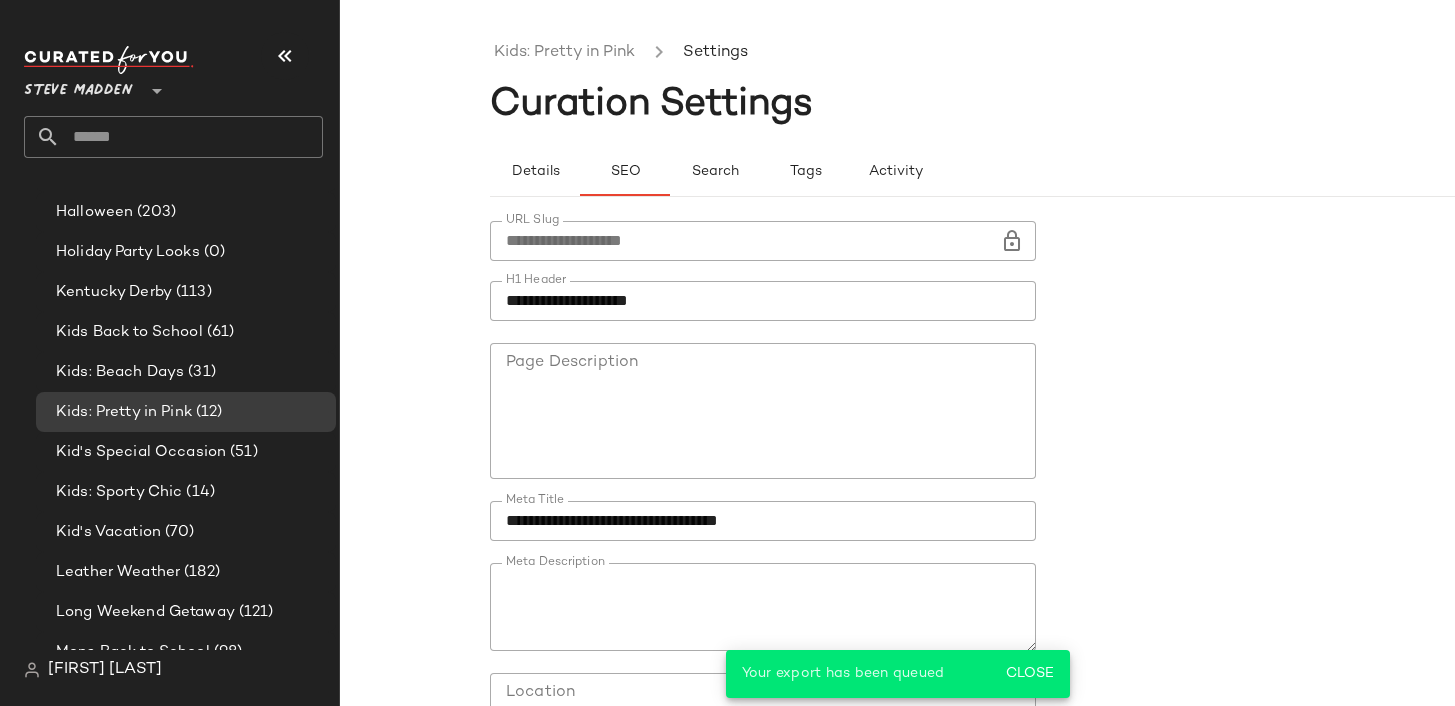 click on "**********" 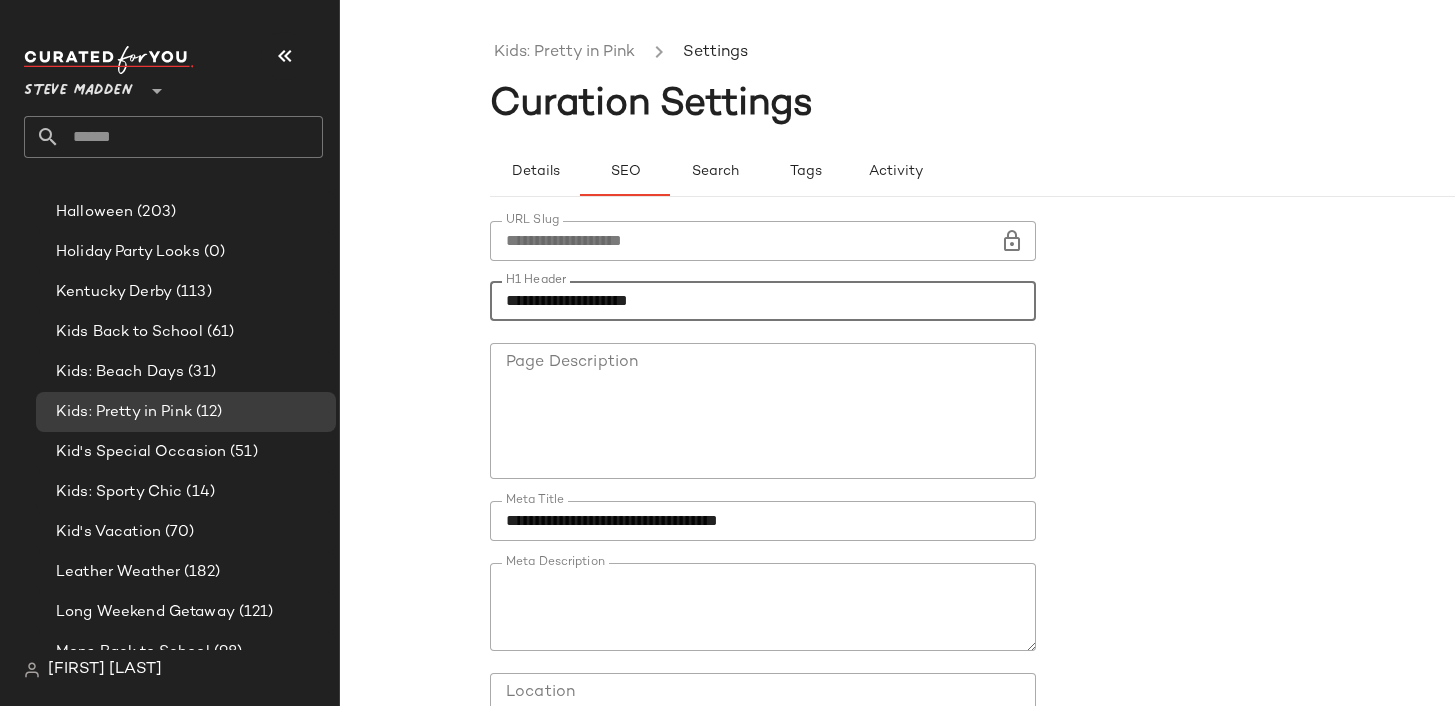 type on "**********" 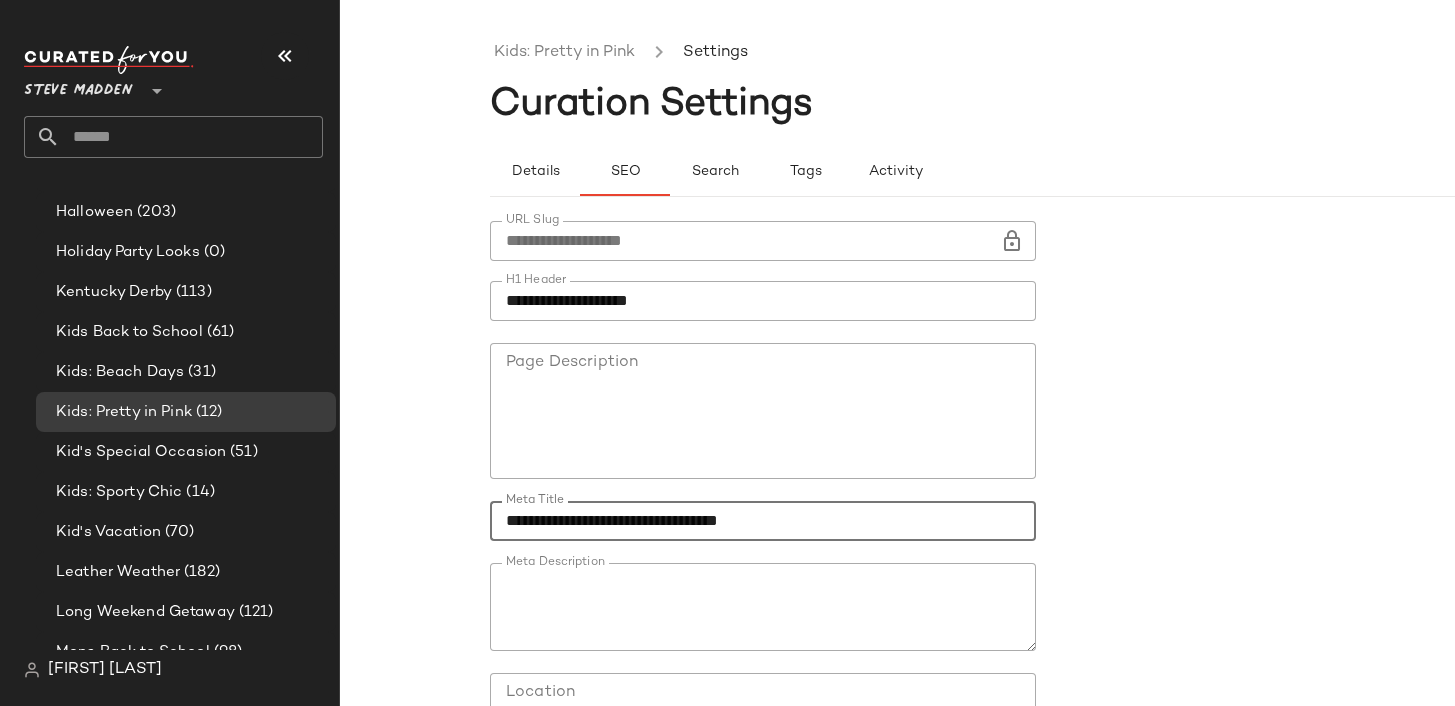 scroll, scrollTop: 176, scrollLeft: 0, axis: vertical 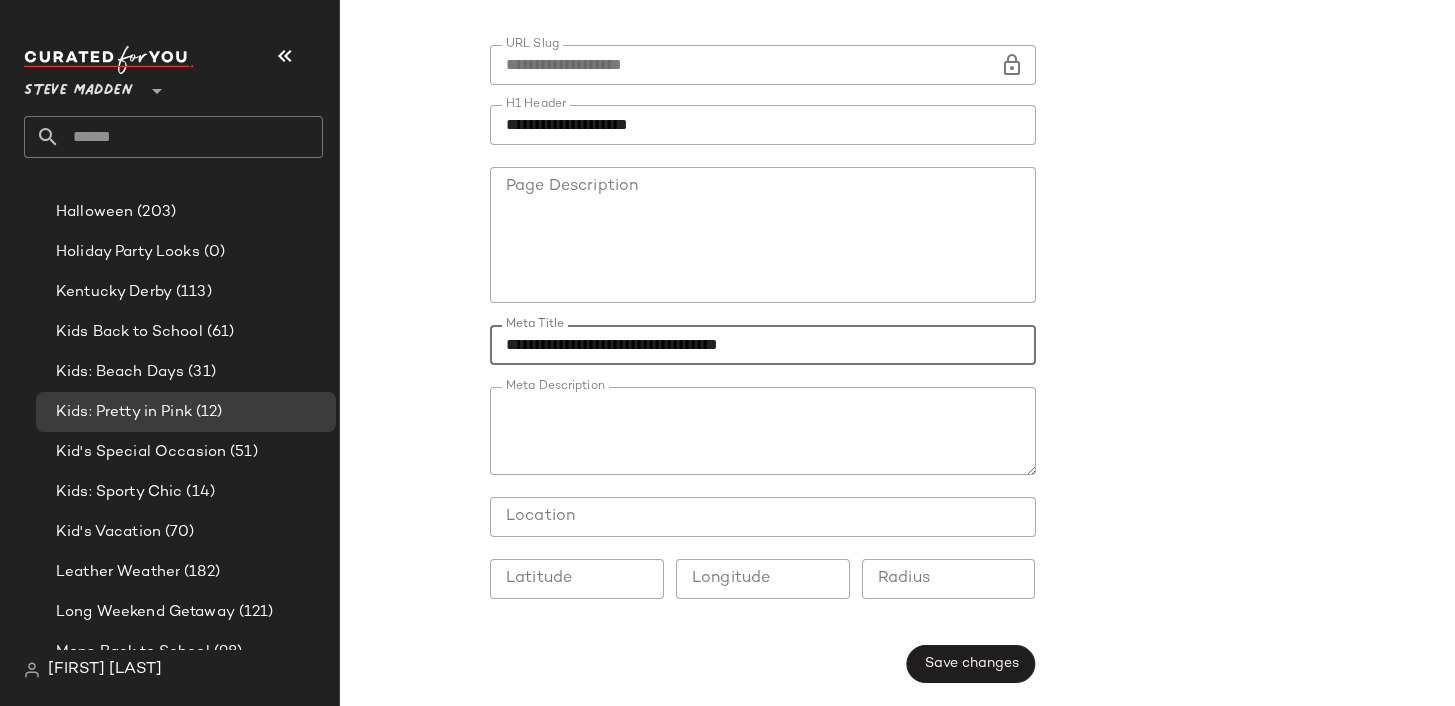 type on "**********" 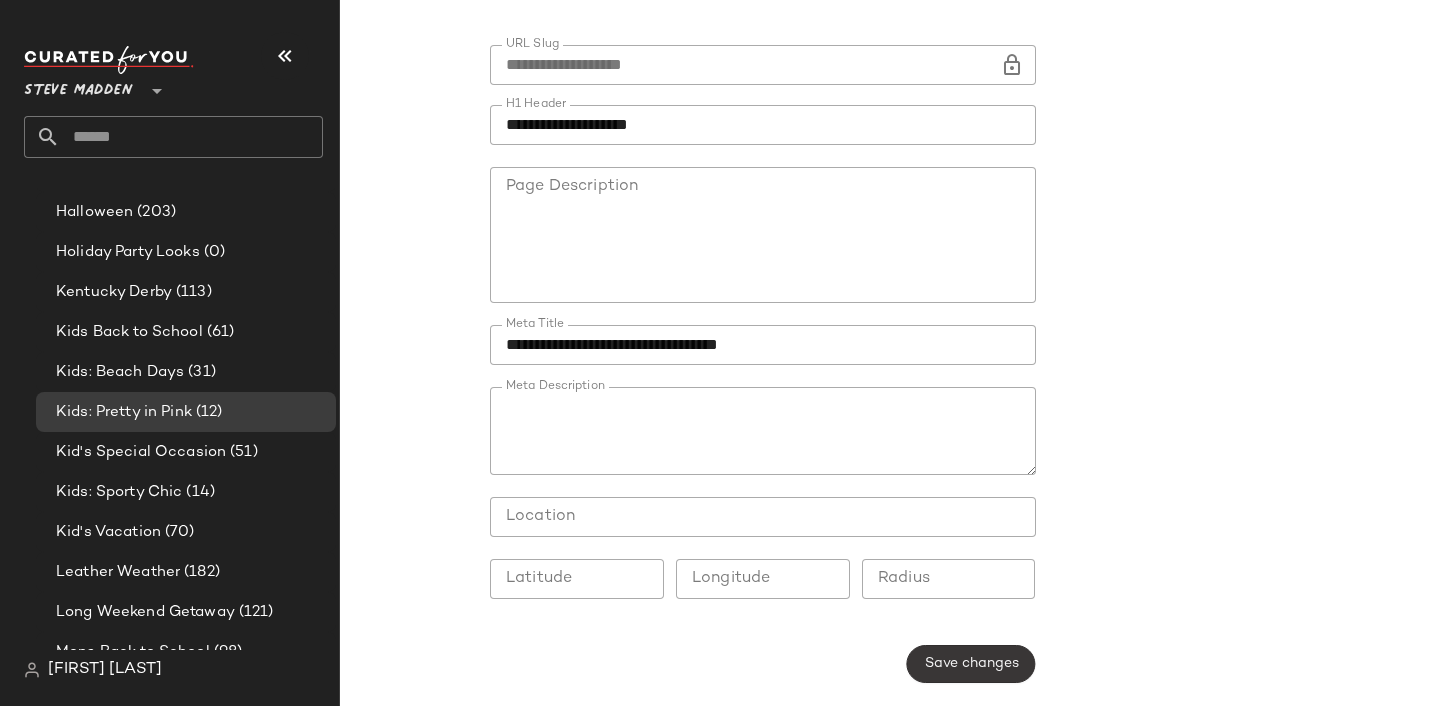 click on "Save changes" at bounding box center (970, 664) 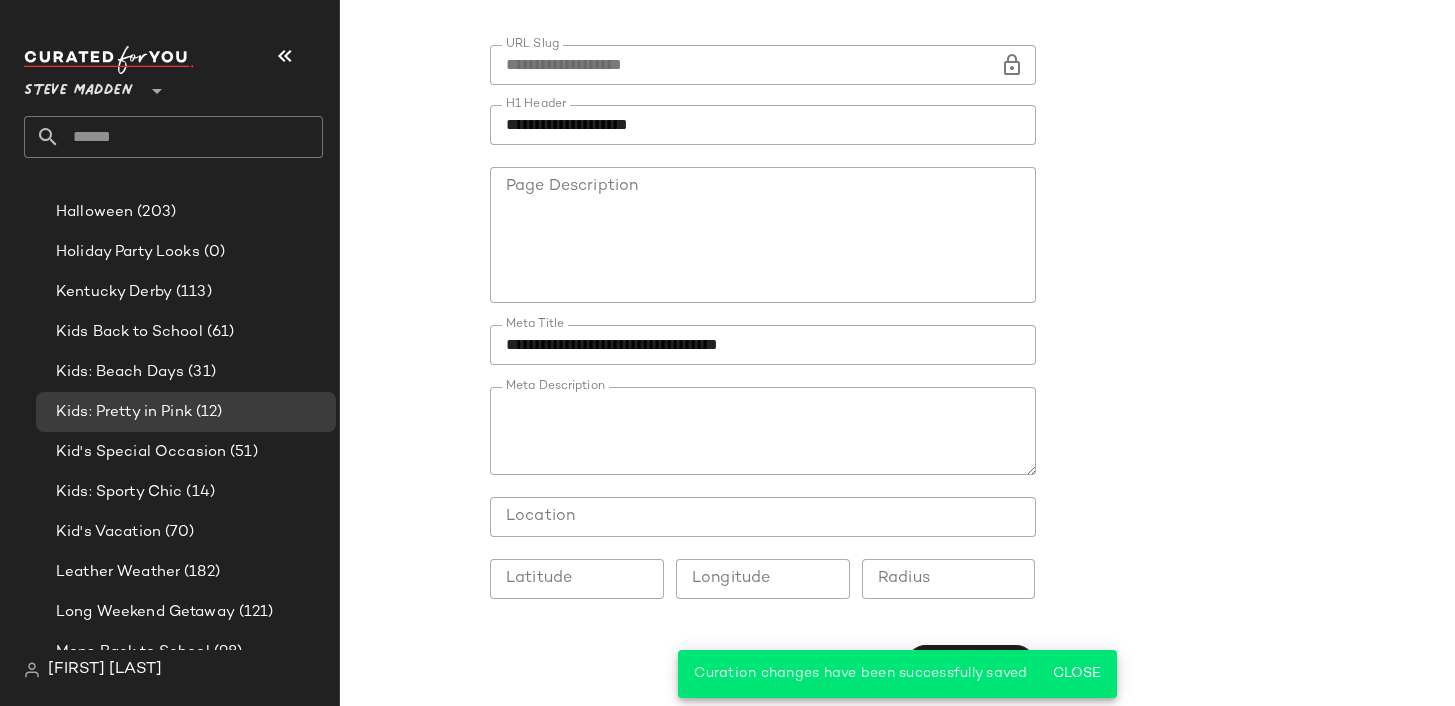 drag, startPoint x: 927, startPoint y: 650, endPoint x: 951, endPoint y: 667, distance: 29.410883 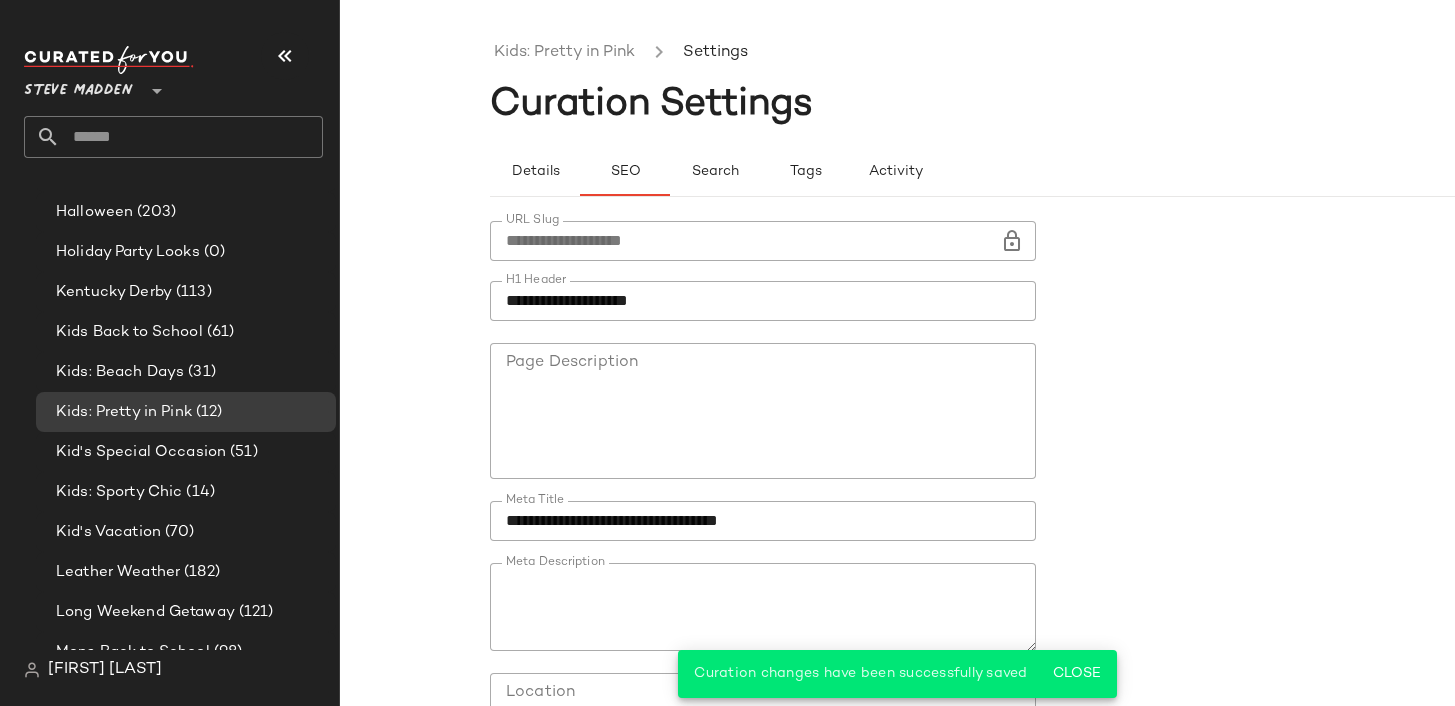 click on "**********" 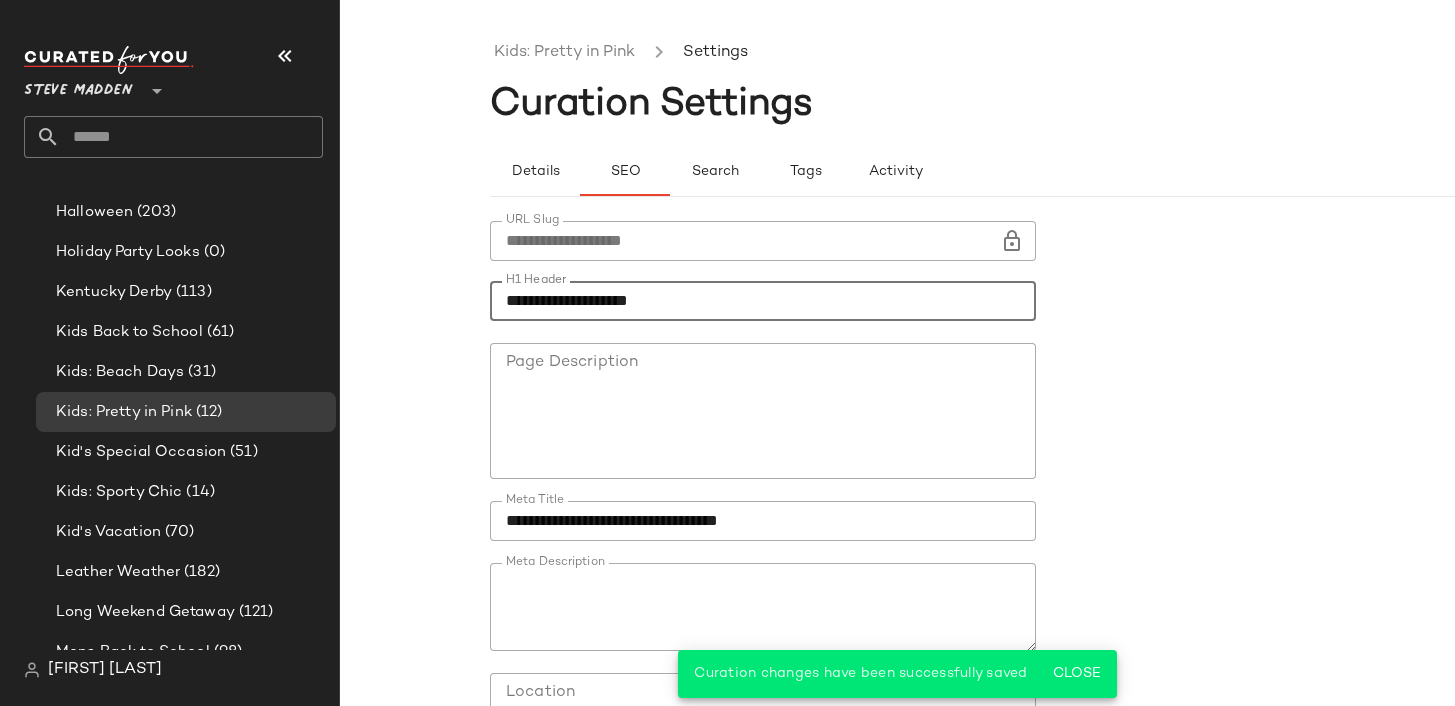 click on "**********" 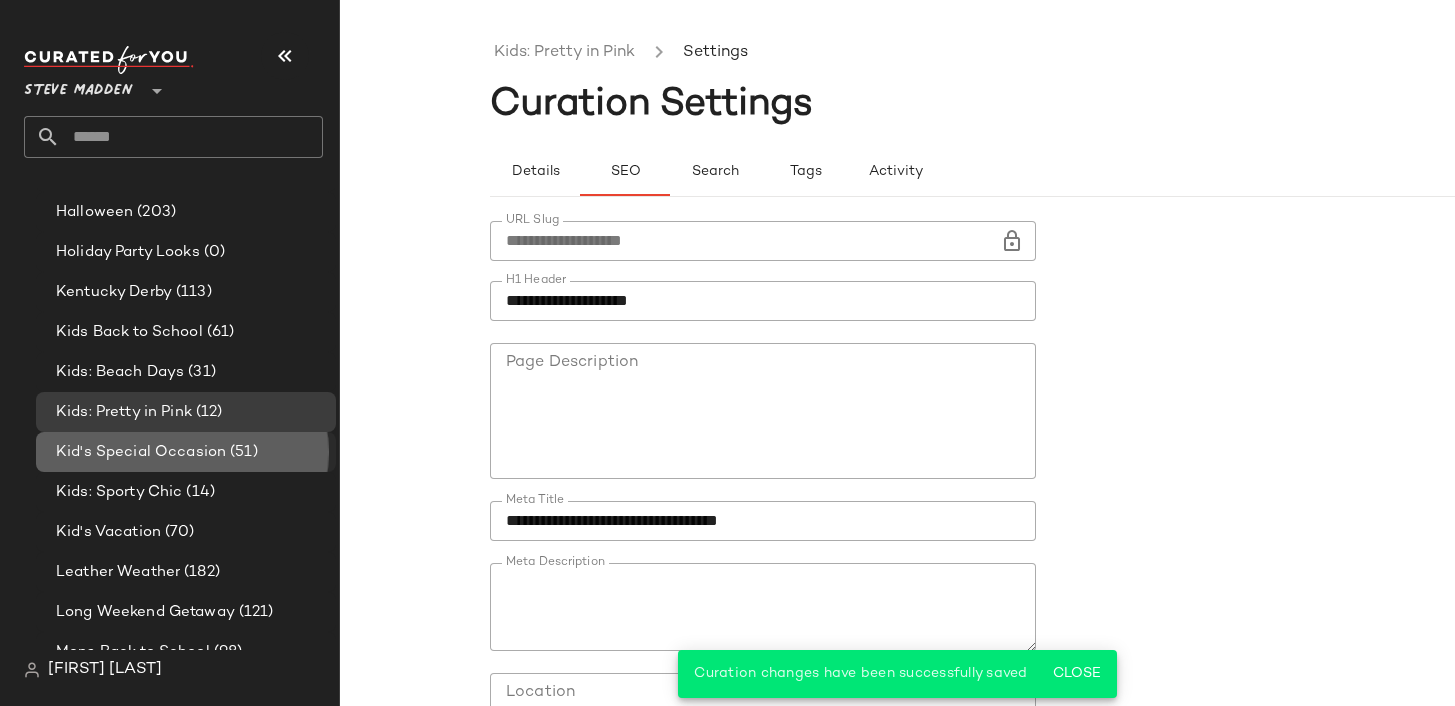 click on "(51)" at bounding box center [242, 452] 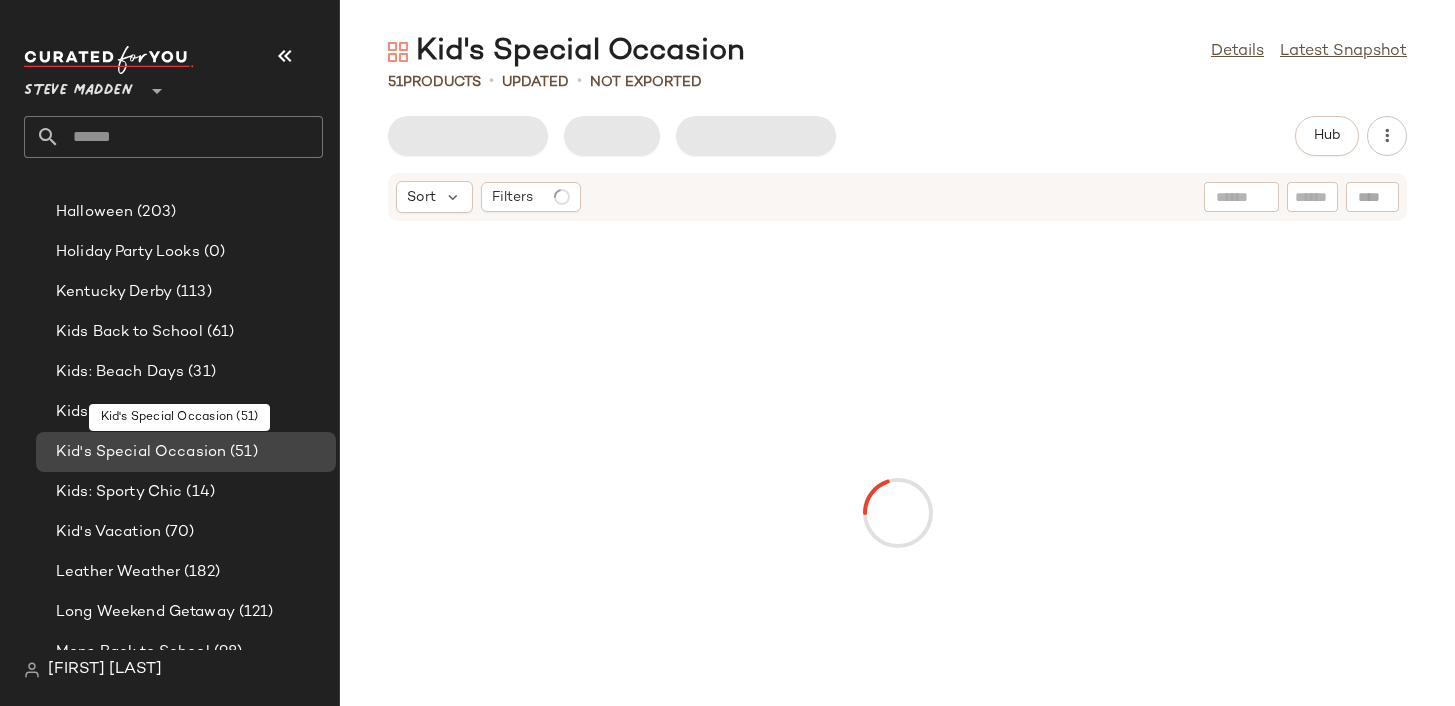 scroll, scrollTop: 5211, scrollLeft: 0, axis: vertical 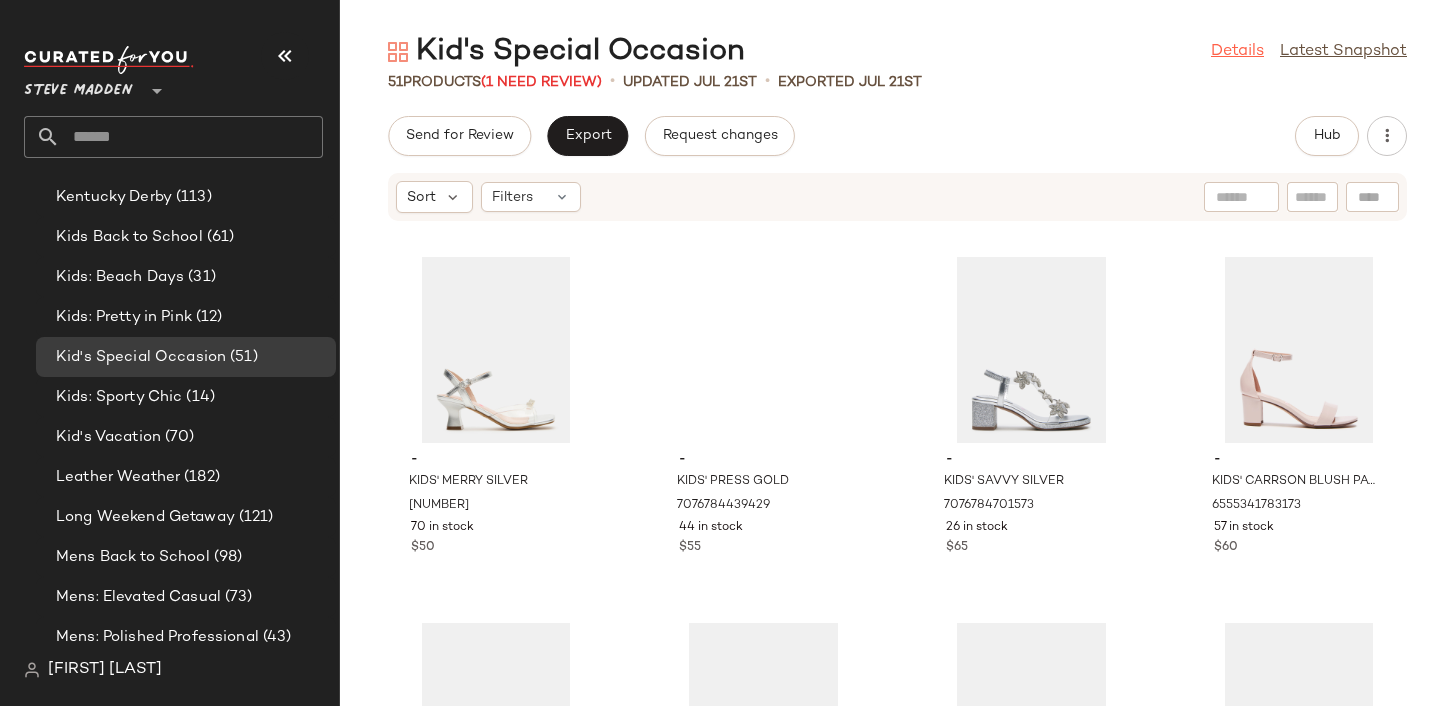 click on "Details" at bounding box center [1237, 52] 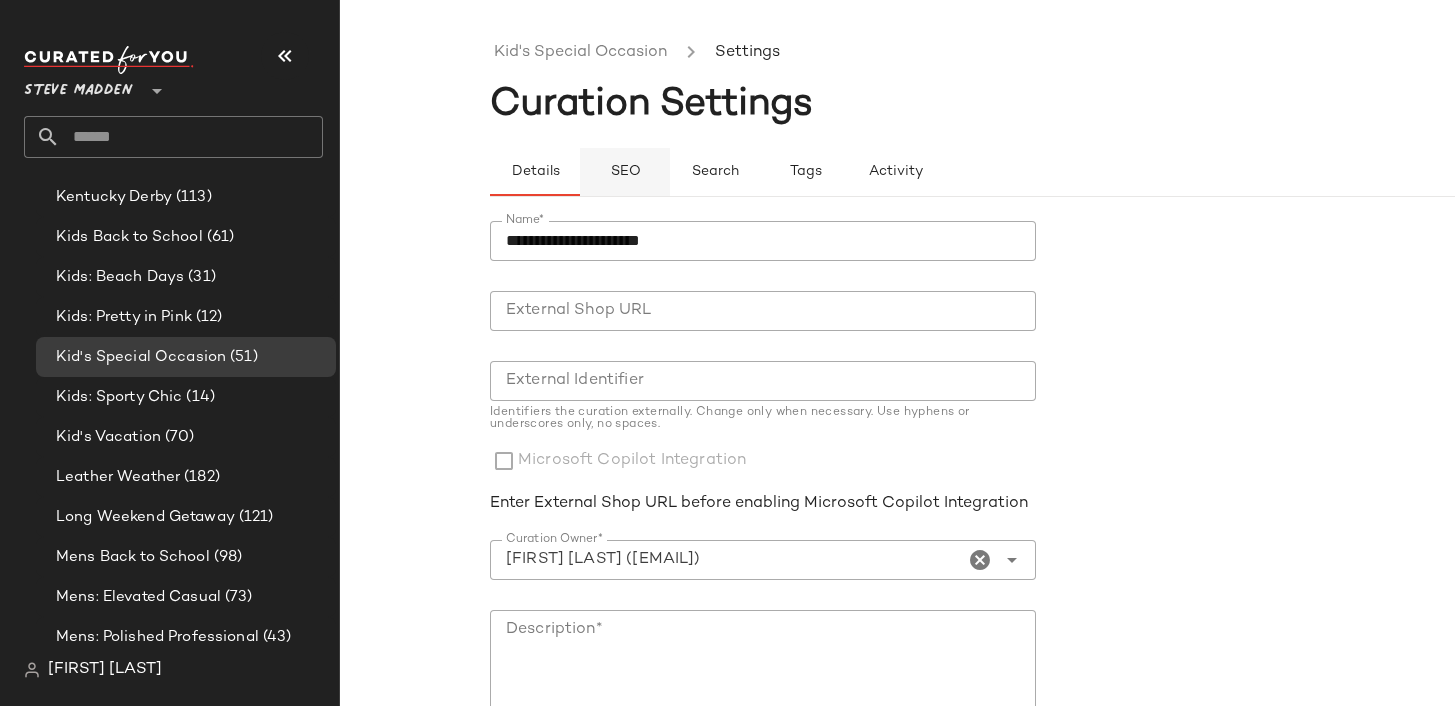 click on "SEO" 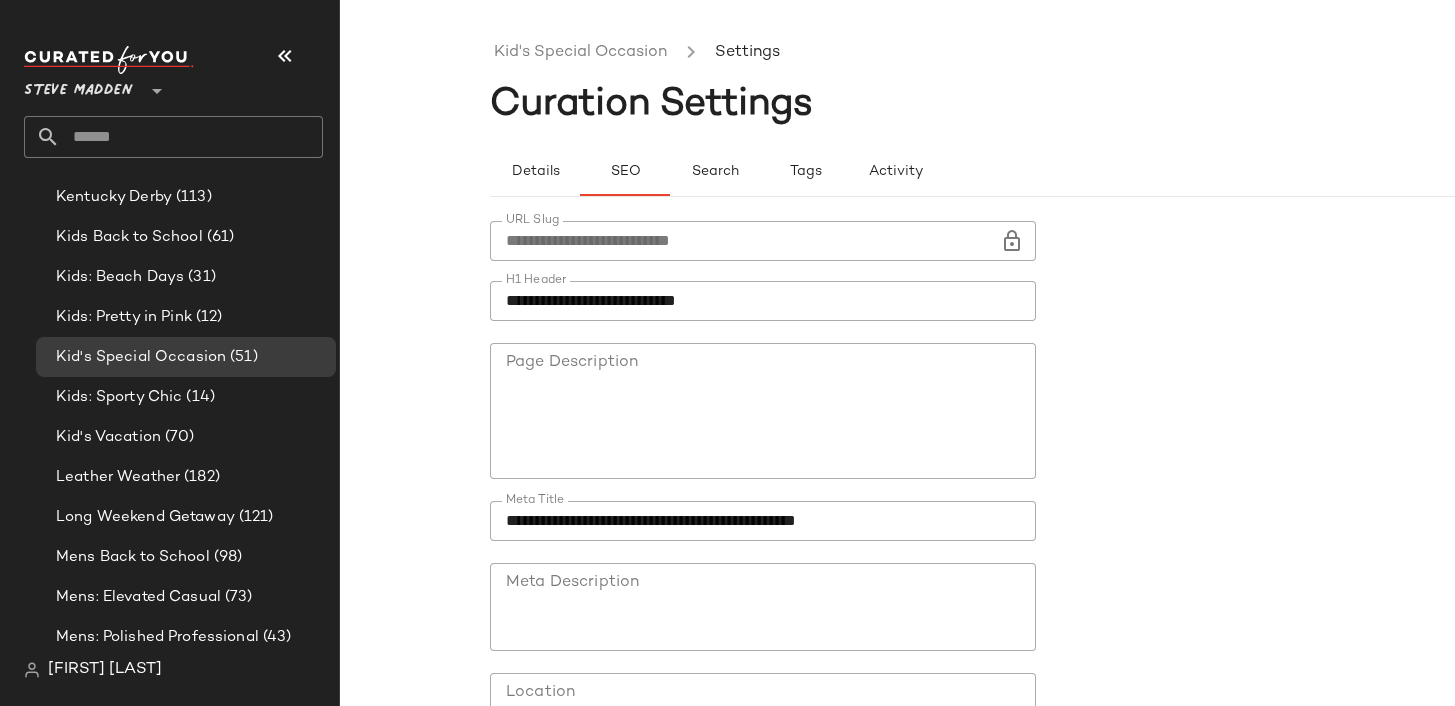 click on "**********" 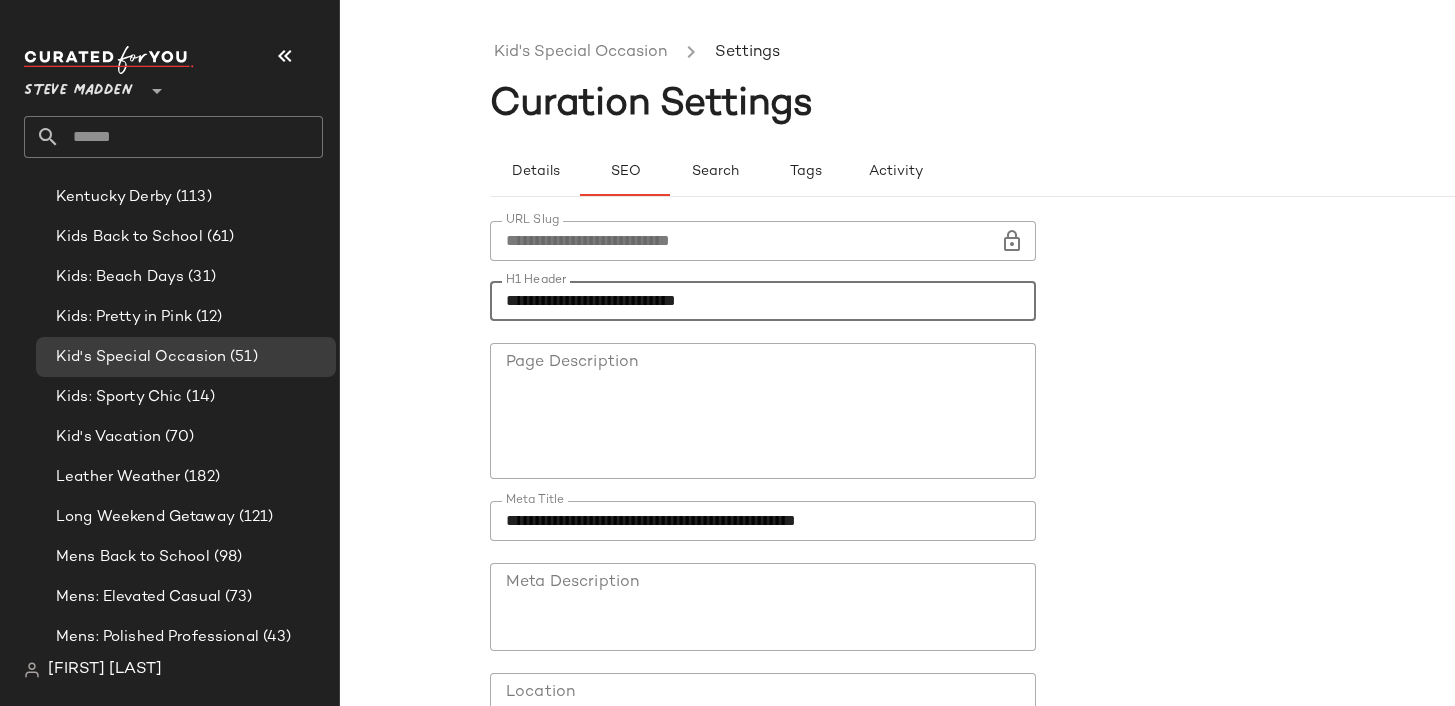 click on "**********" 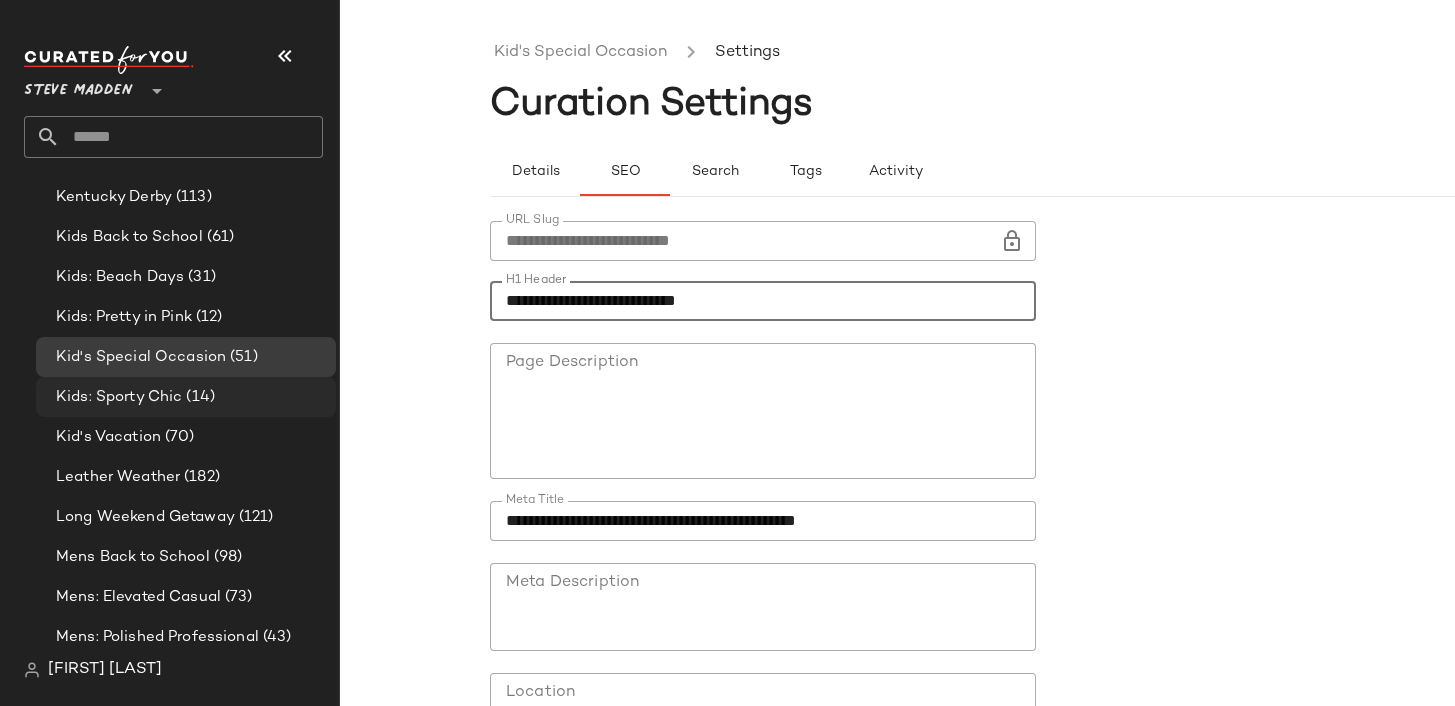 click on "Kids: Sporty Chic (14)" 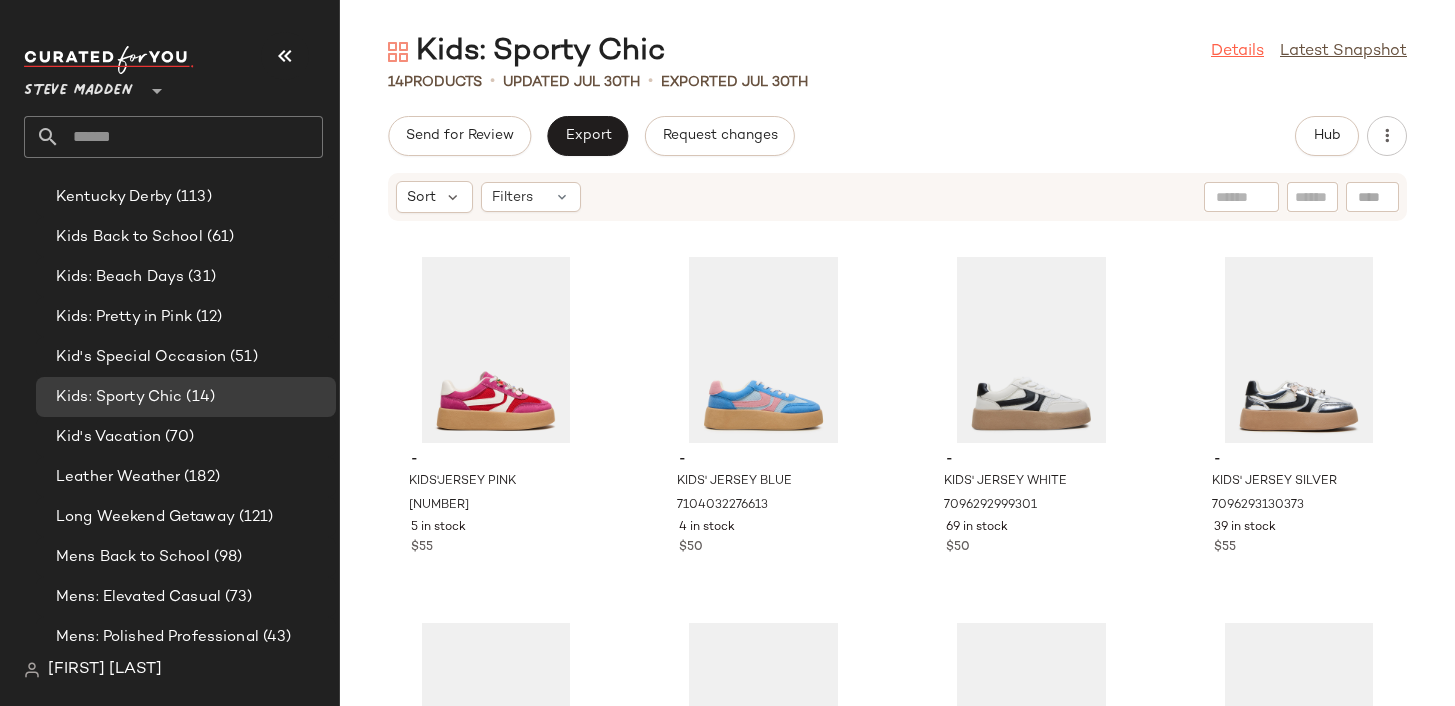 click on "Details" at bounding box center (1237, 52) 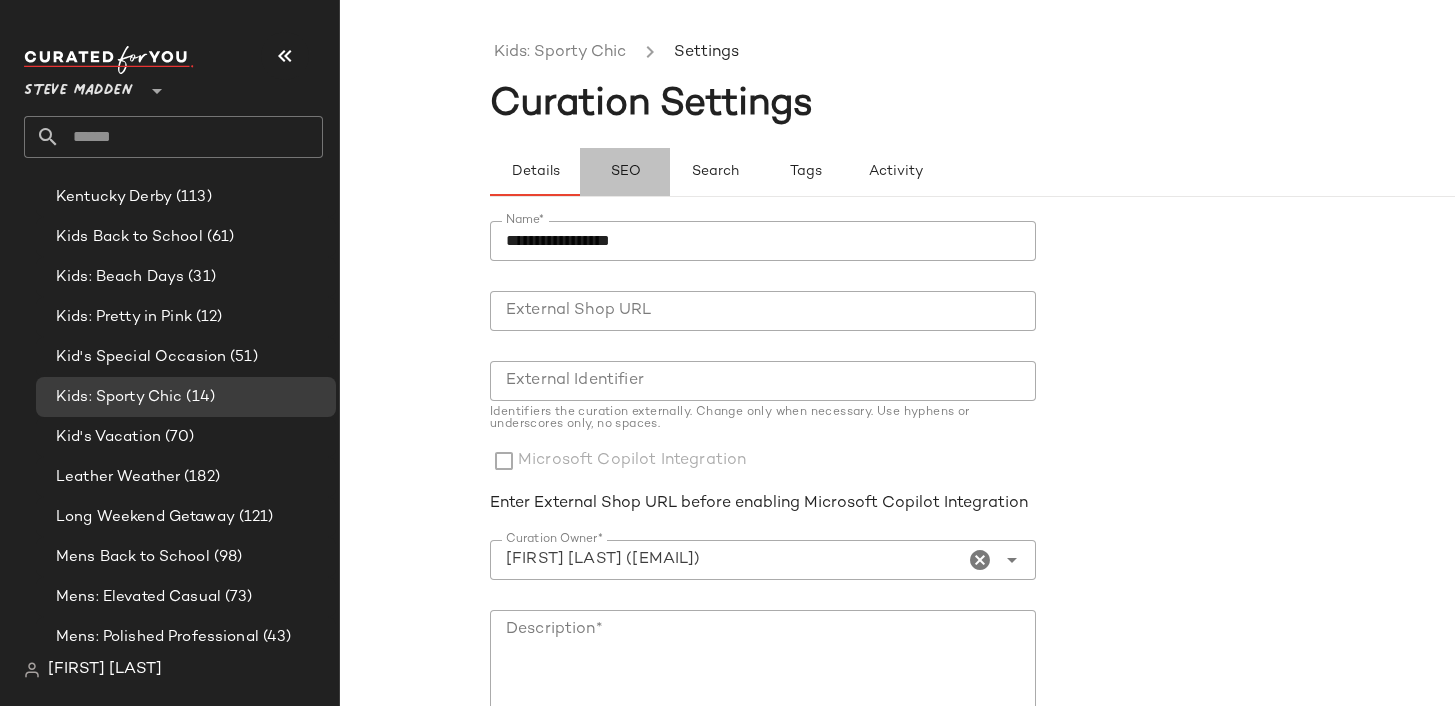 click on "SEO" 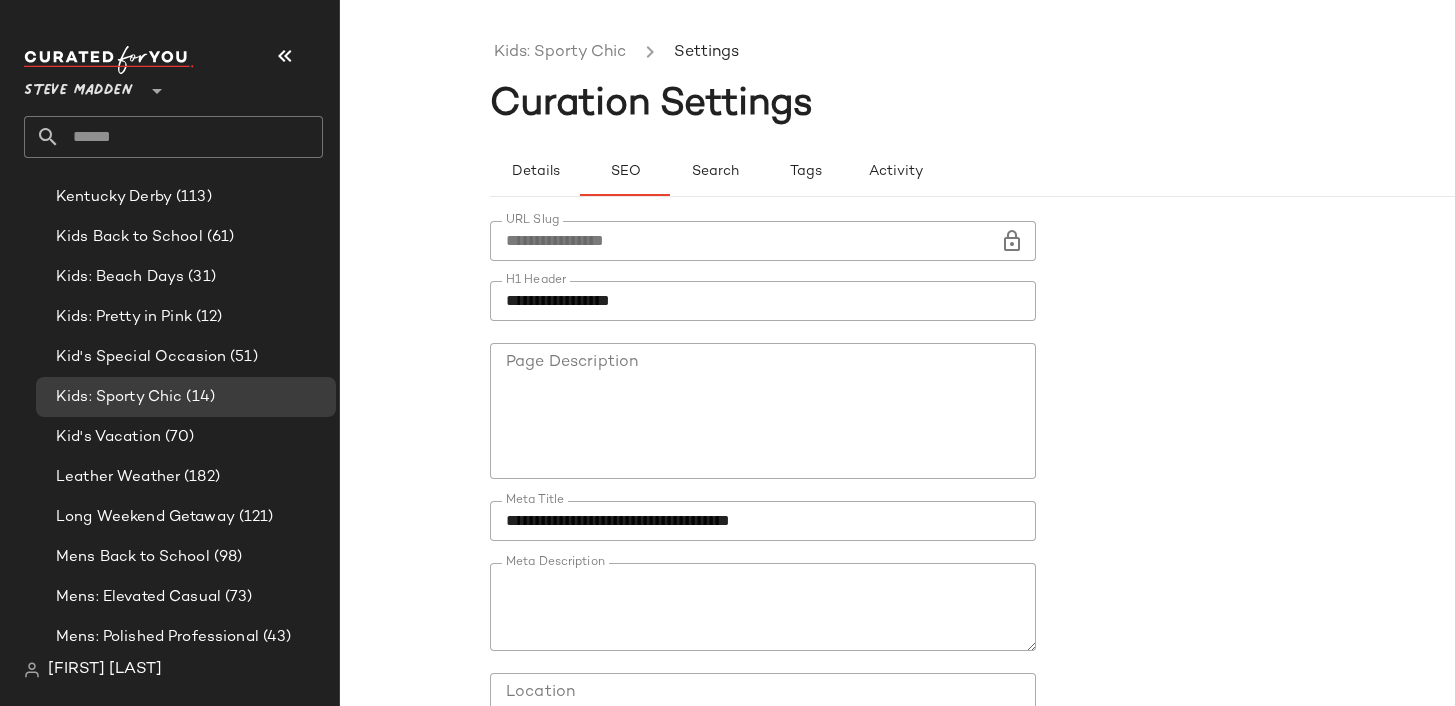 click on "**********" 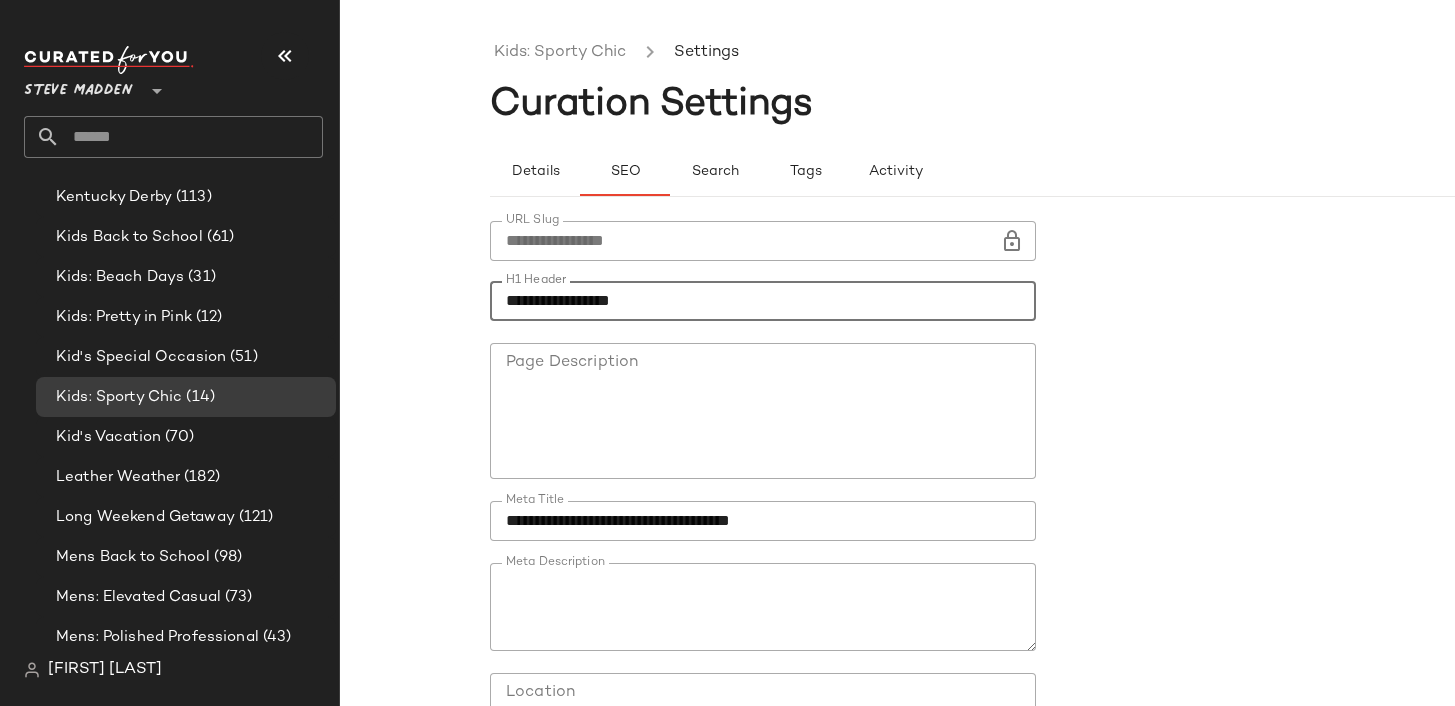 type on "**********" 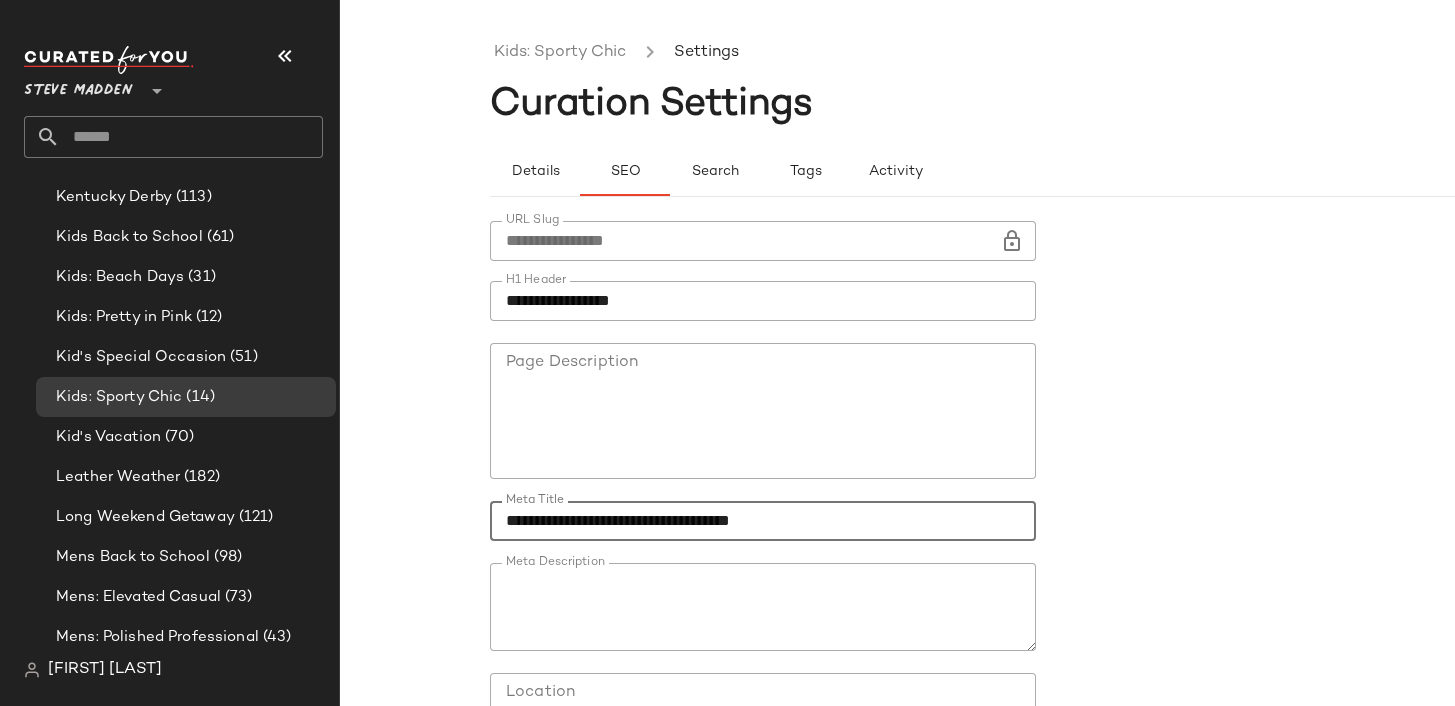 click on "**********" 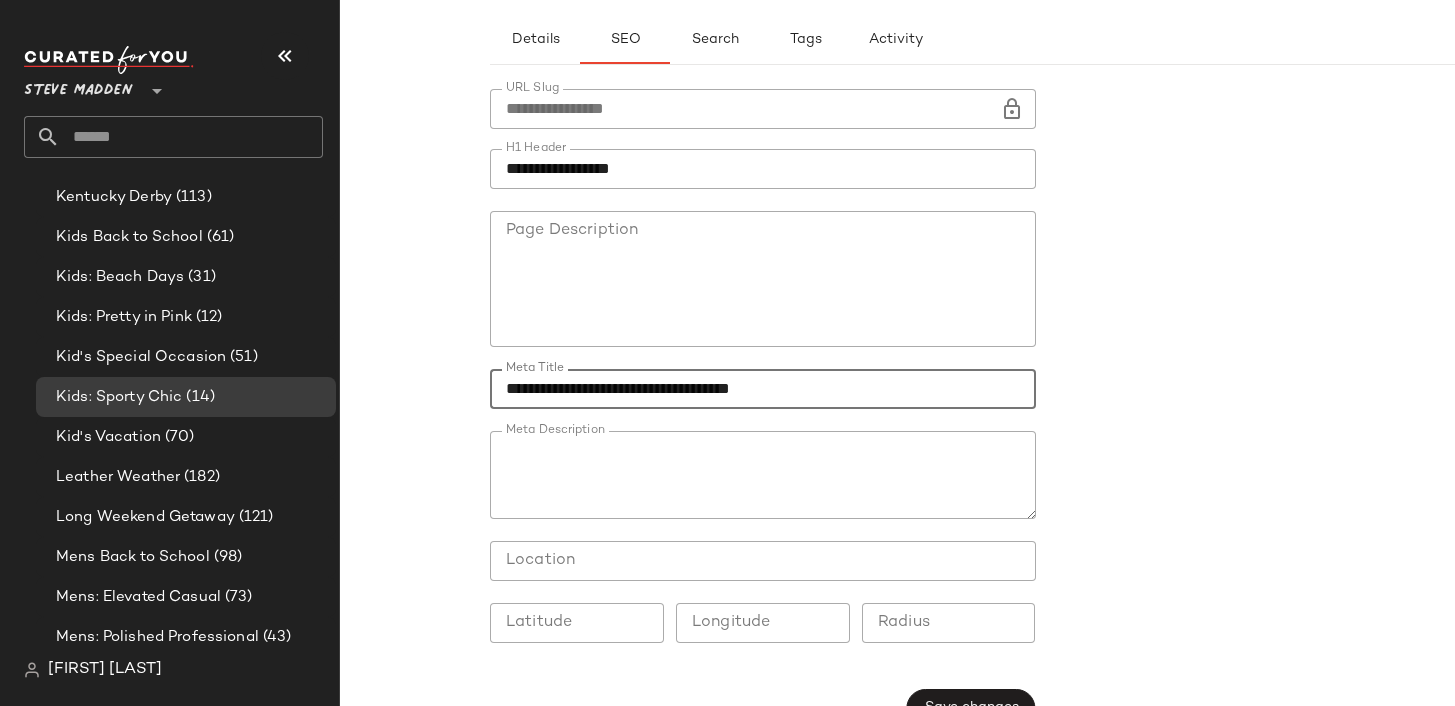 scroll, scrollTop: 176, scrollLeft: 0, axis: vertical 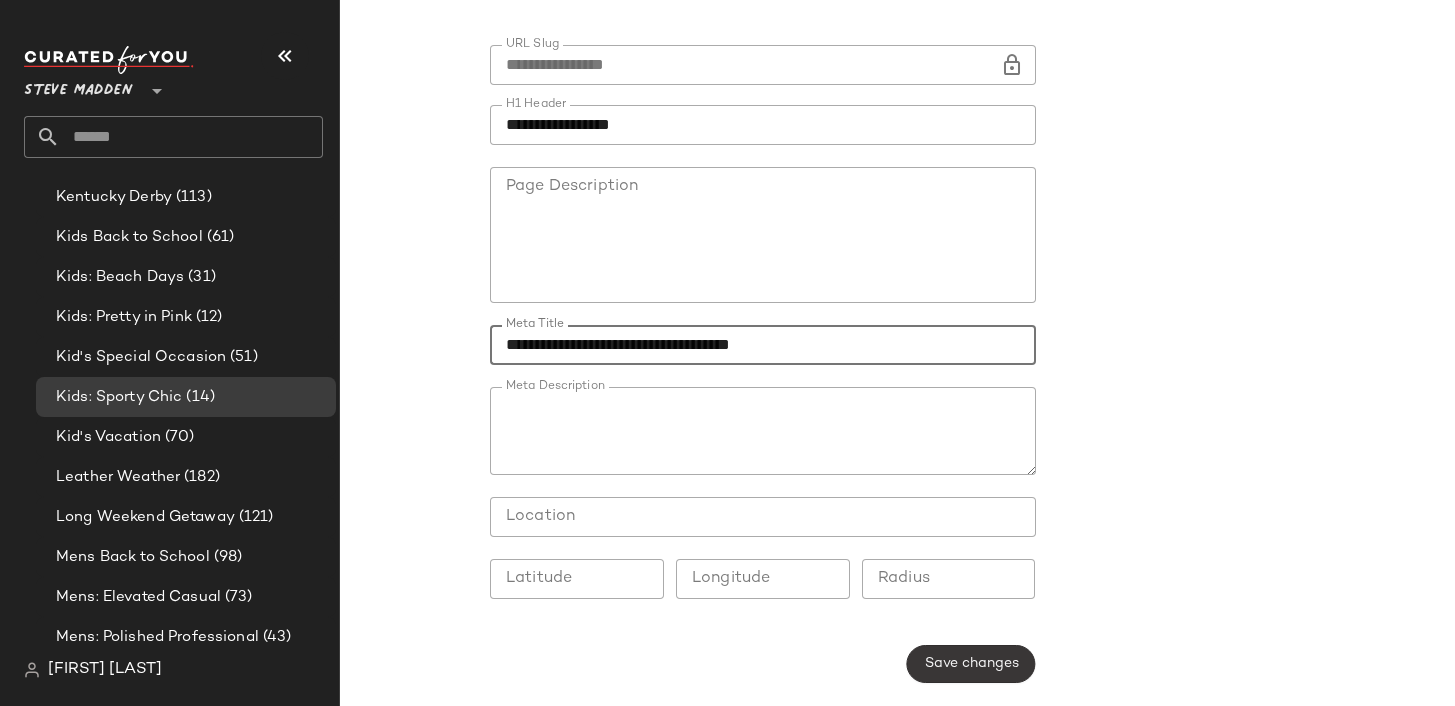 type on "**********" 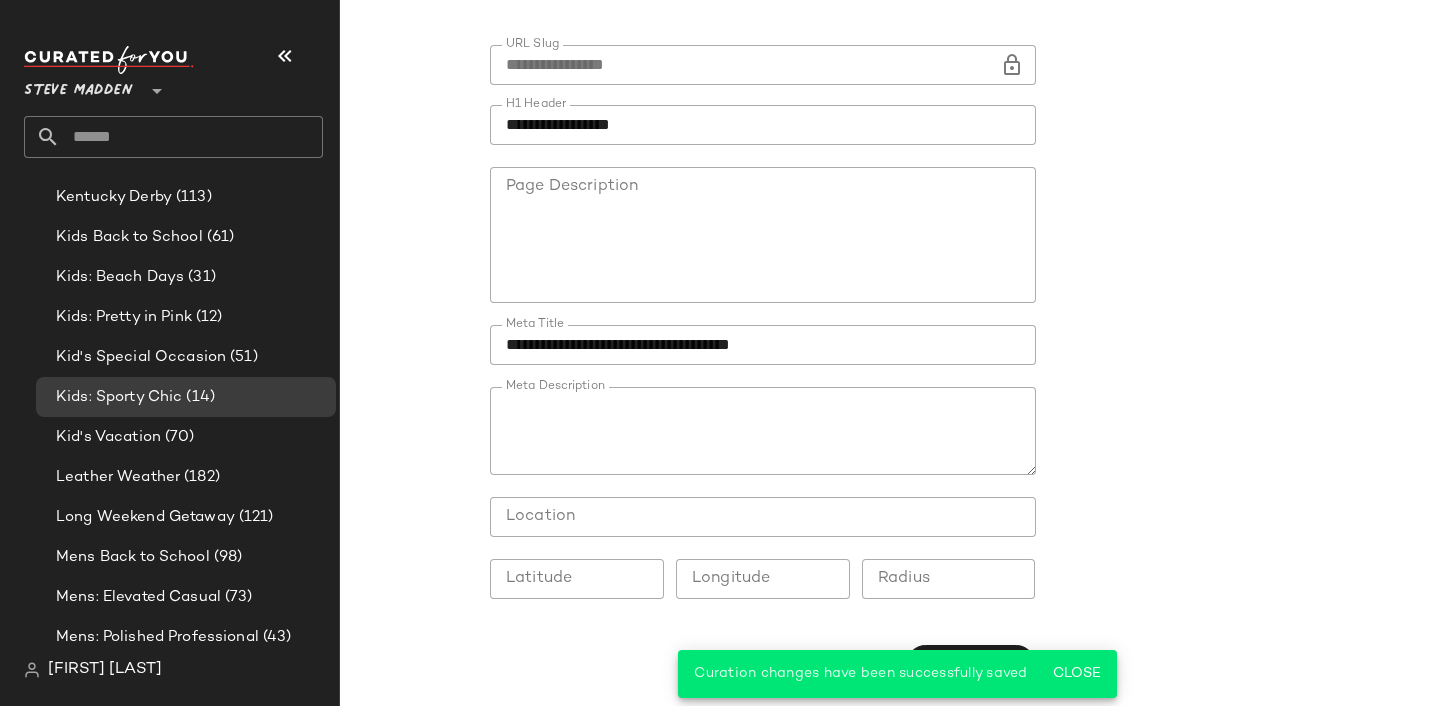 click on "**********" 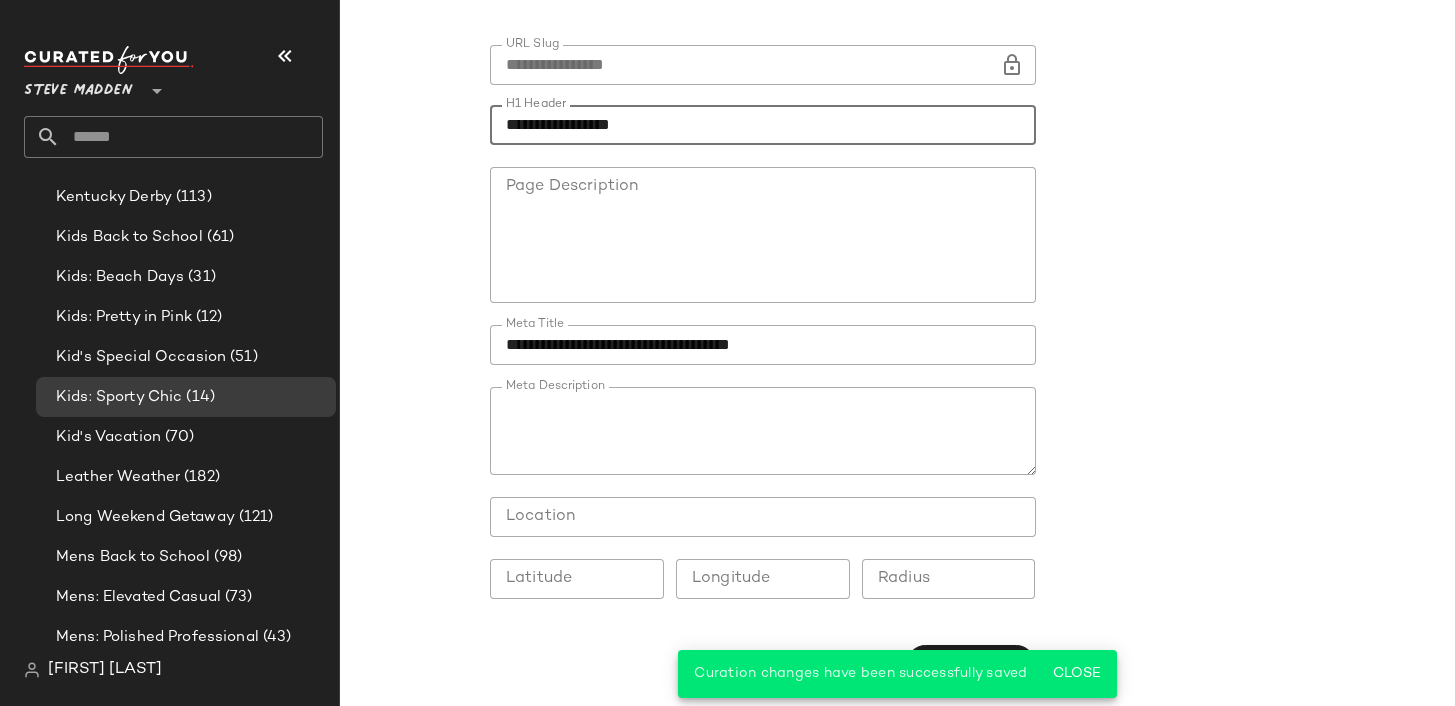 click on "**********" 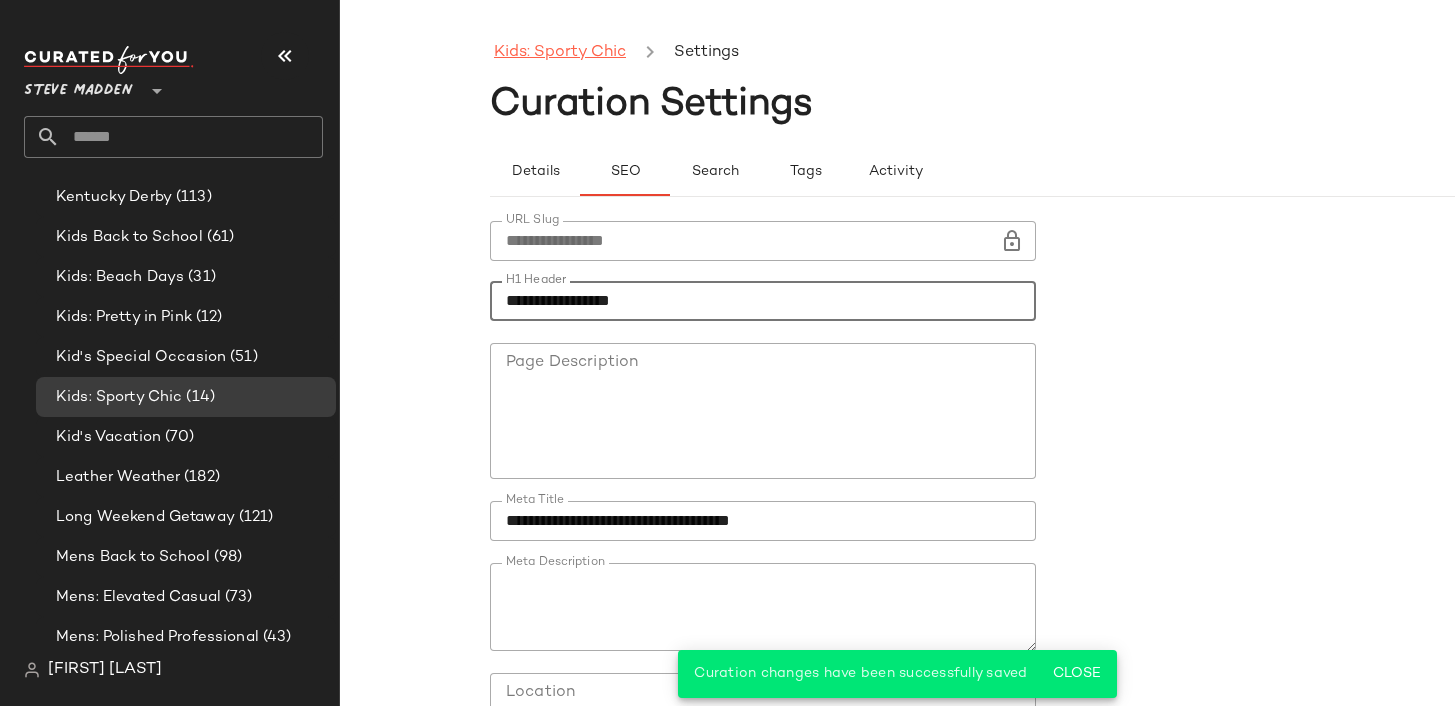 click on "Kids: Sporty Chic" at bounding box center [560, 53] 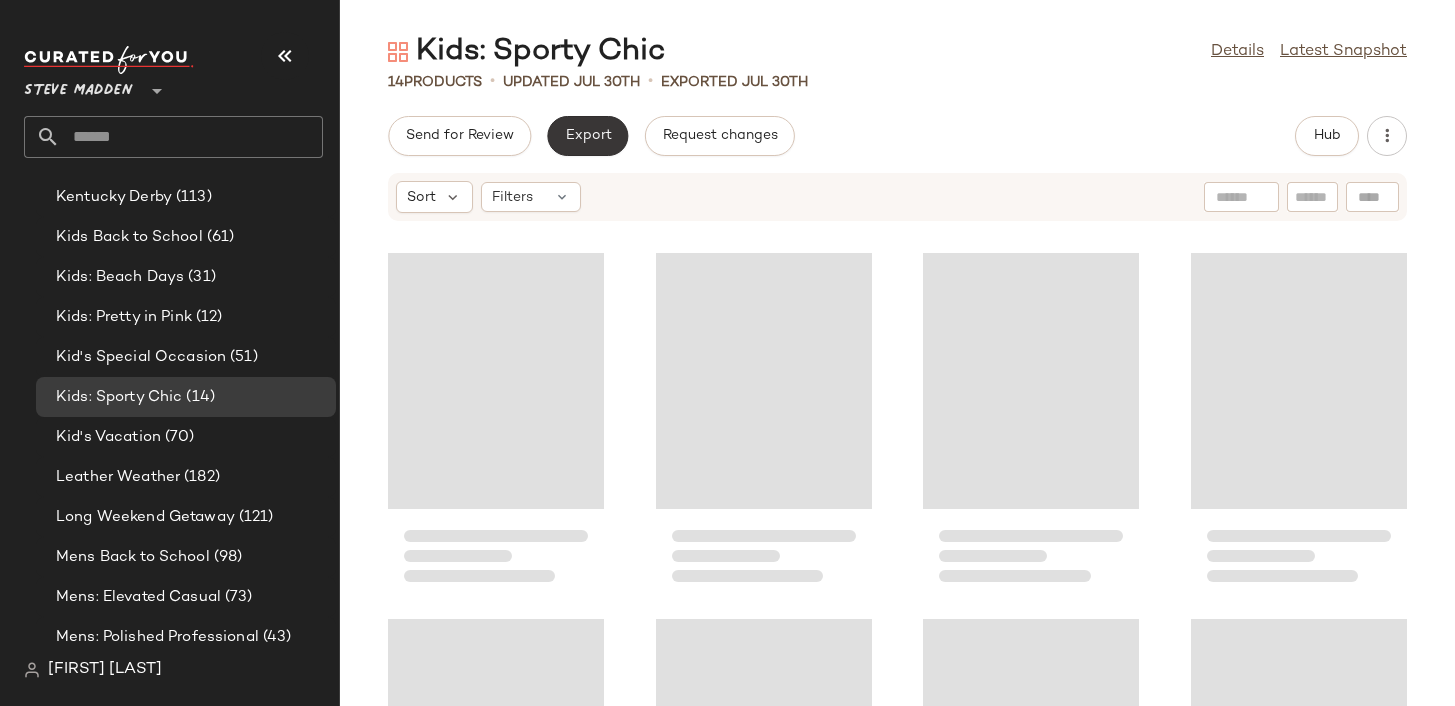 click on "Export" at bounding box center (587, 136) 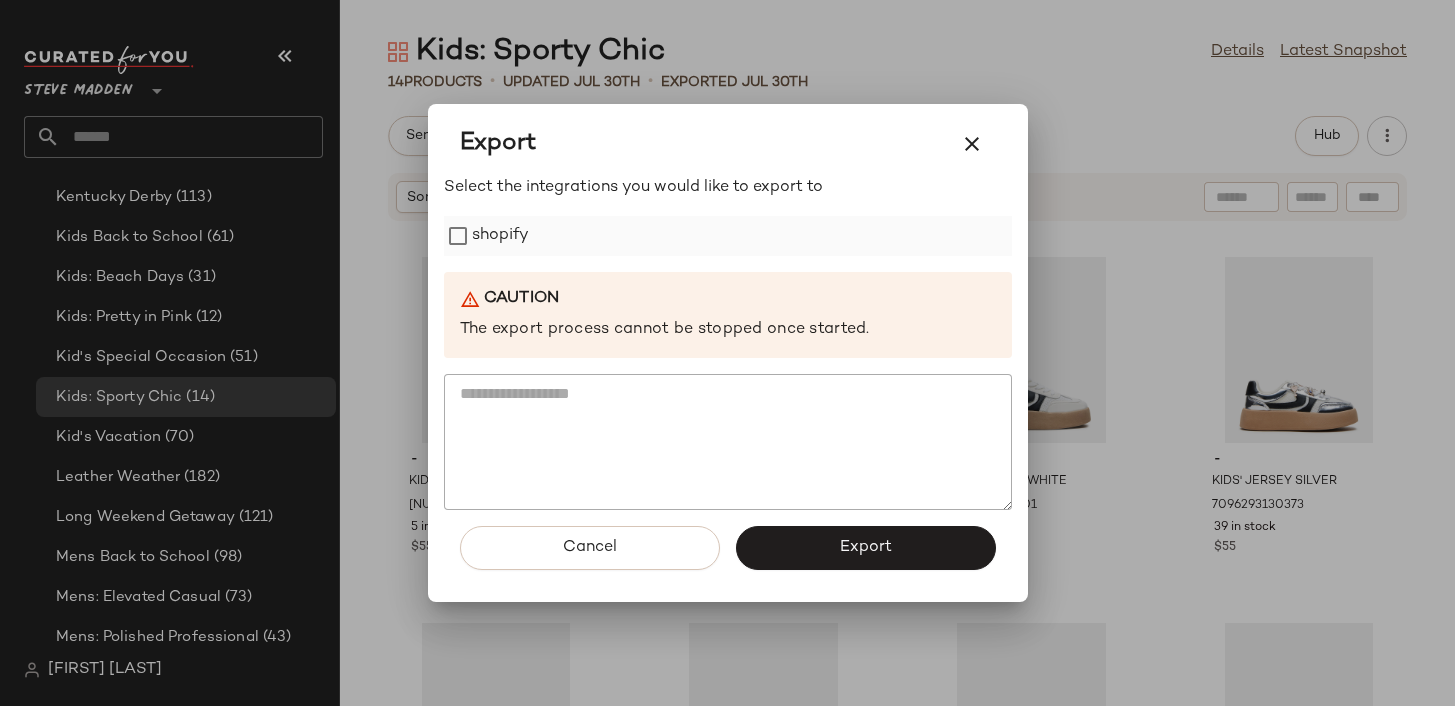 click on "shopify" at bounding box center [501, 236] 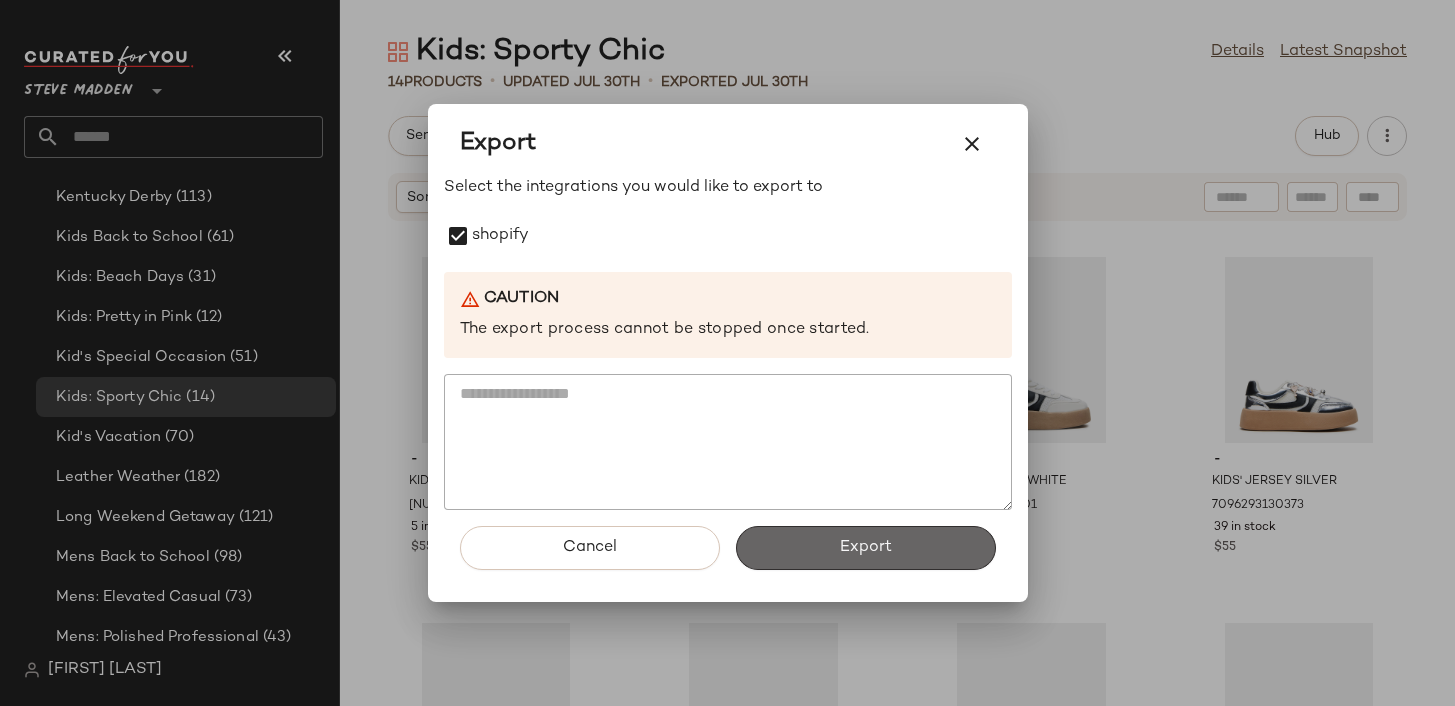 click on "Export" at bounding box center [866, 548] 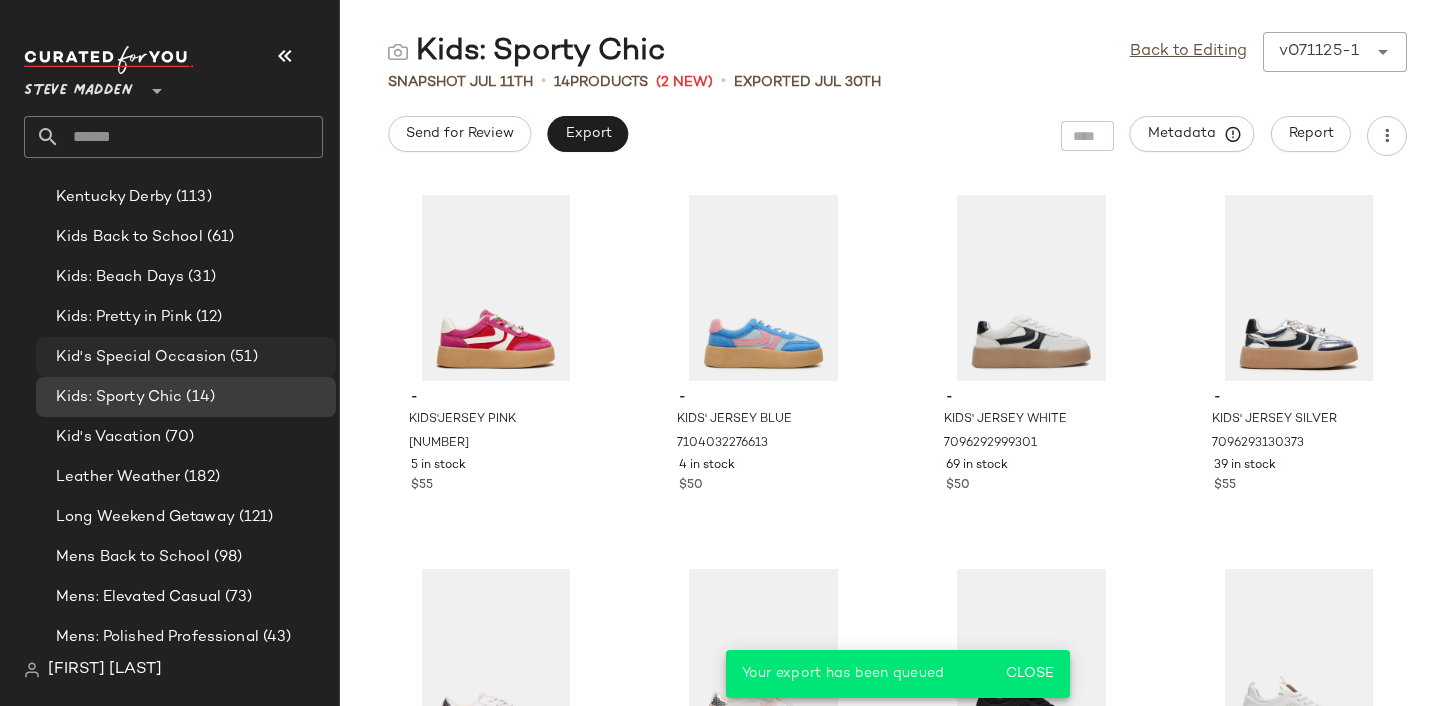 click on "Kid's Special Occasion" at bounding box center [141, 357] 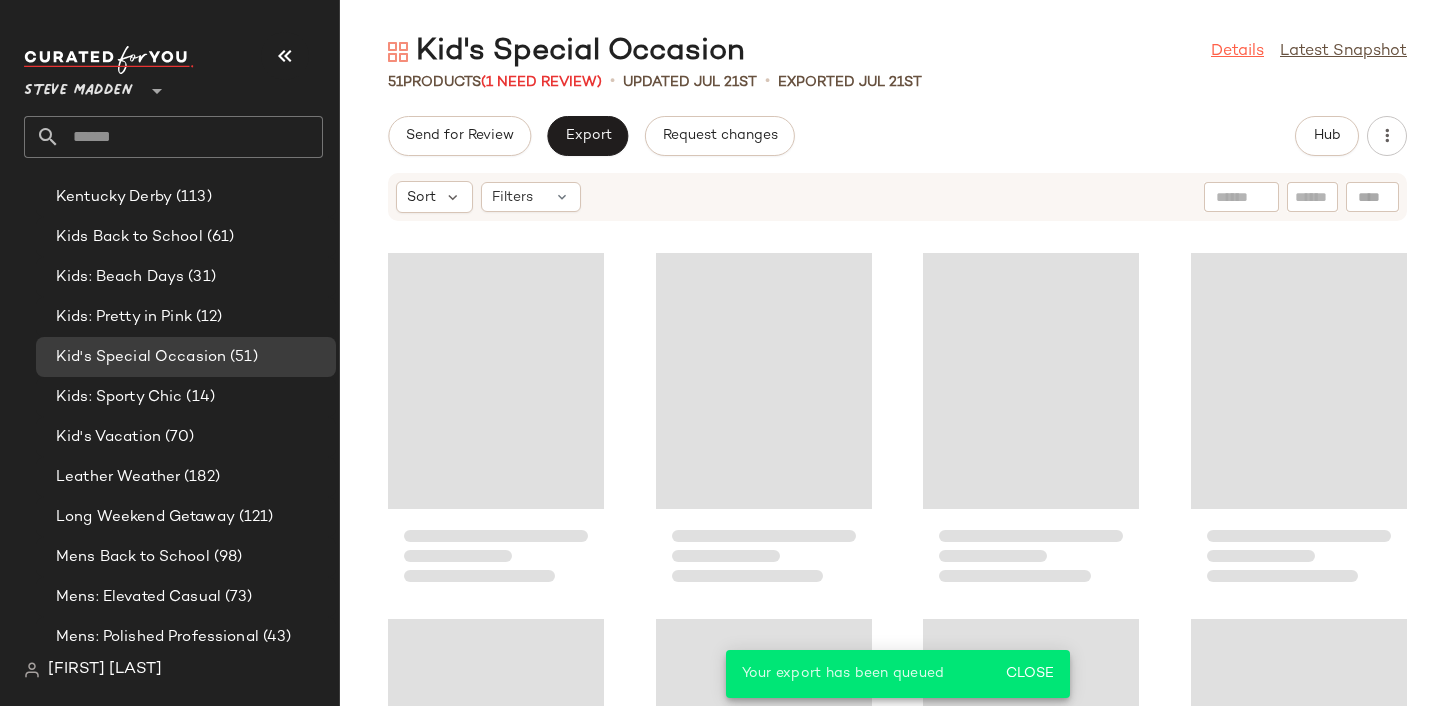 click on "Details" at bounding box center [1237, 52] 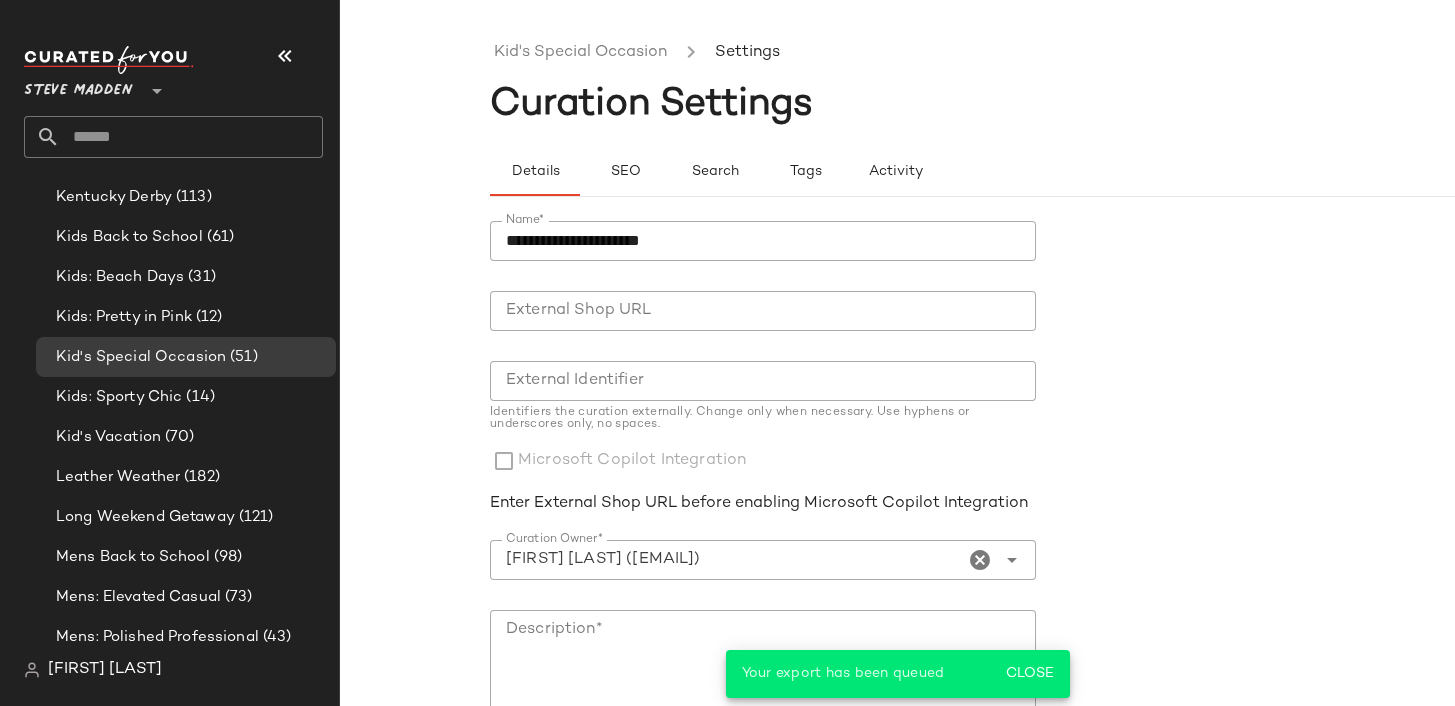 click on "**********" 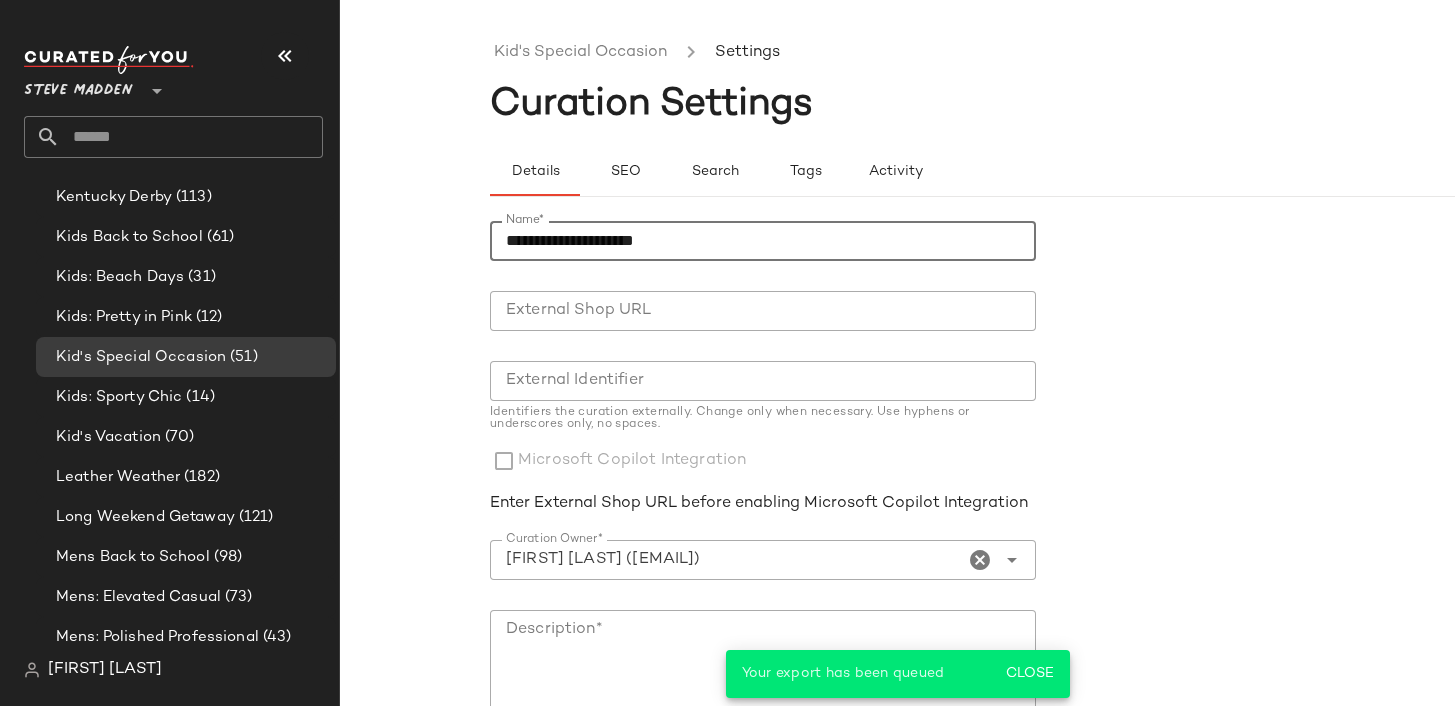 scroll, scrollTop: 303, scrollLeft: 0, axis: vertical 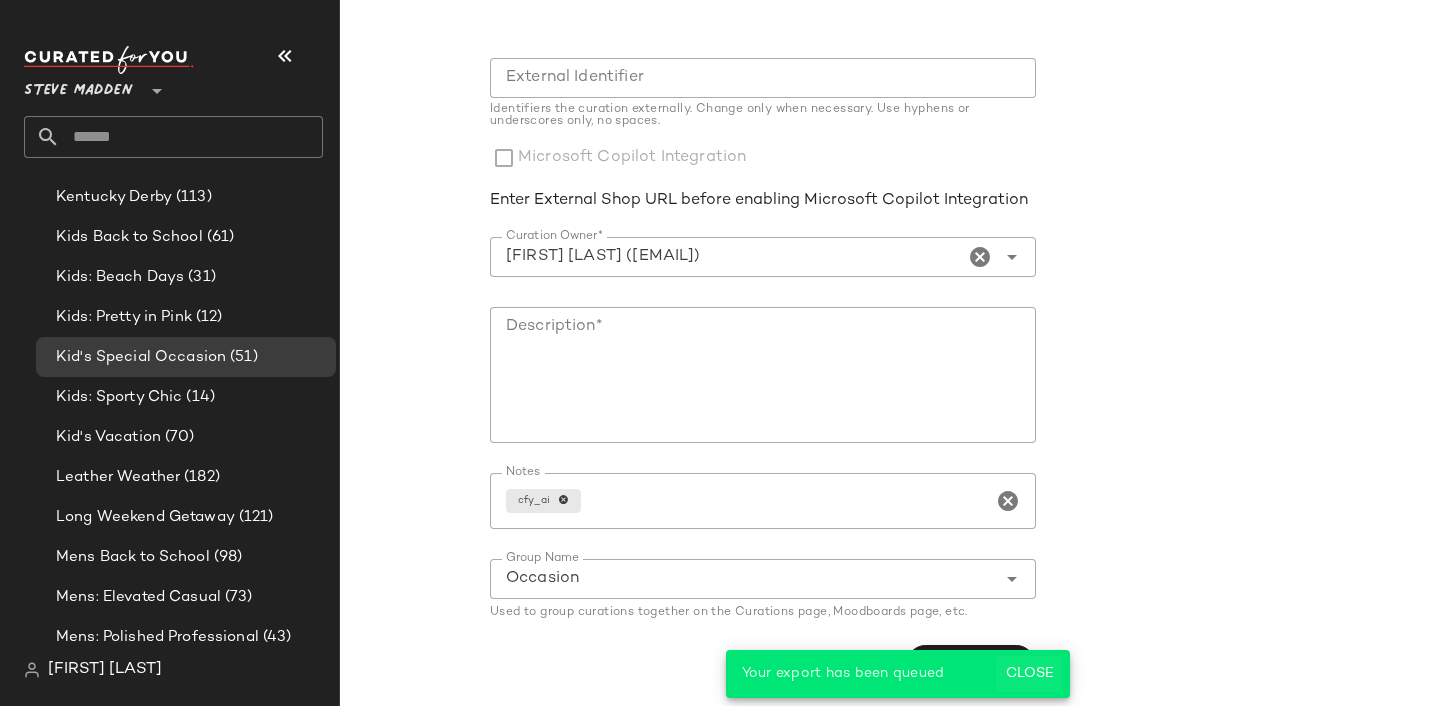 type on "**********" 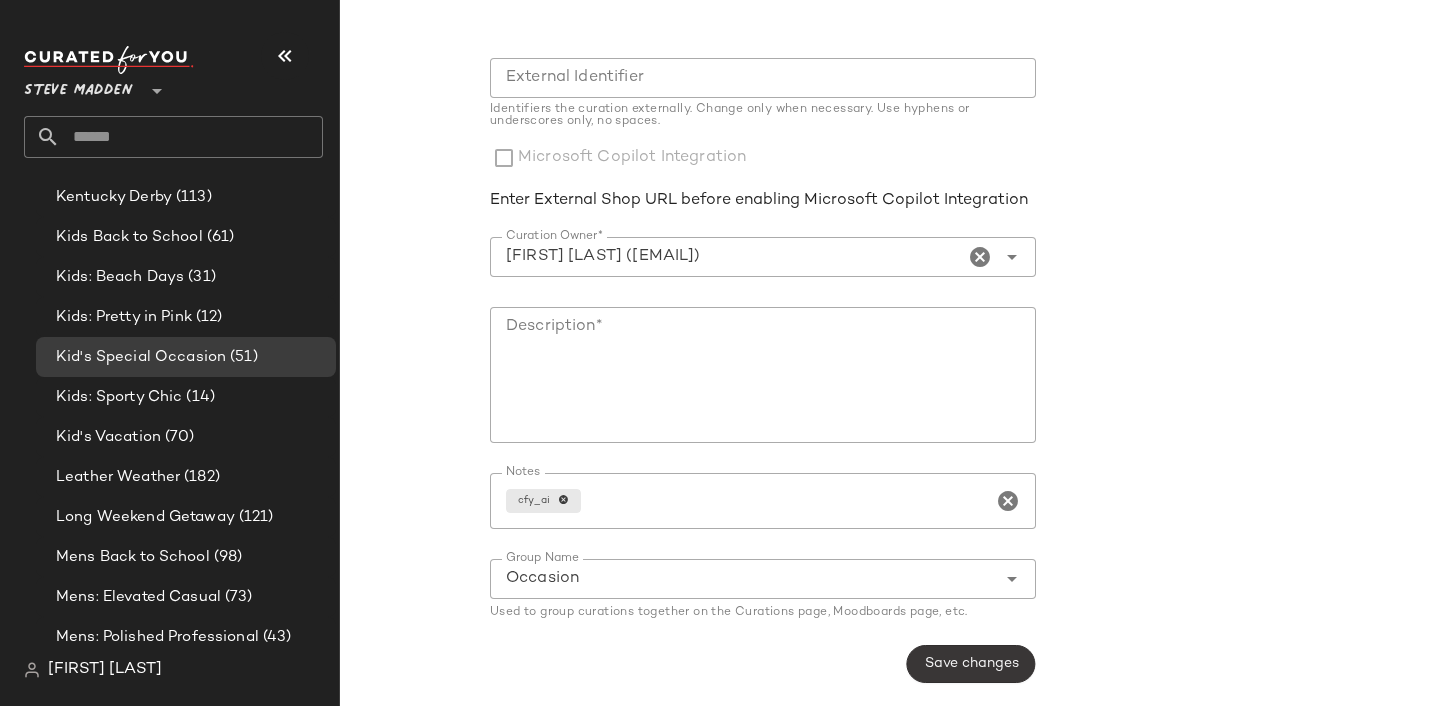 click on "Save changes" 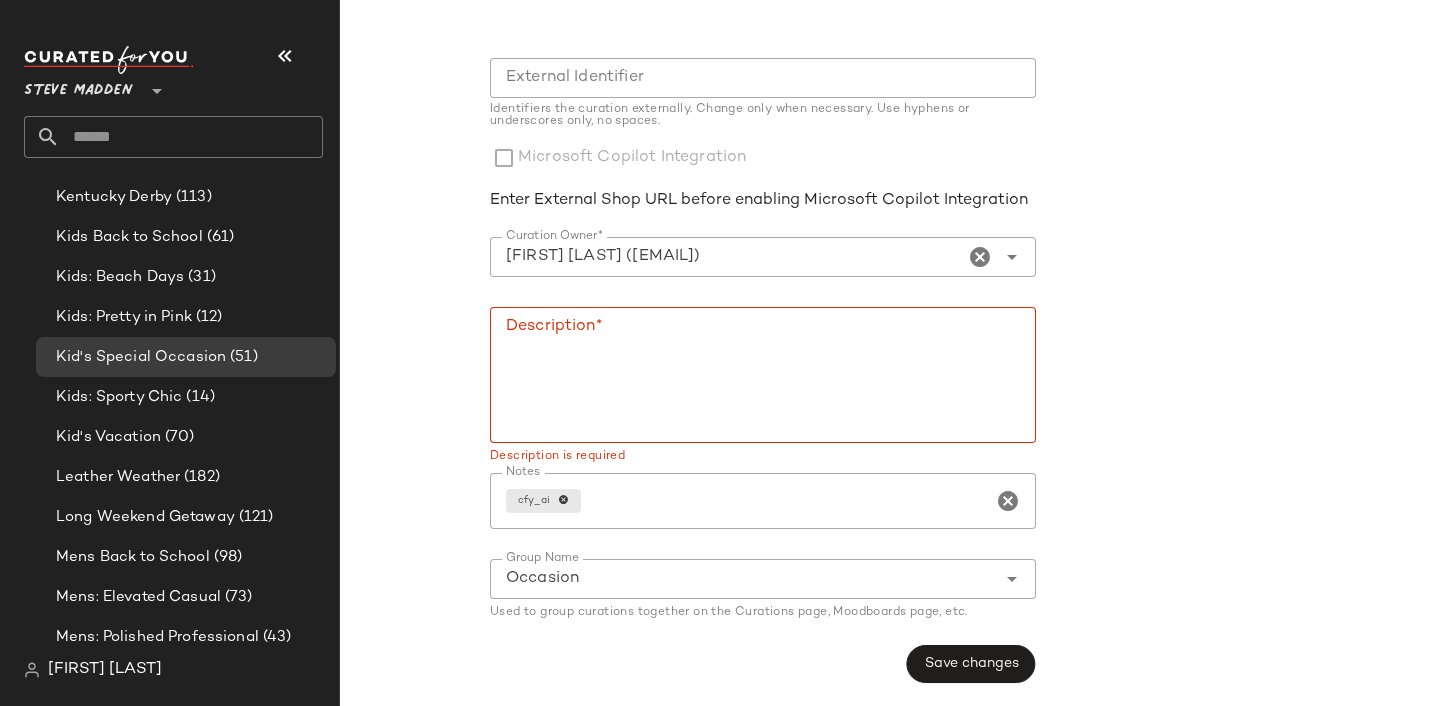 click on "Description*" 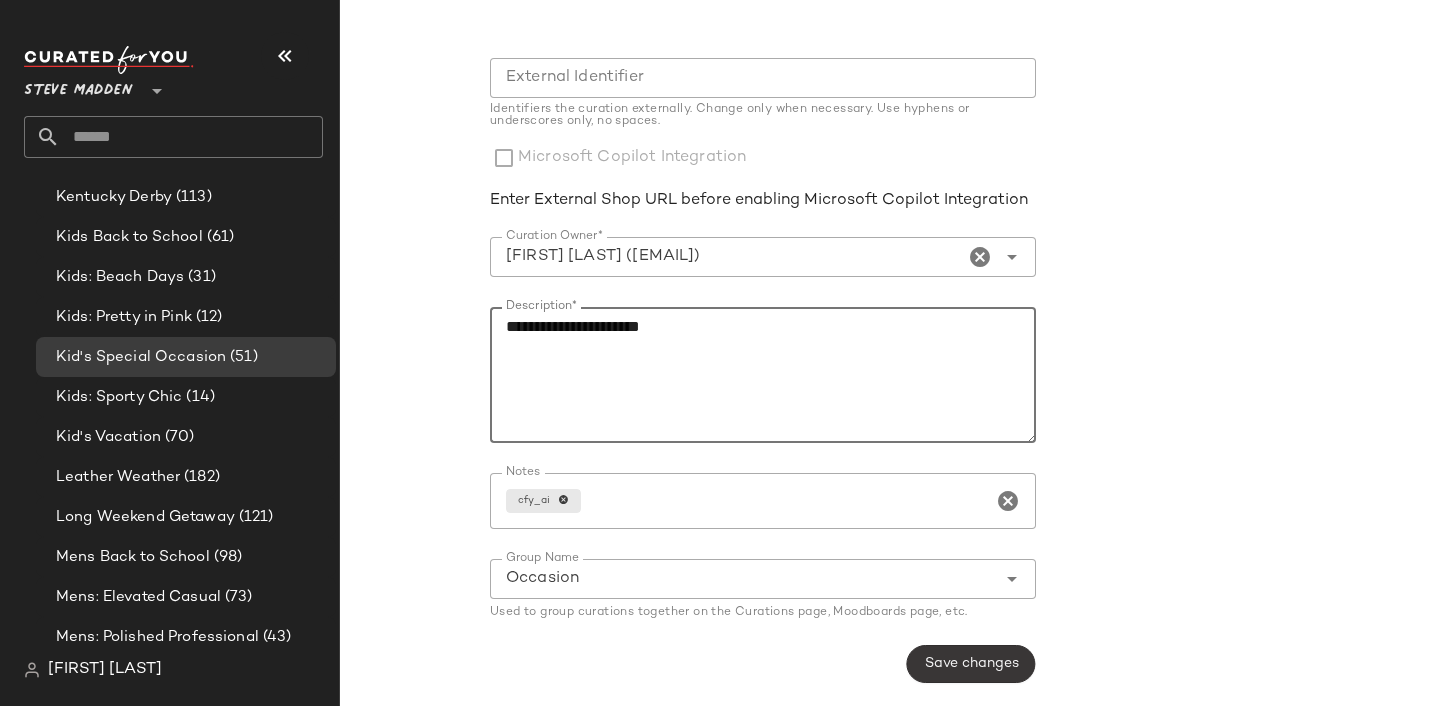 type on "**********" 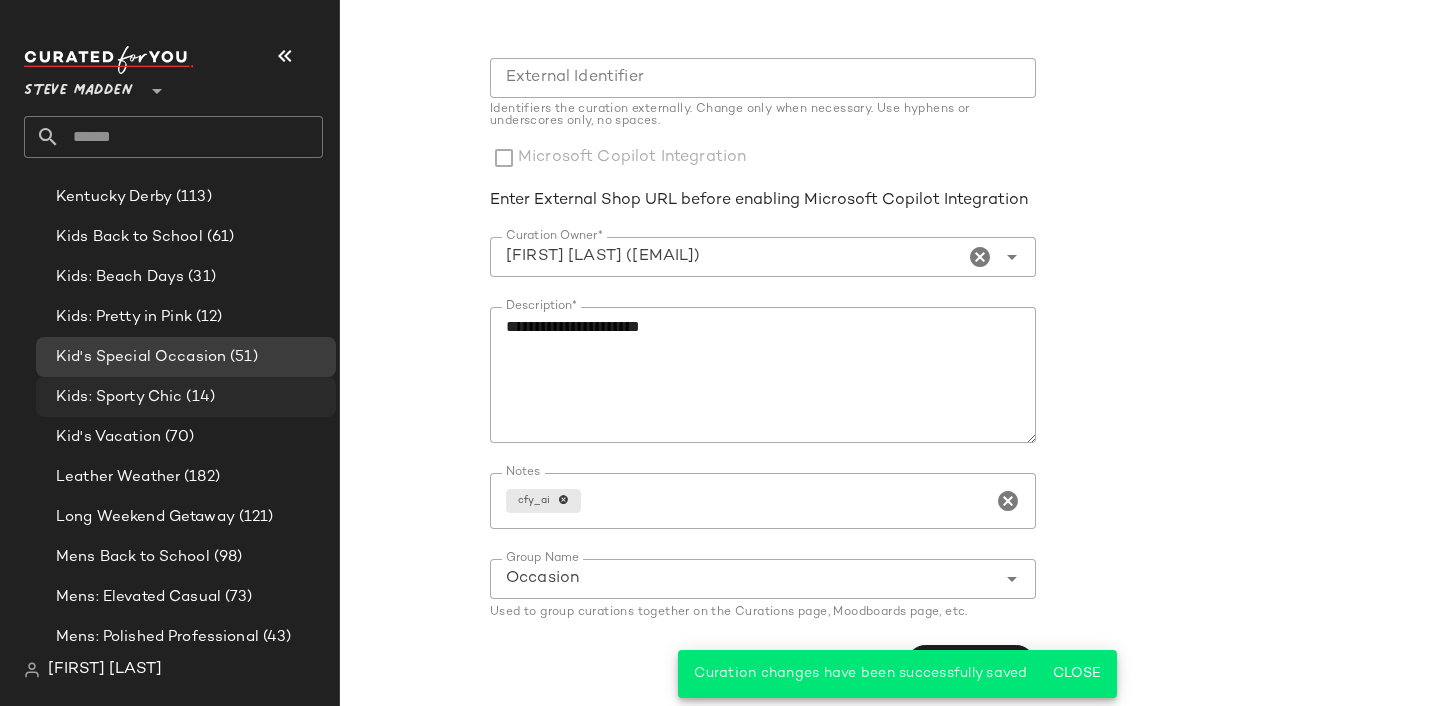 click on "Kids: Sporty Chic" at bounding box center [119, 397] 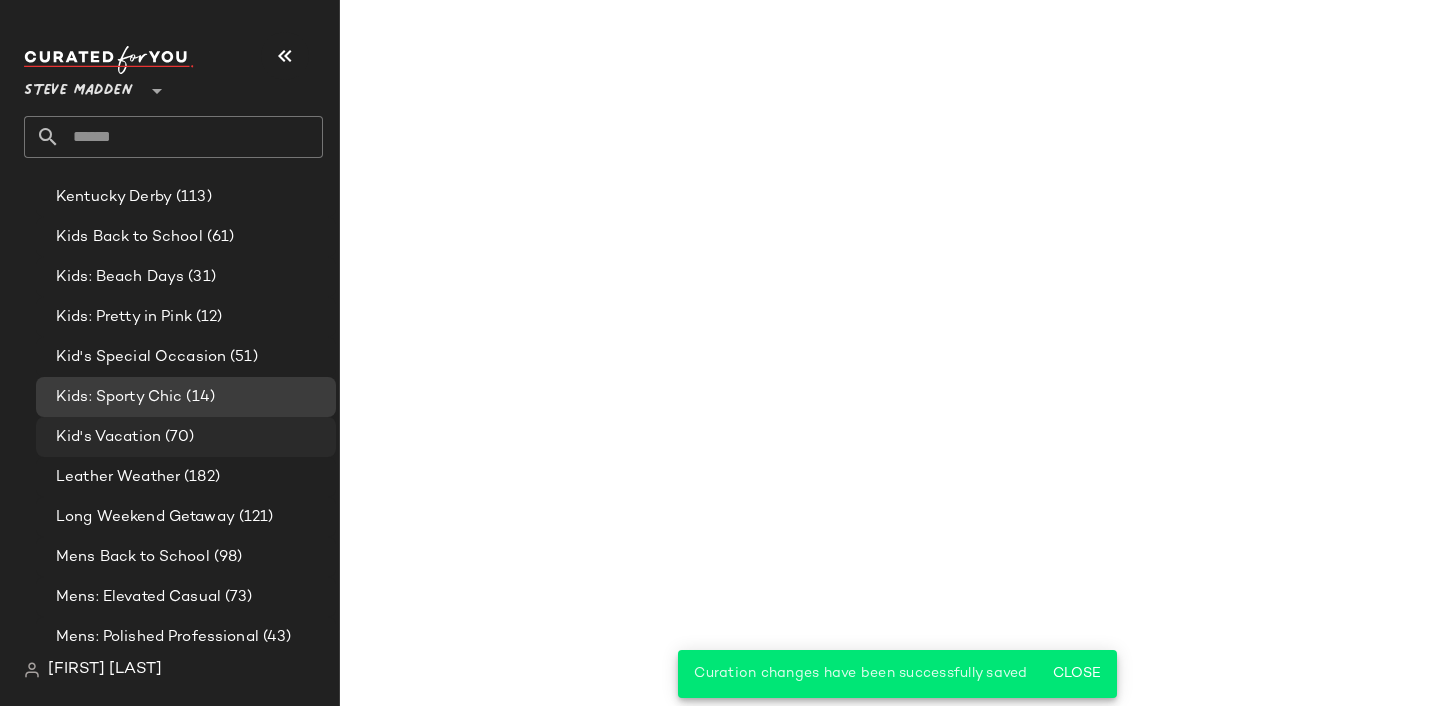 click on "(70)" at bounding box center (178, 437) 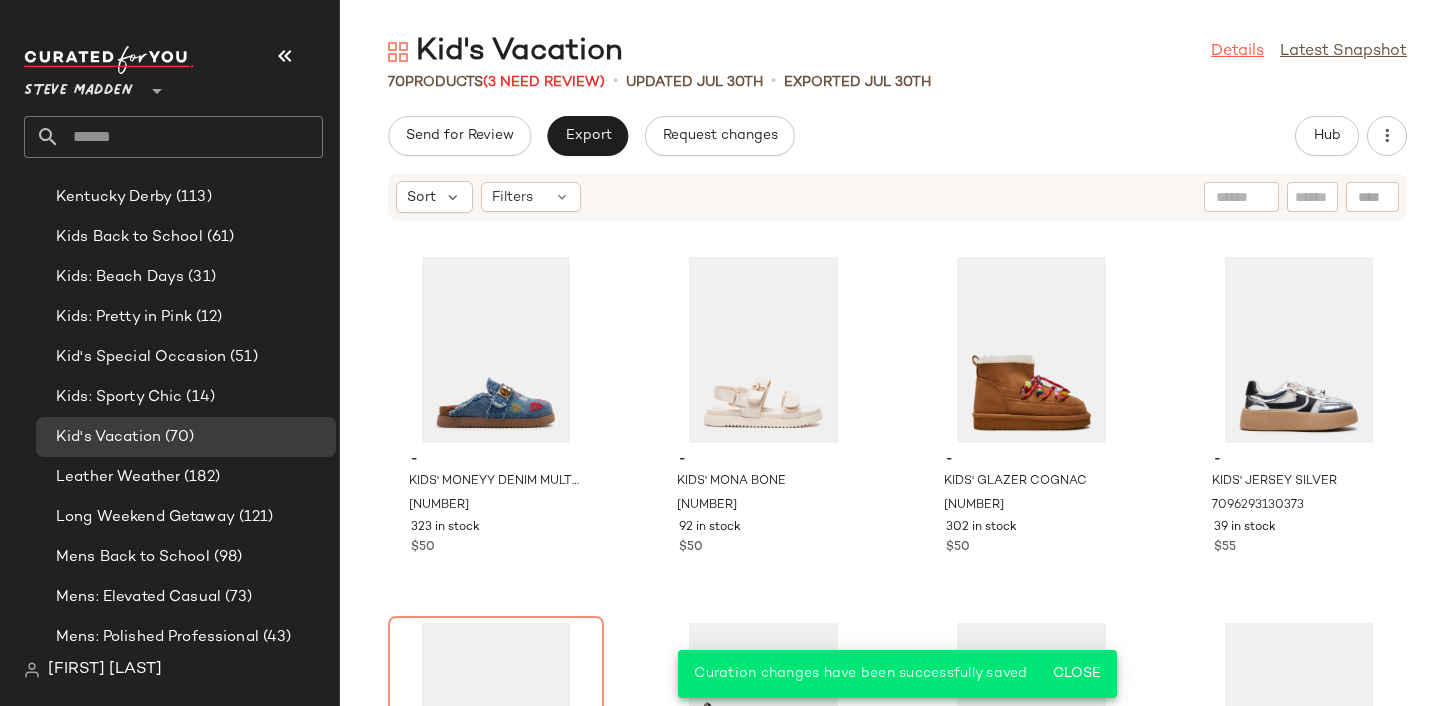 click on "Details" at bounding box center (1237, 52) 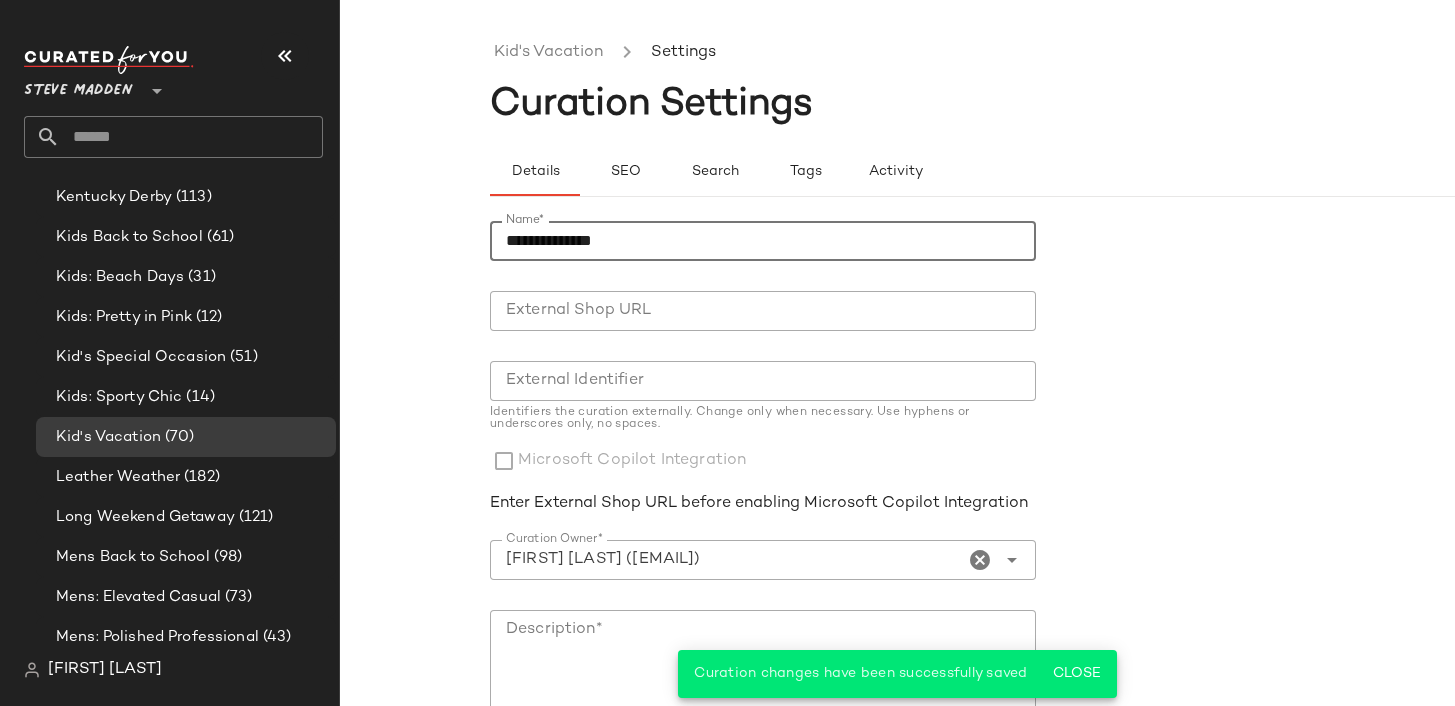 click on "**********" 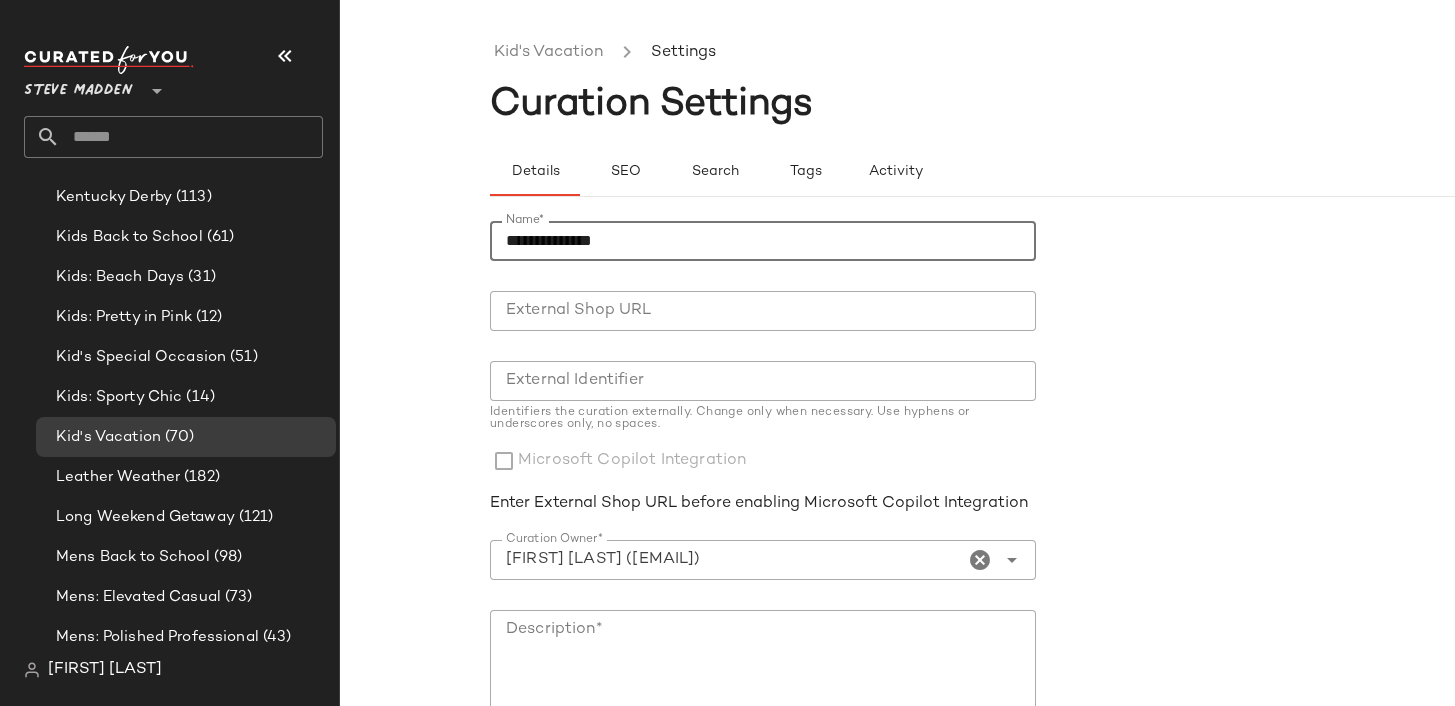 scroll, scrollTop: 303, scrollLeft: 0, axis: vertical 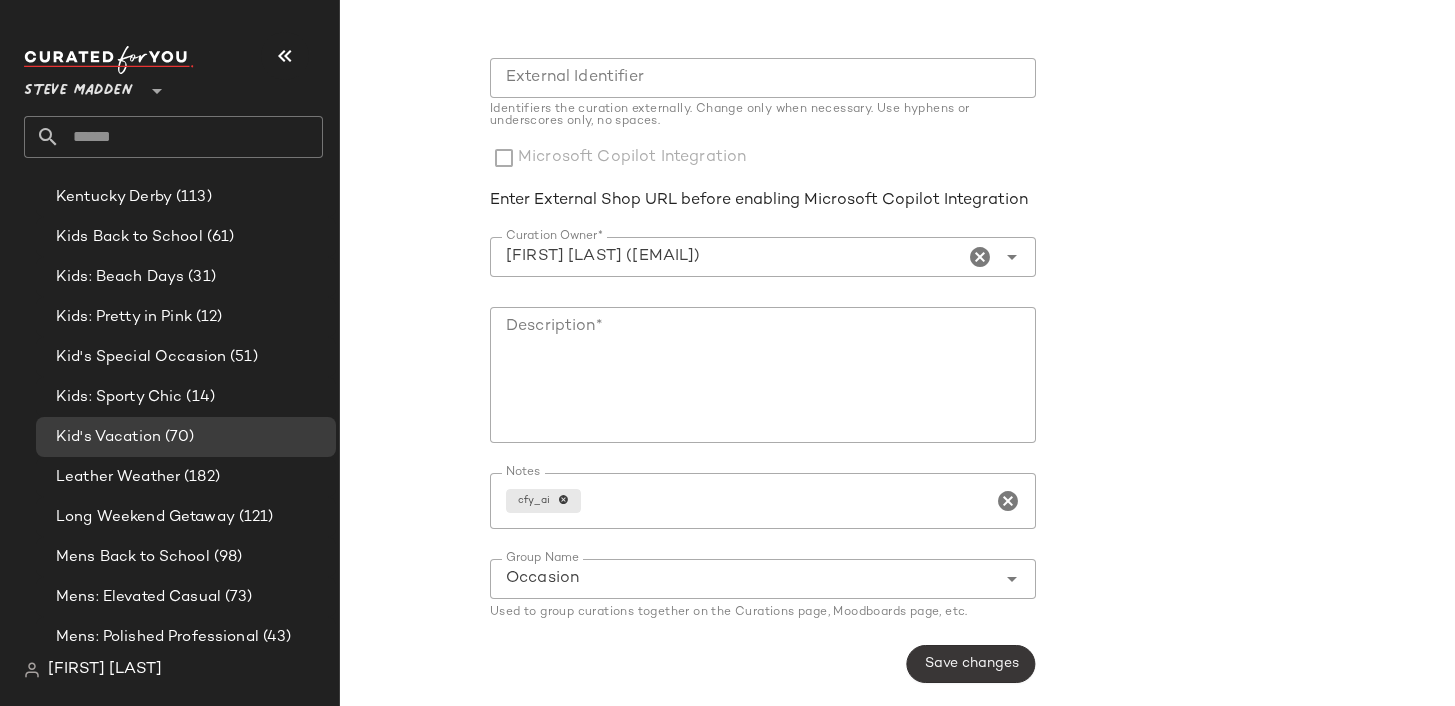 type on "**********" 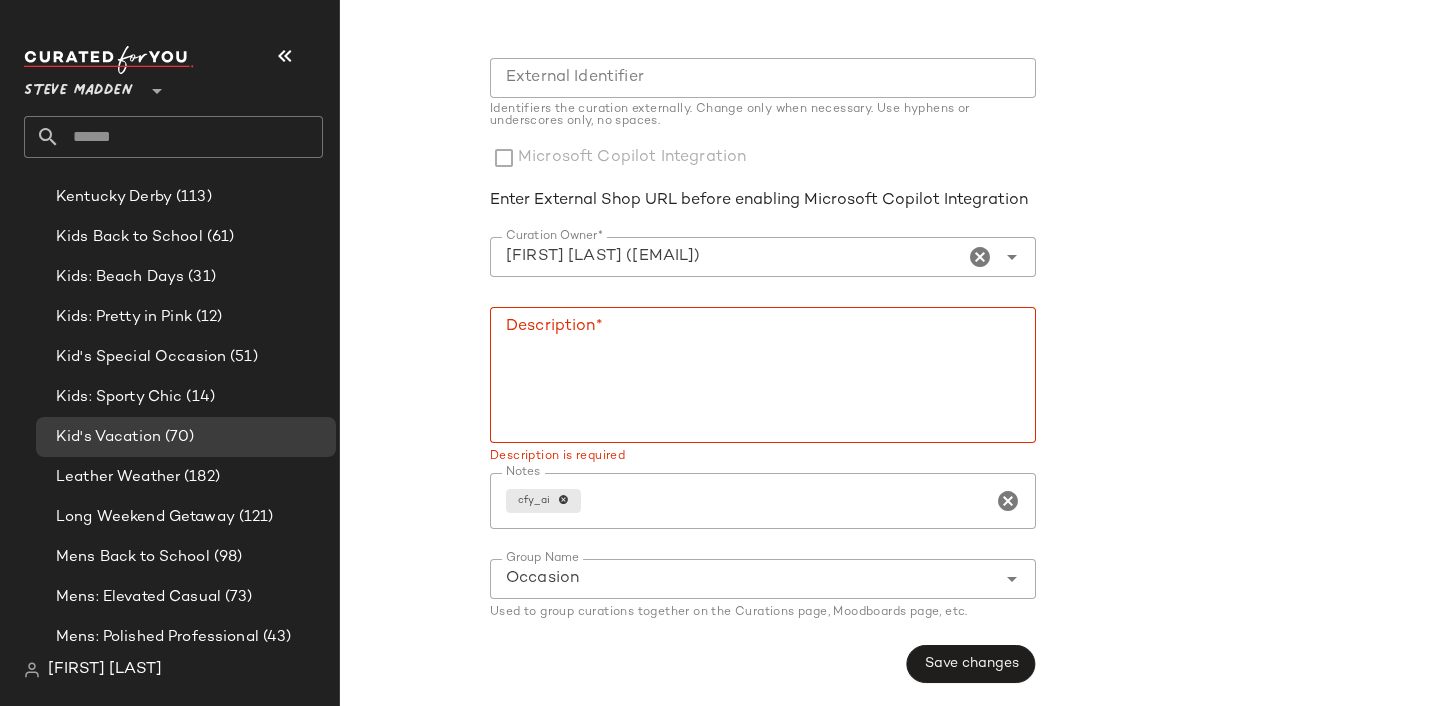 click on "Description*" 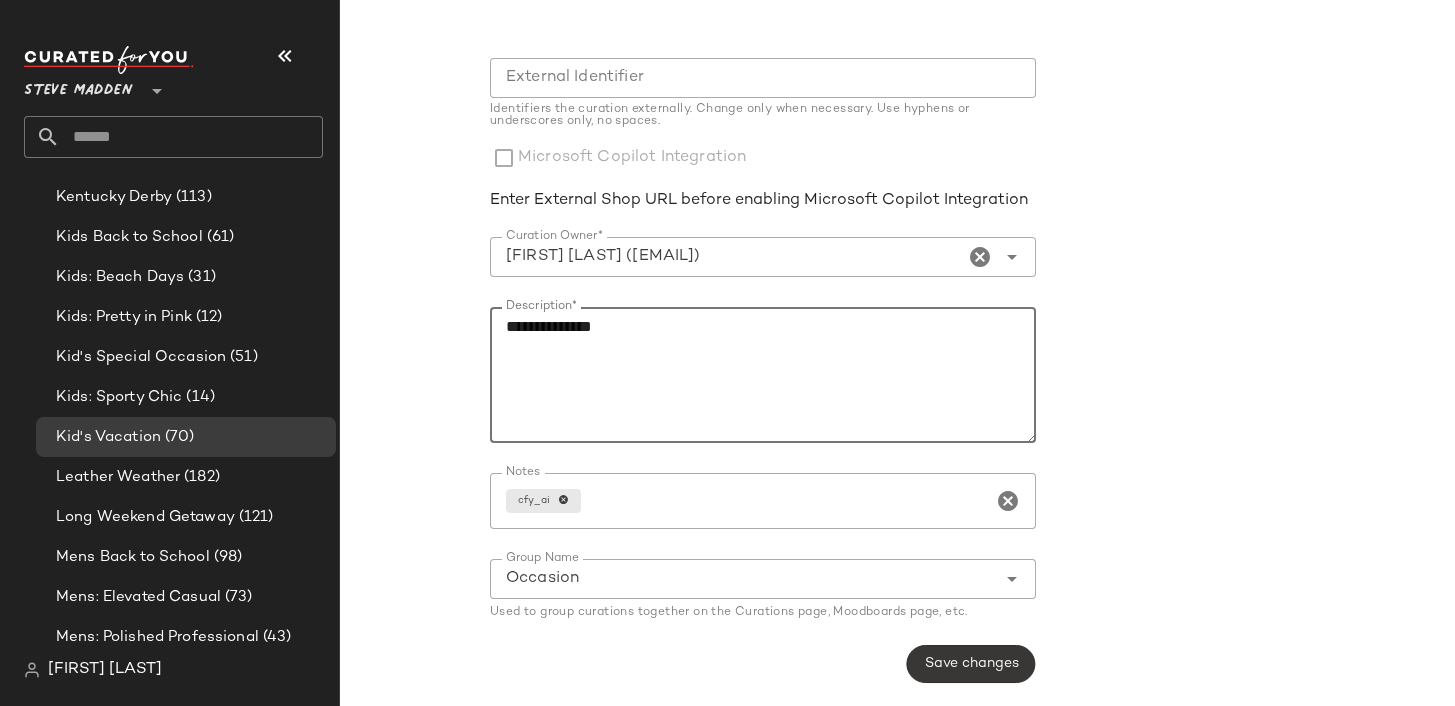 type on "**********" 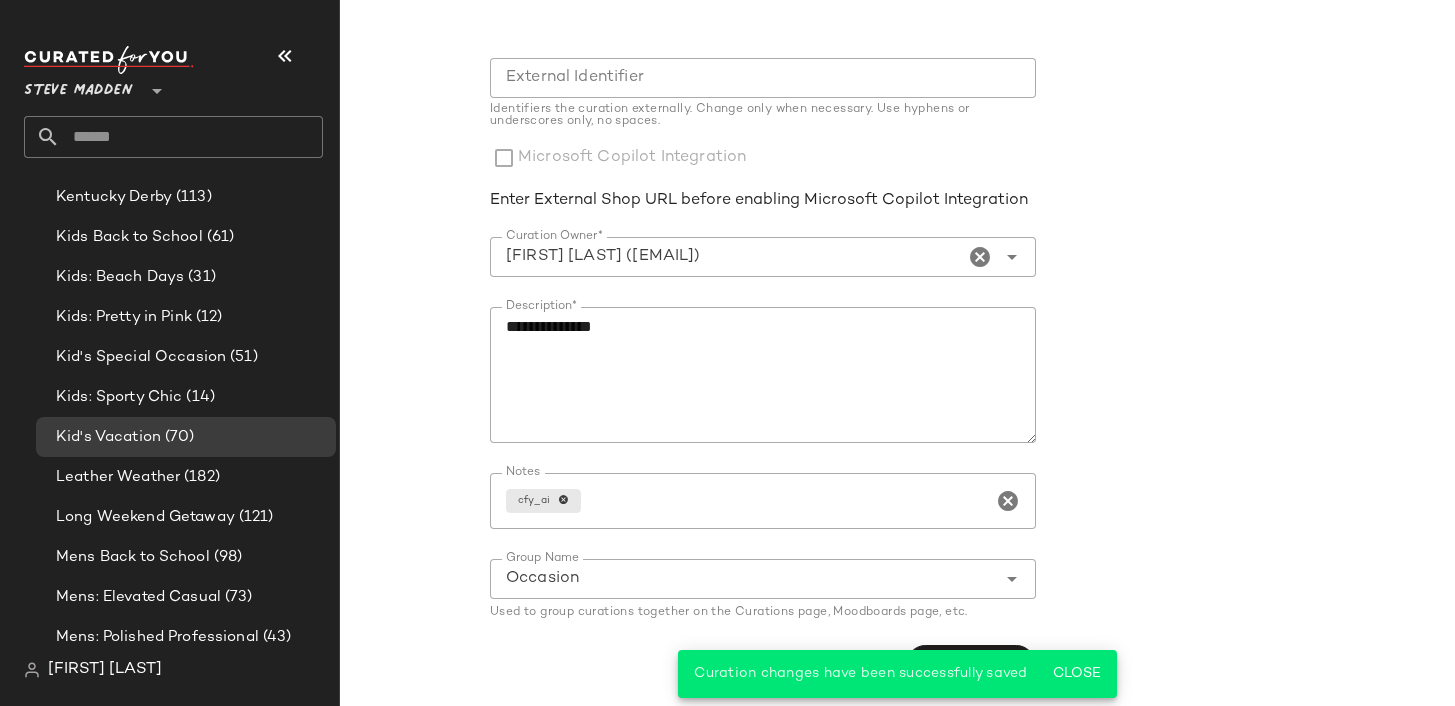 scroll, scrollTop: 0, scrollLeft: 0, axis: both 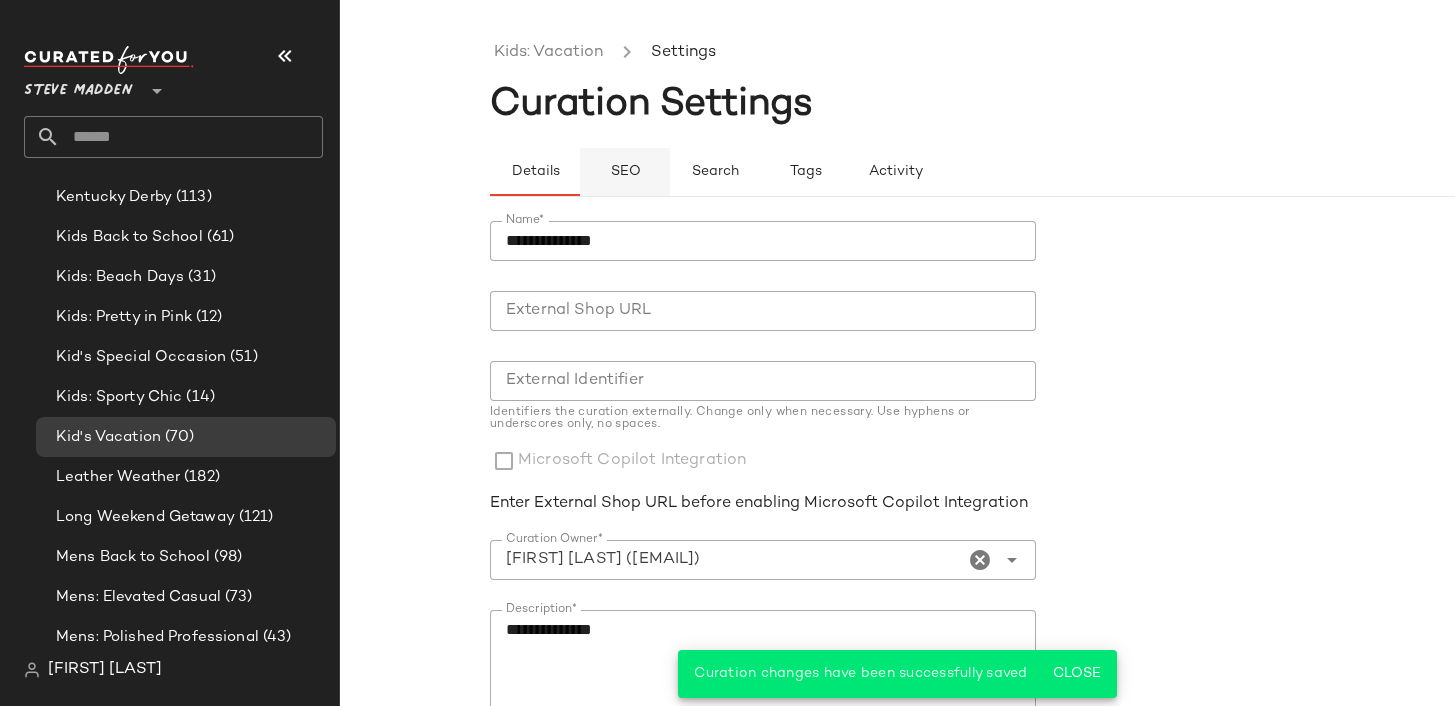 click on "SEO" 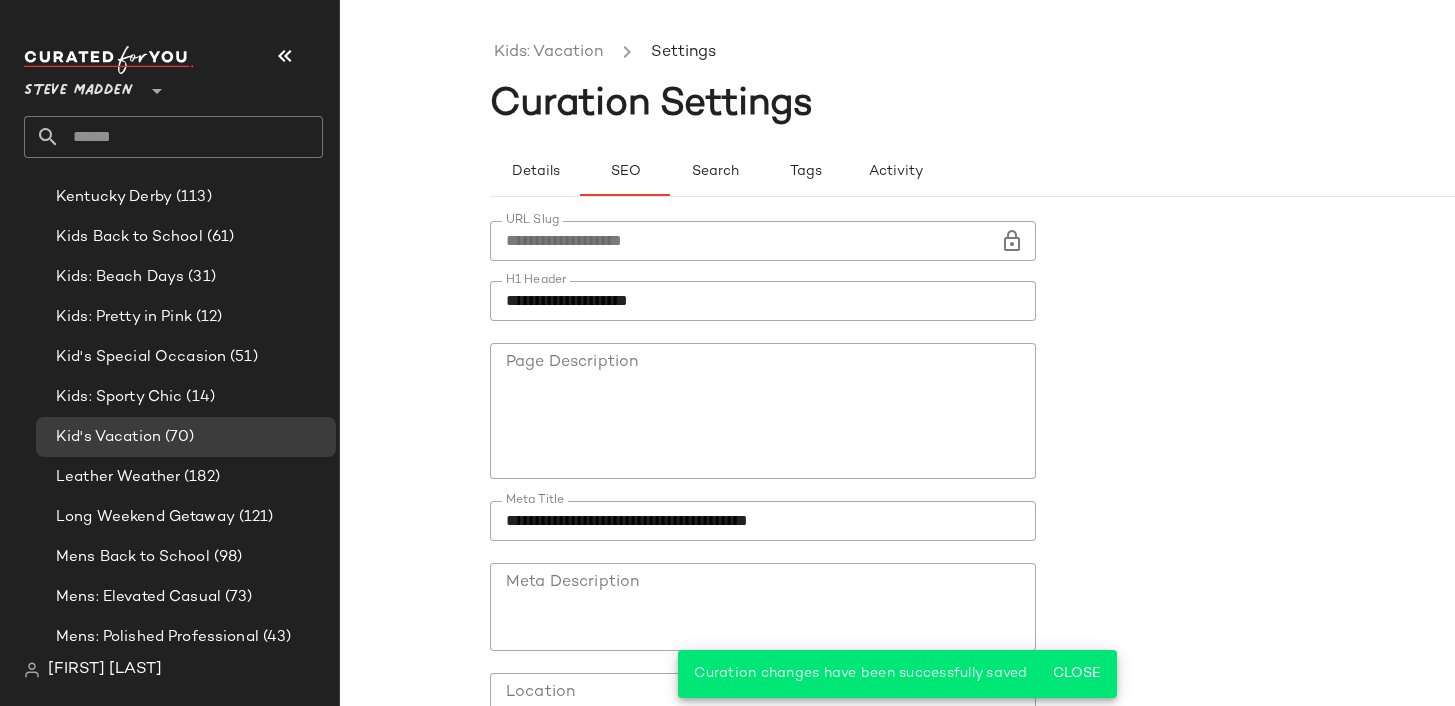 click on "**********" 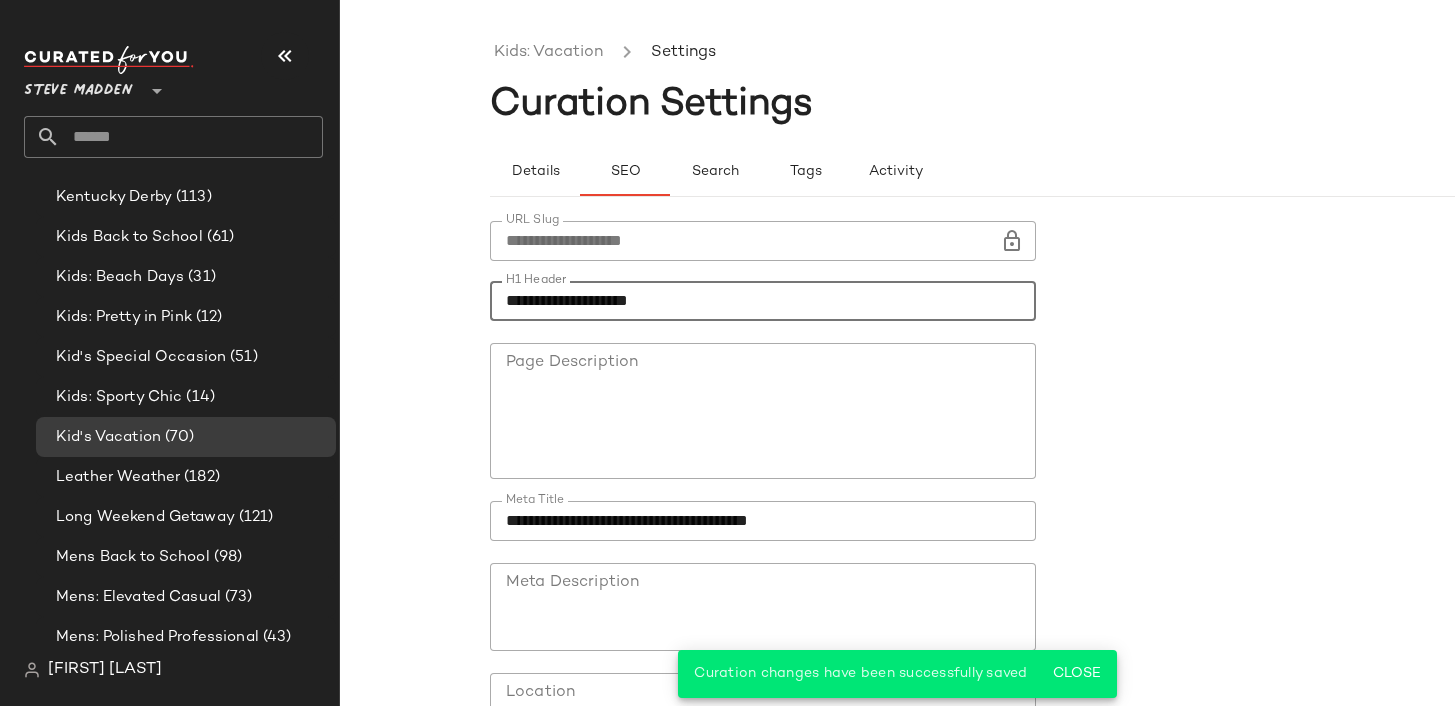 click on "**********" 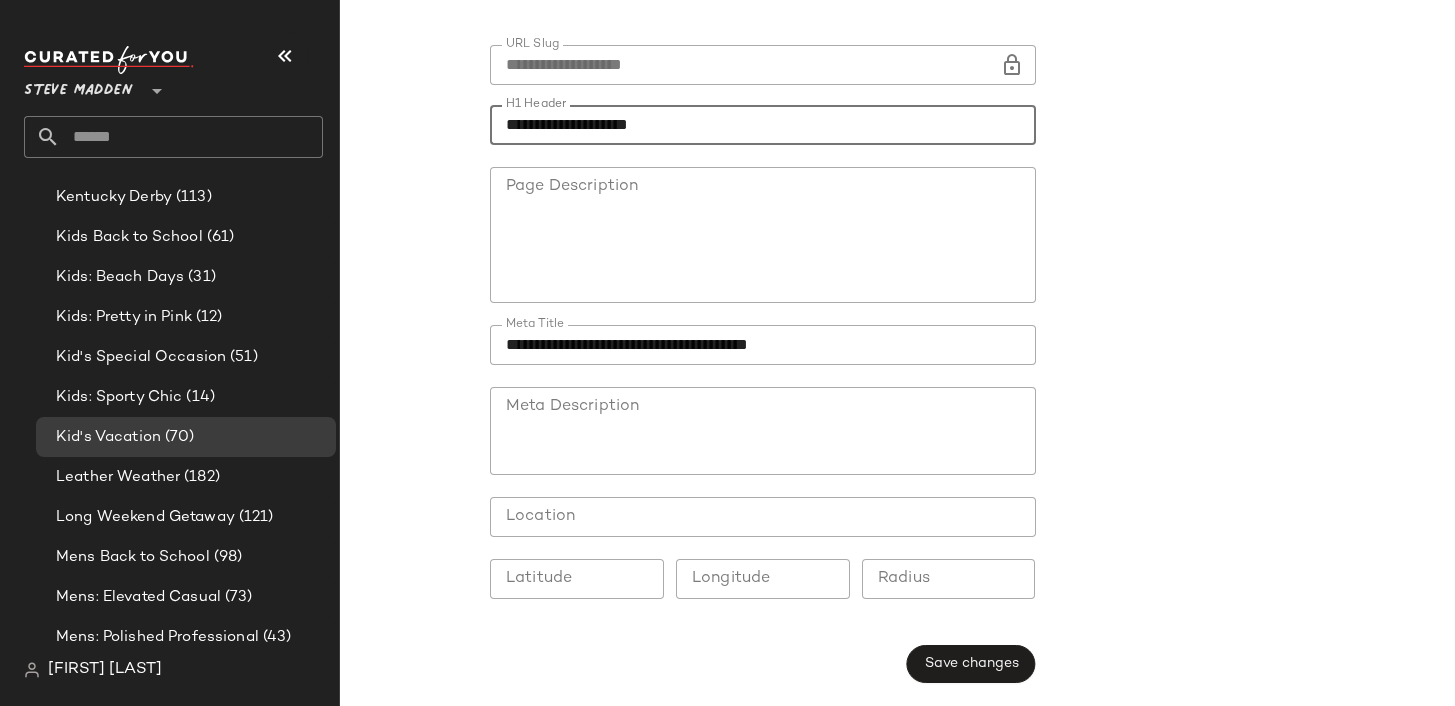 scroll, scrollTop: 0, scrollLeft: 0, axis: both 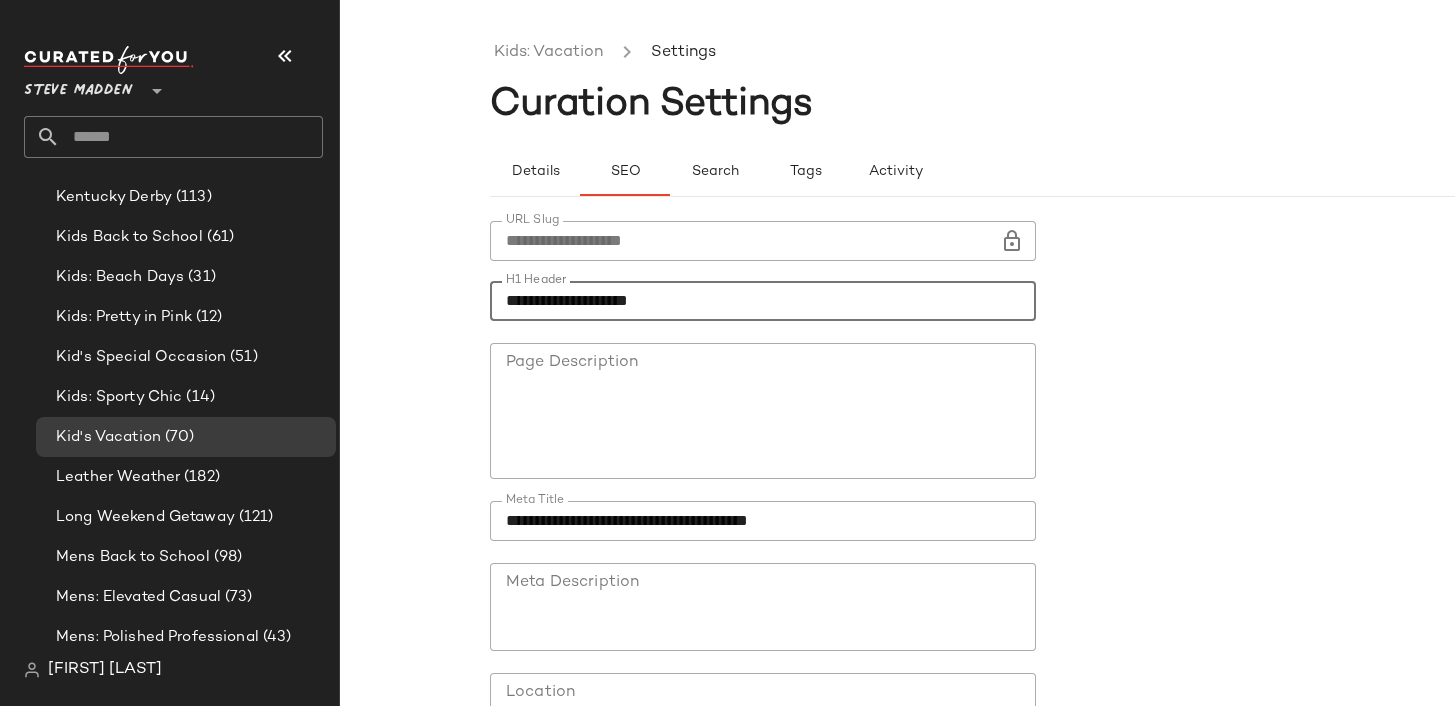 click on "Microsoft: Bride Vibe: Beach :: by Curated for You" 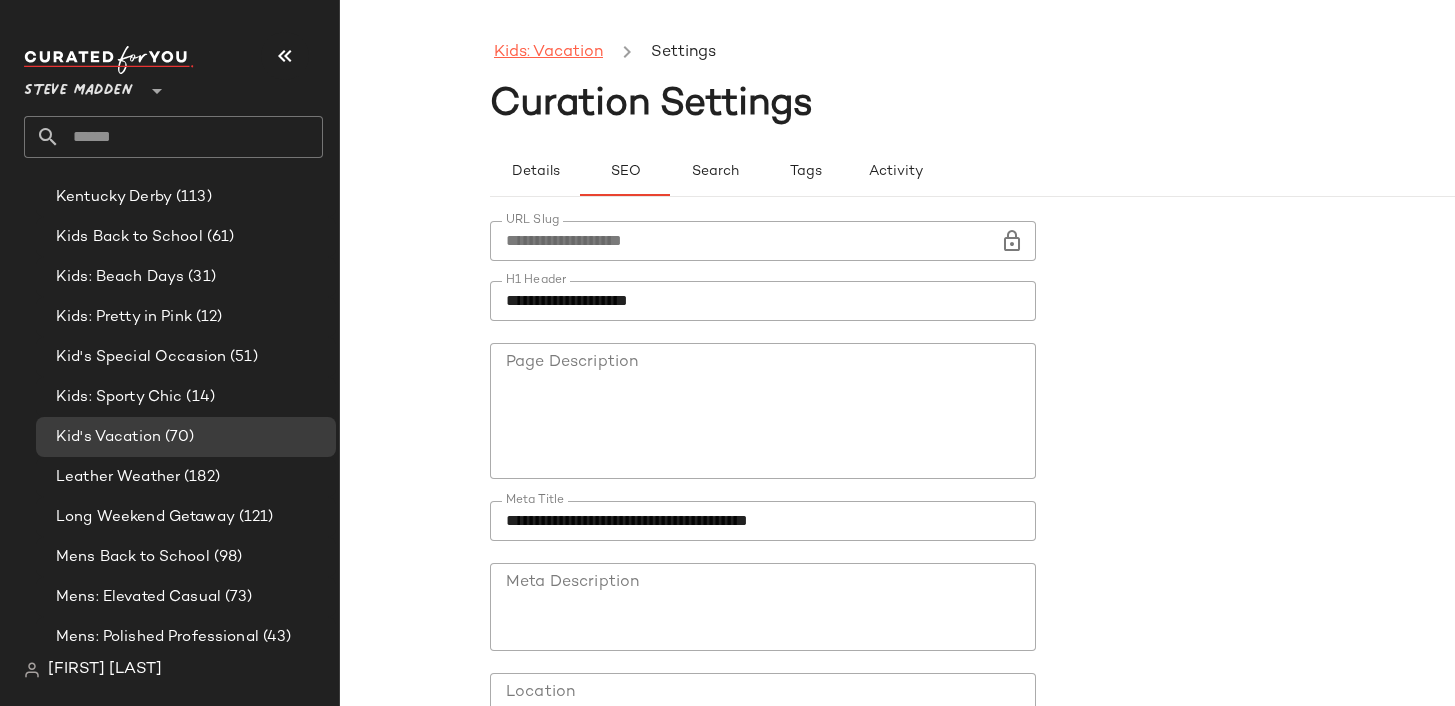 click on "Kids: Vacation" at bounding box center (548, 53) 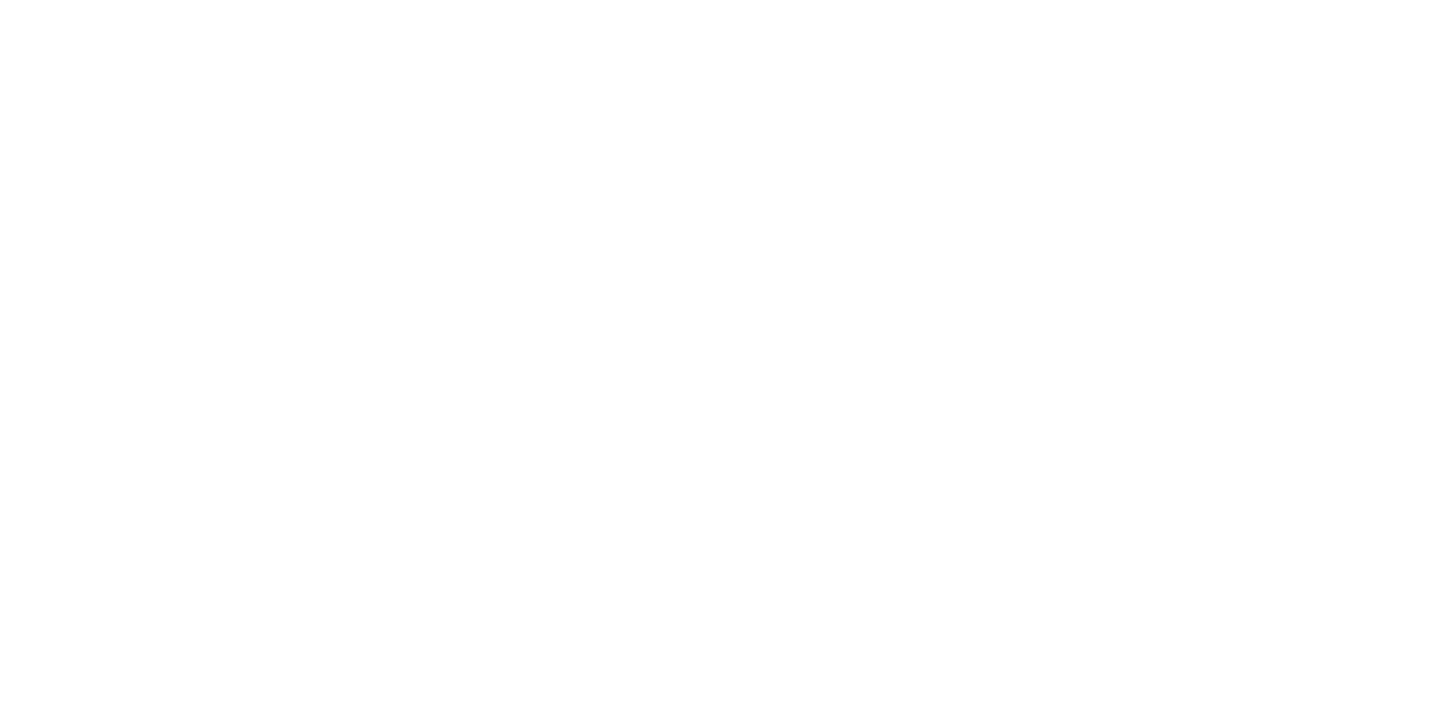 scroll, scrollTop: 0, scrollLeft: 0, axis: both 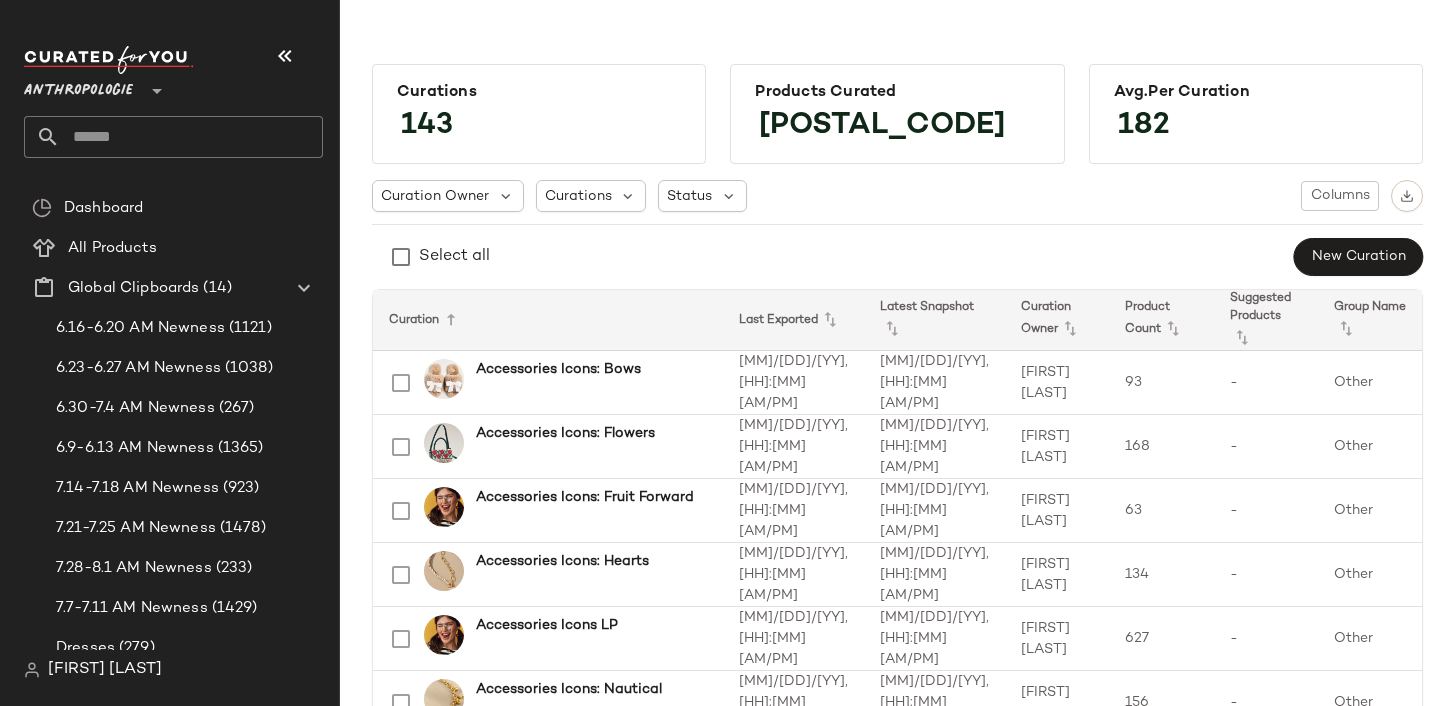 click on "Anthropologie" at bounding box center (78, 86) 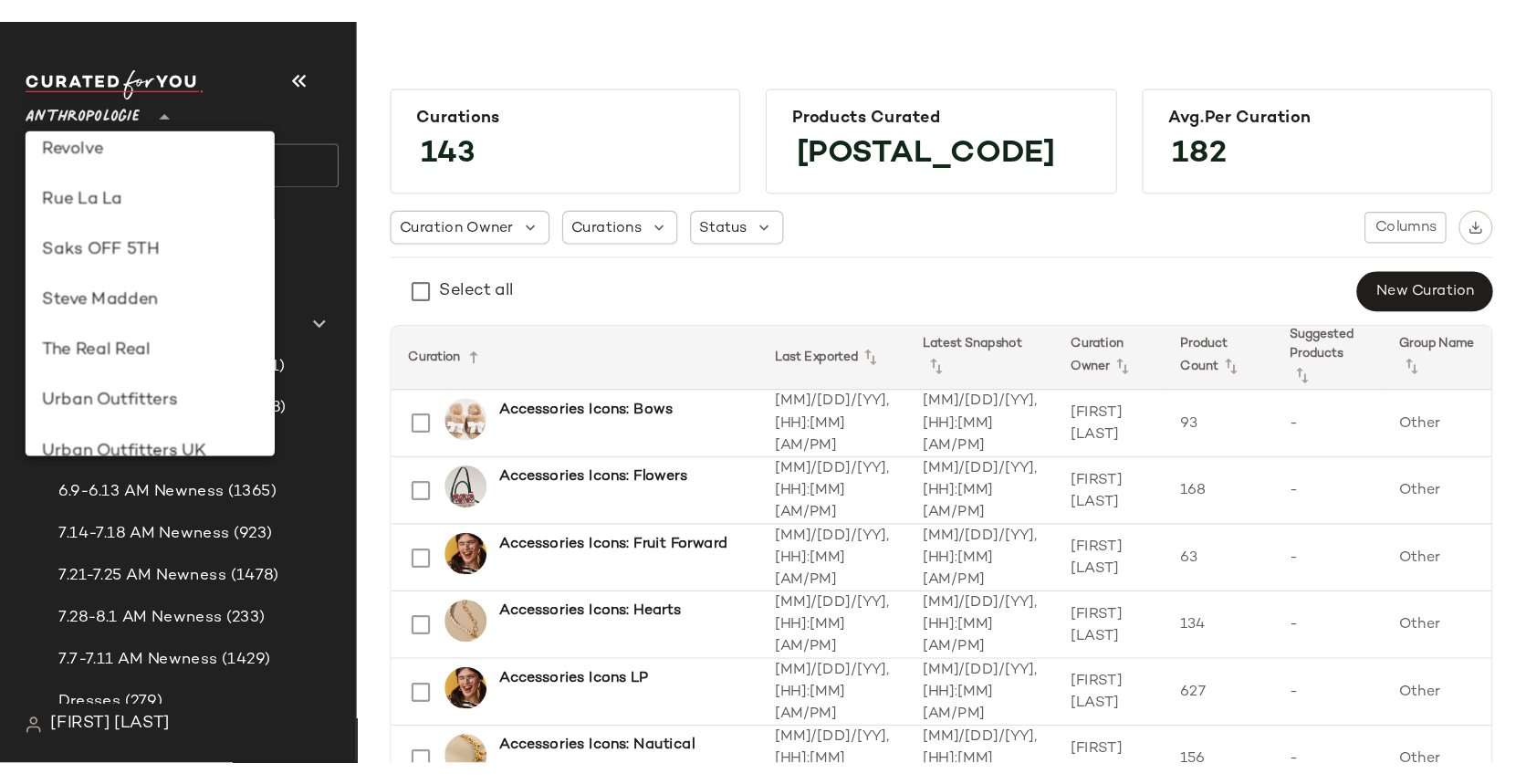 scroll, scrollTop: 930, scrollLeft: 0, axis: vertical 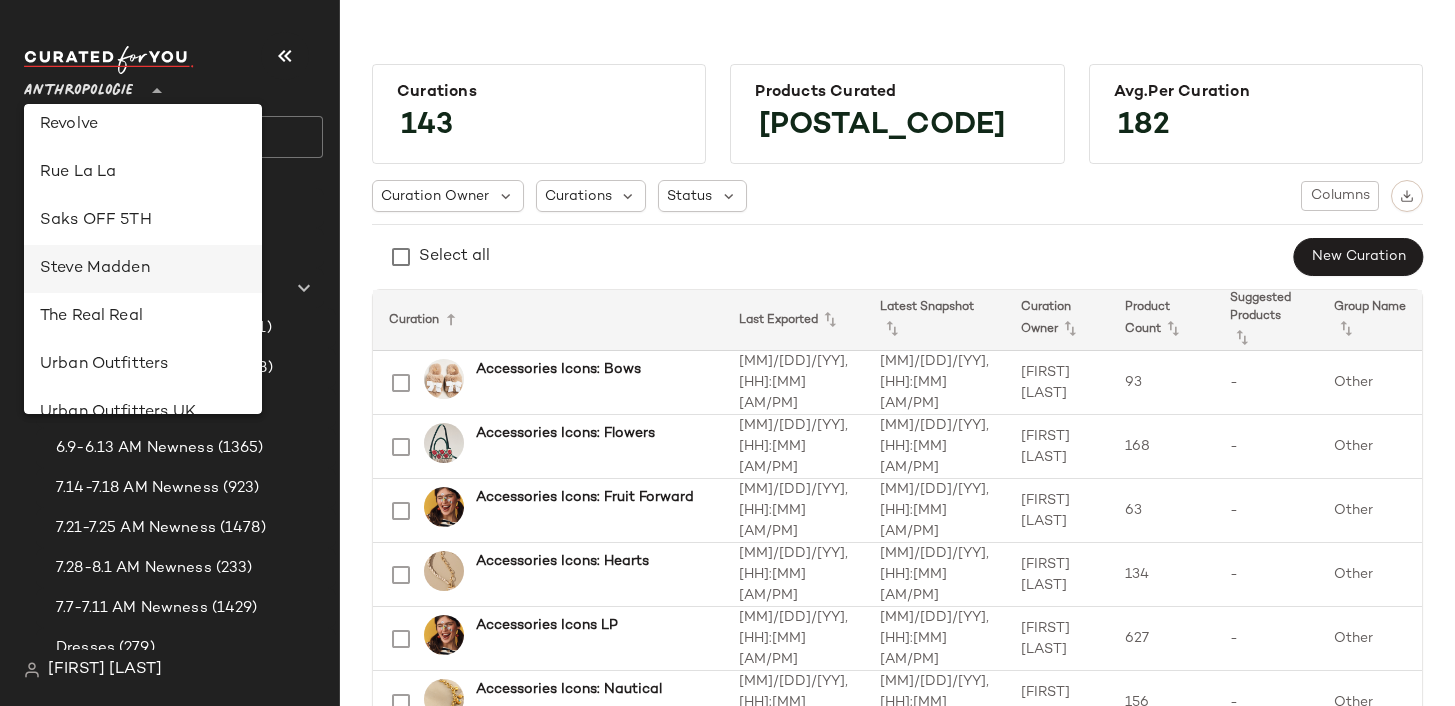 click on "Steve Madden" 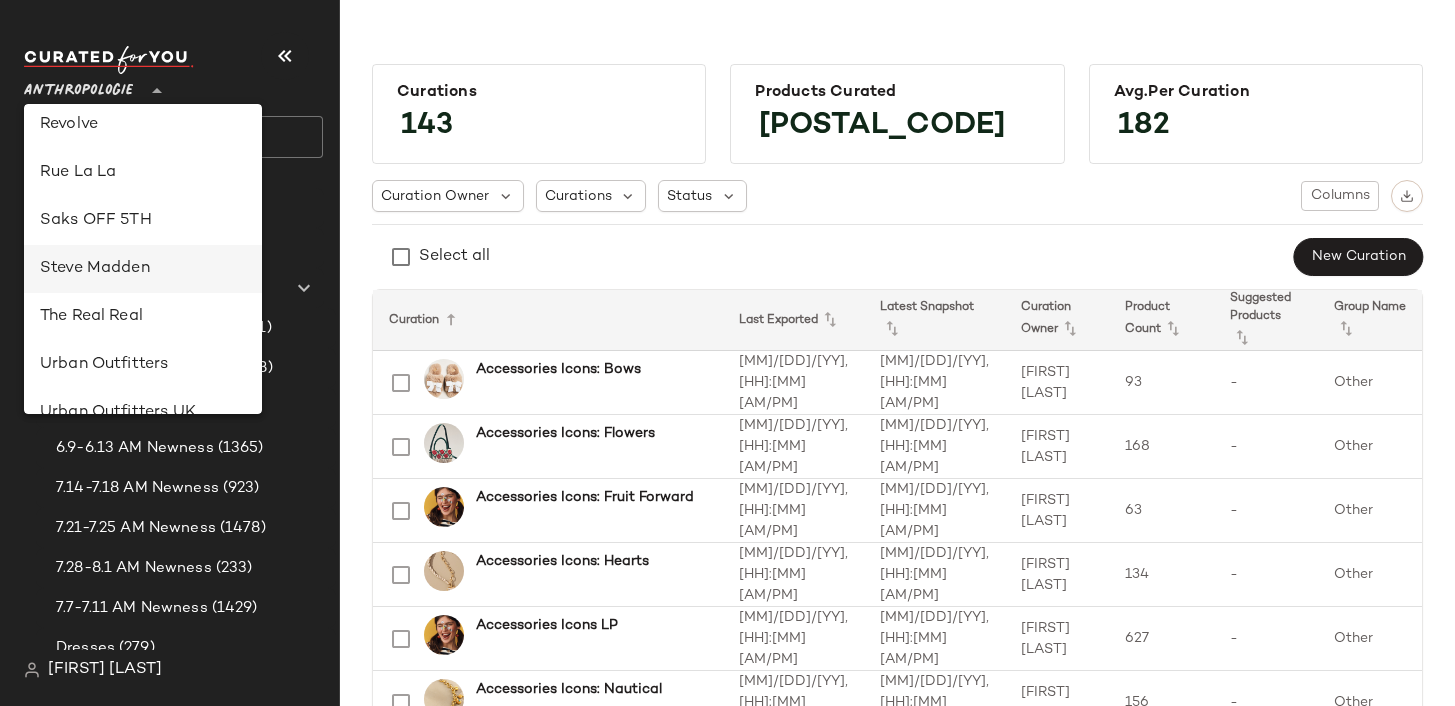 type on "**" 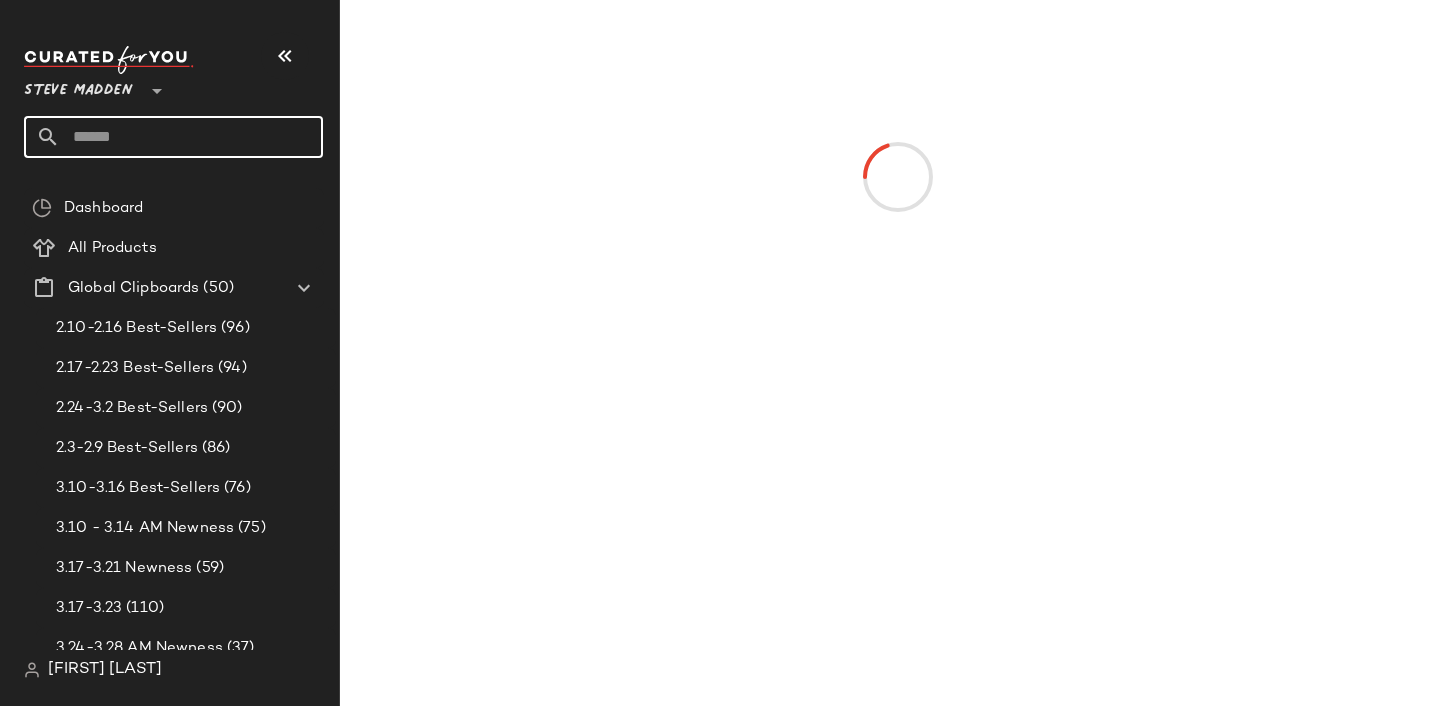 click 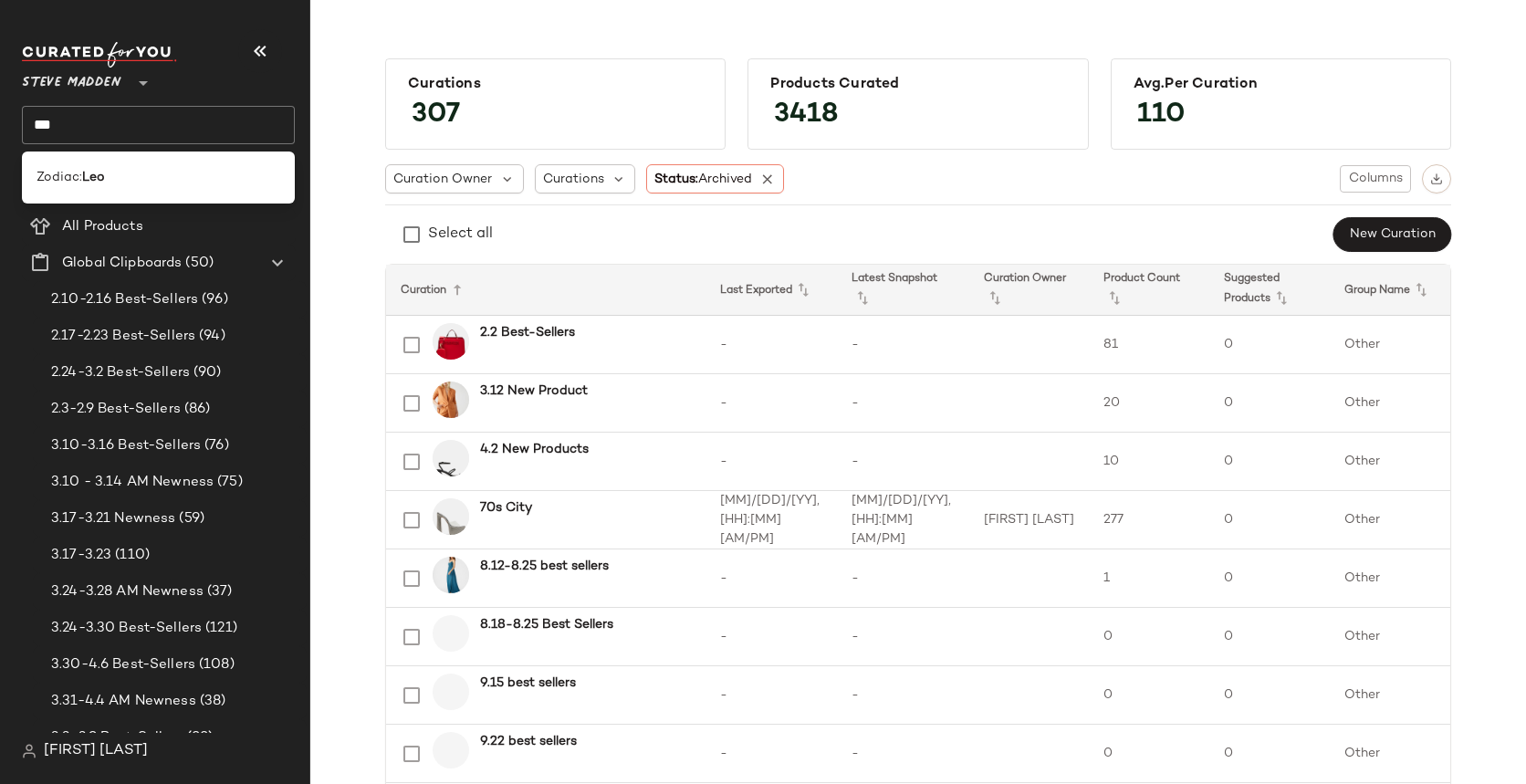 click on "Curations 307 Products Curated 3418 Avg.per Curation 110 Curation Owner  Curations  Status:   Archived  Columns  Select all  New Curation  Curation  Last Exported  Latest Snapshot  Curation Owner  Product Count  Suggested Products  Group Name  2.2 Best-Sellers - -   81 0 Other 3.12 New Product - -   20 0 Other 4.2 New Products - -   10 0 Other 70s City 12/12/24, 06:40 PM 12/12/24, 06:39 PM Avelinda Garcia 277 0 Other 8.12-8.25 best sellers - -   1 0 Other 8.18-8.25 Best Sellers - -   0 0 Other 9.15 best sellers - -   0 0 Other 9.22 best sellers - -   0 0 Other ACL - -   6 0 Festivals Alabama - 5/7/23, 06:58 PM   0 0 College Teams all best 5.7_1 - -   68 0 Other At the Bodega - - Avelinda Garcia 0 0 Other autoCur_hawaii_rev_1539 - 5/5/23, 09:42 AM   31 0 Other Beach Vacation: Boho - -   32 0 Spring Break Beach Vacation: Chic - -   42 0 Spring Break Beach Vacation: Femme - -   17 0 Spring Break Beach Vacation: Glam - -   31 0 Spring Break Beach Vibes: Glam 12/26/24, 07:02 PM 12/26/24, 07:01 PM Avelinda Garcia" at bounding box center (918, 1686) 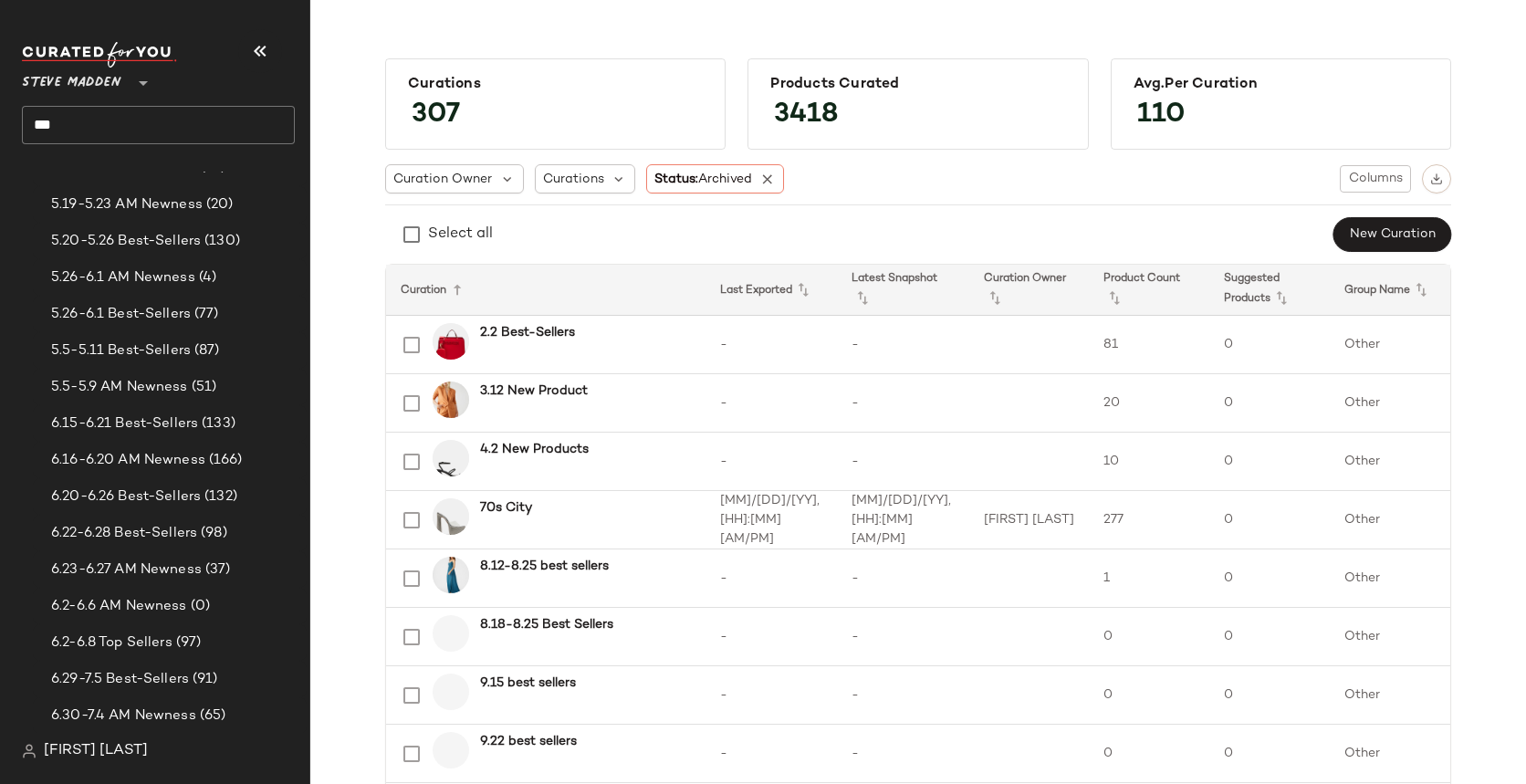 scroll, scrollTop: 1512, scrollLeft: 0, axis: vertical 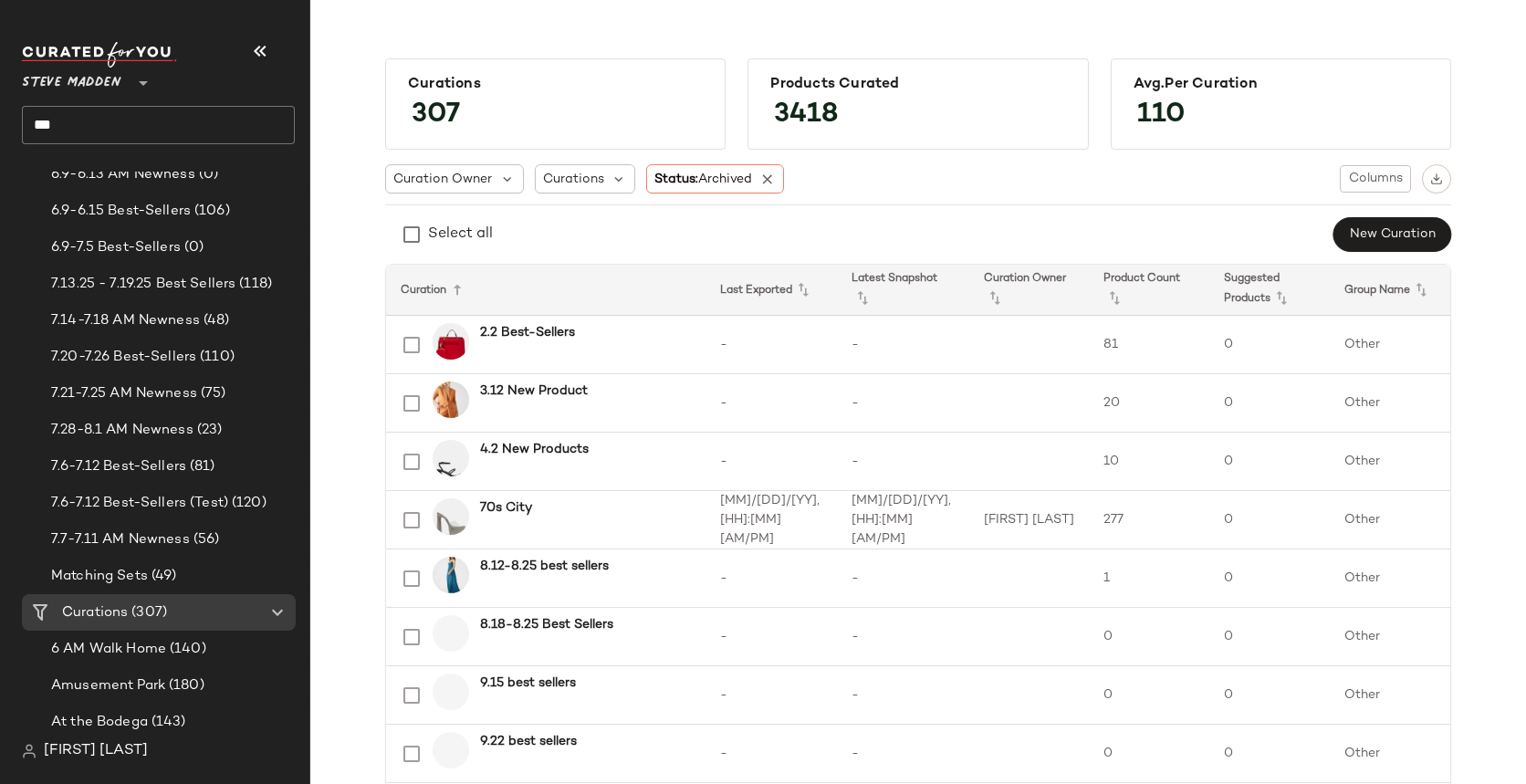 click on "***" 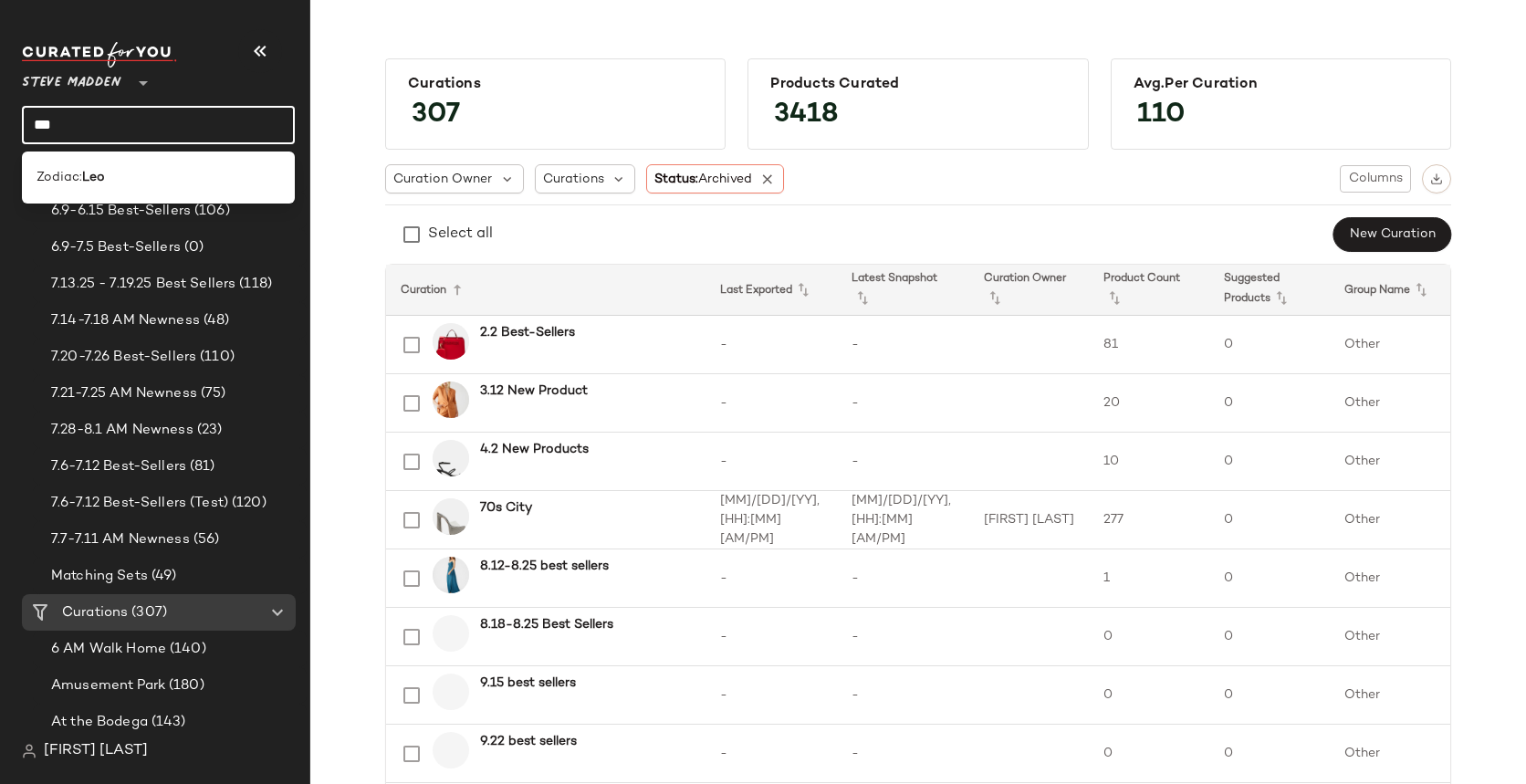 click on "***" 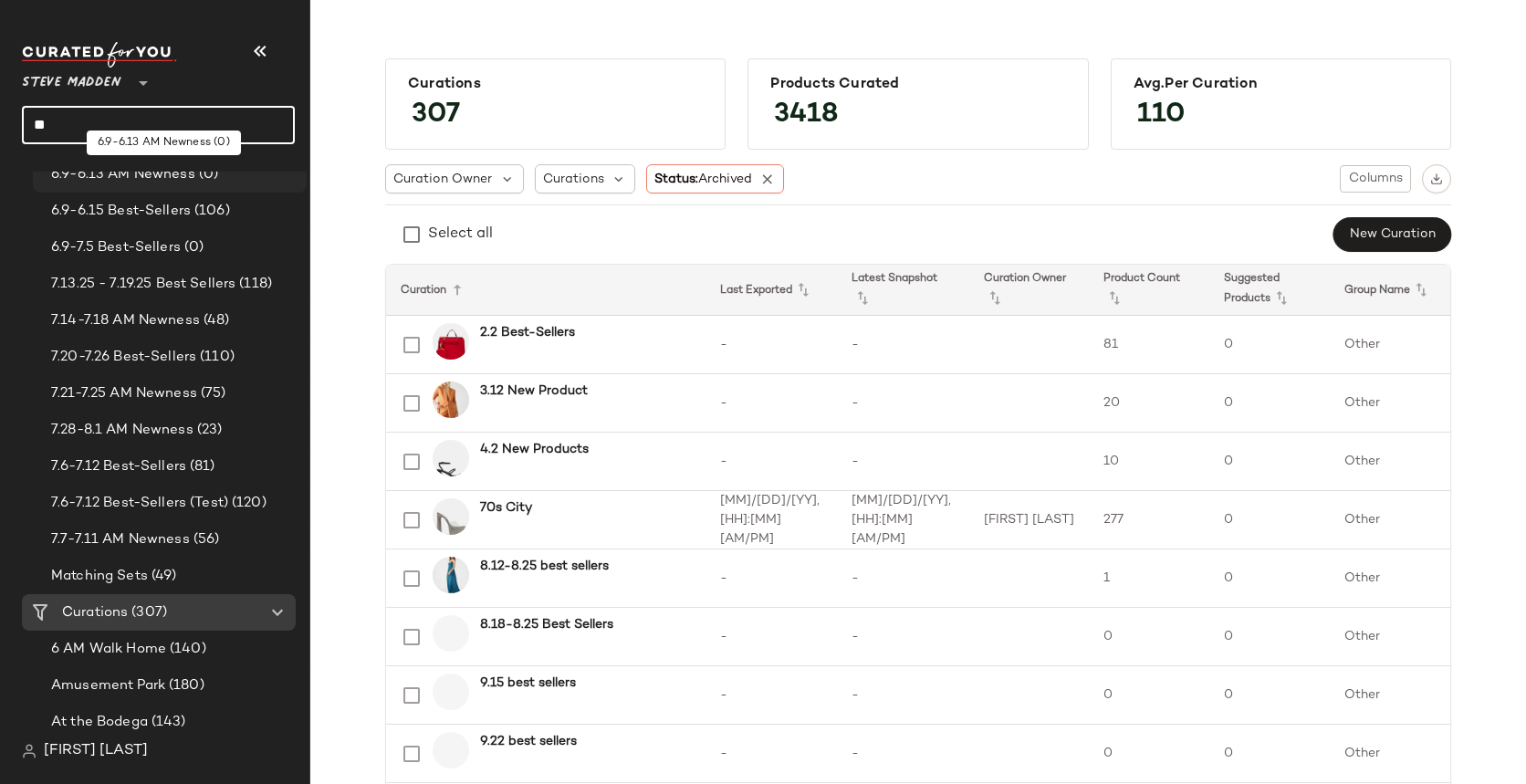 type on "*" 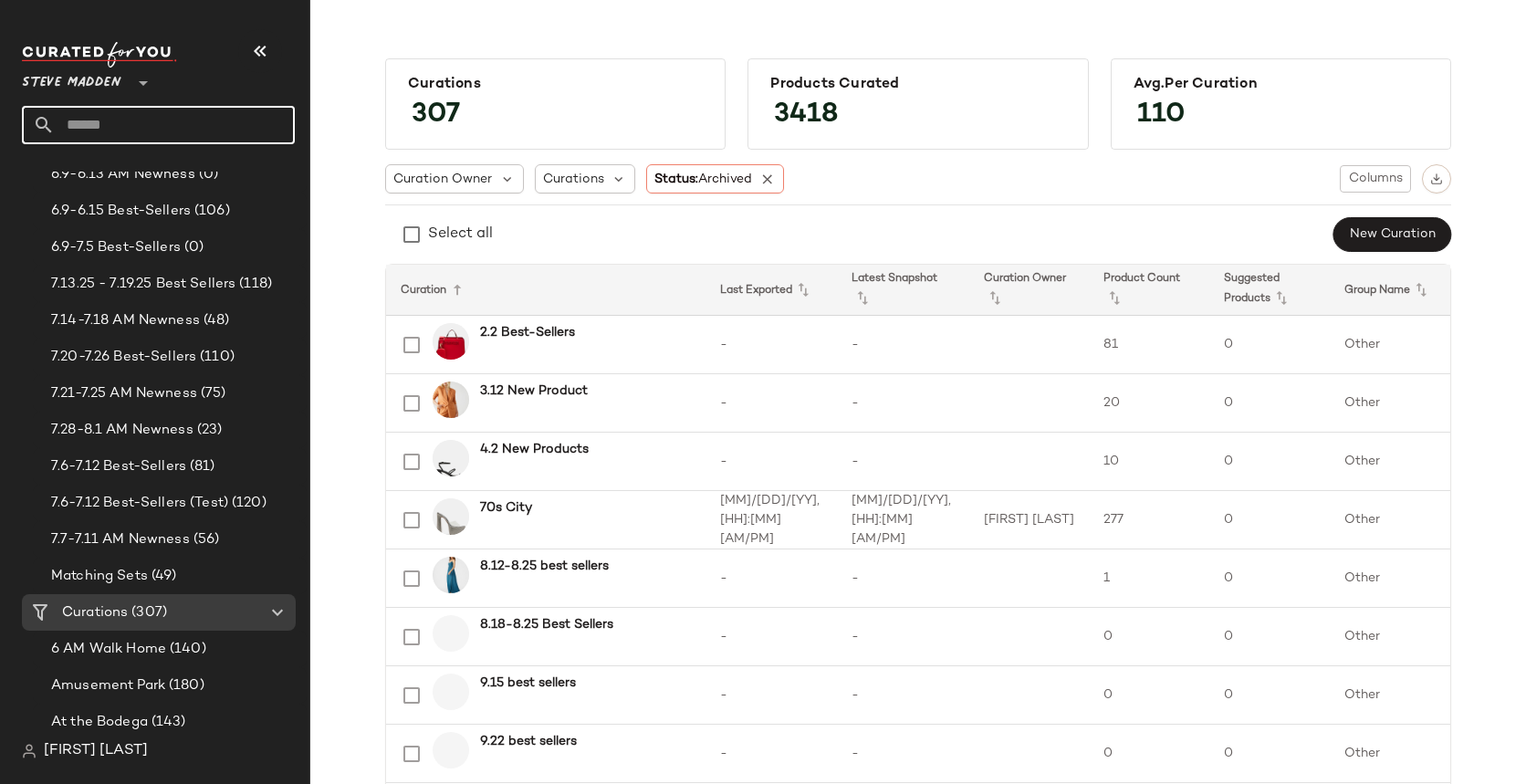 type 